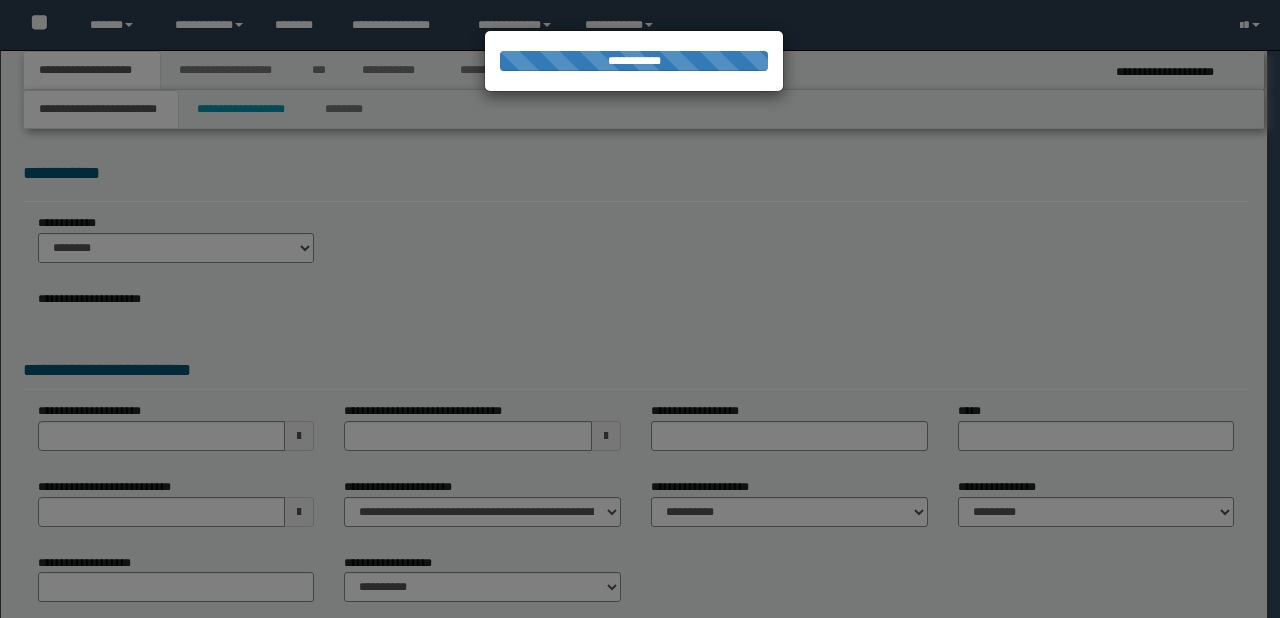 scroll, scrollTop: 0, scrollLeft: 0, axis: both 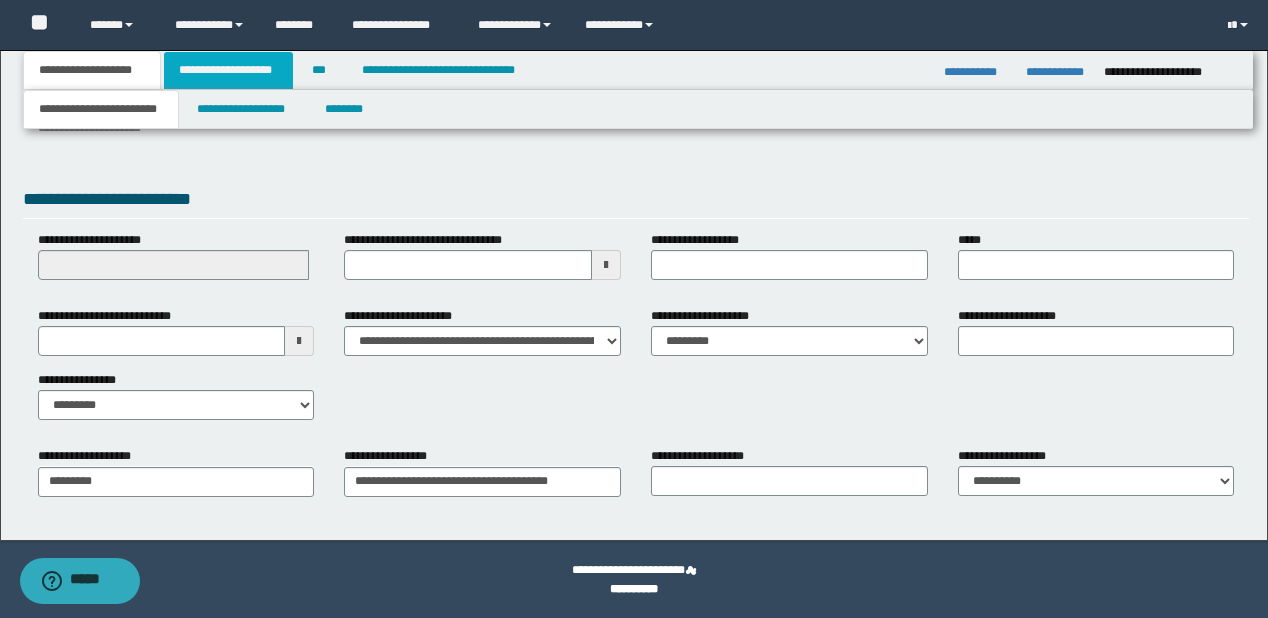 click on "**********" at bounding box center [228, 70] 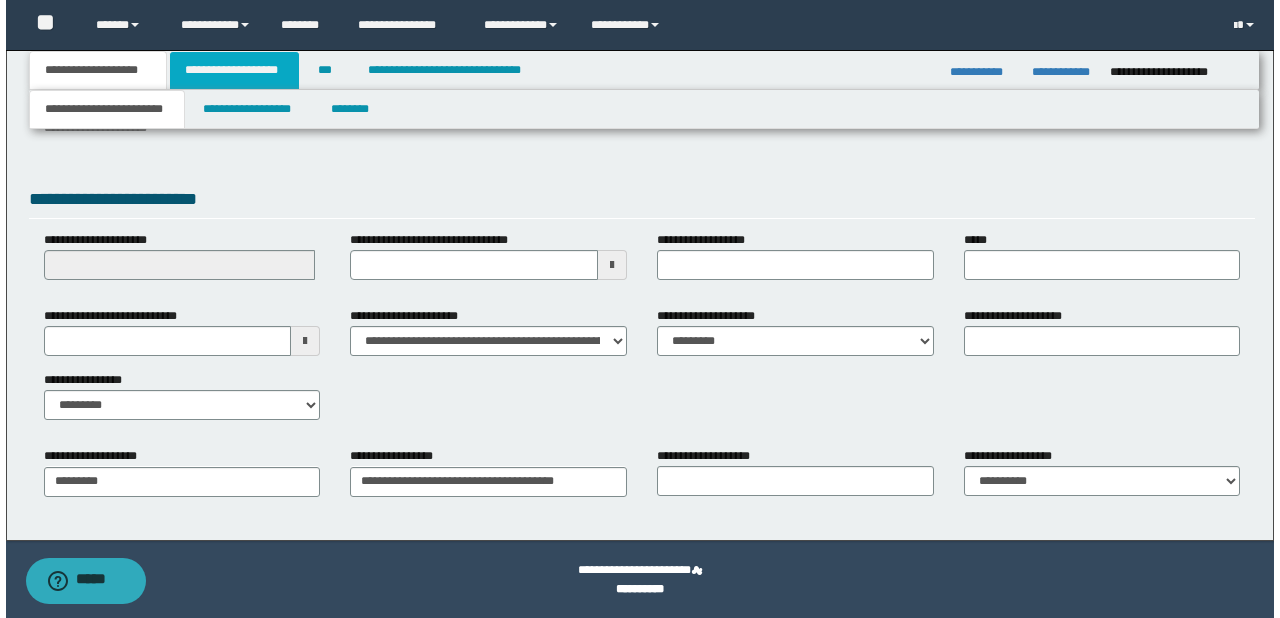 scroll, scrollTop: 0, scrollLeft: 0, axis: both 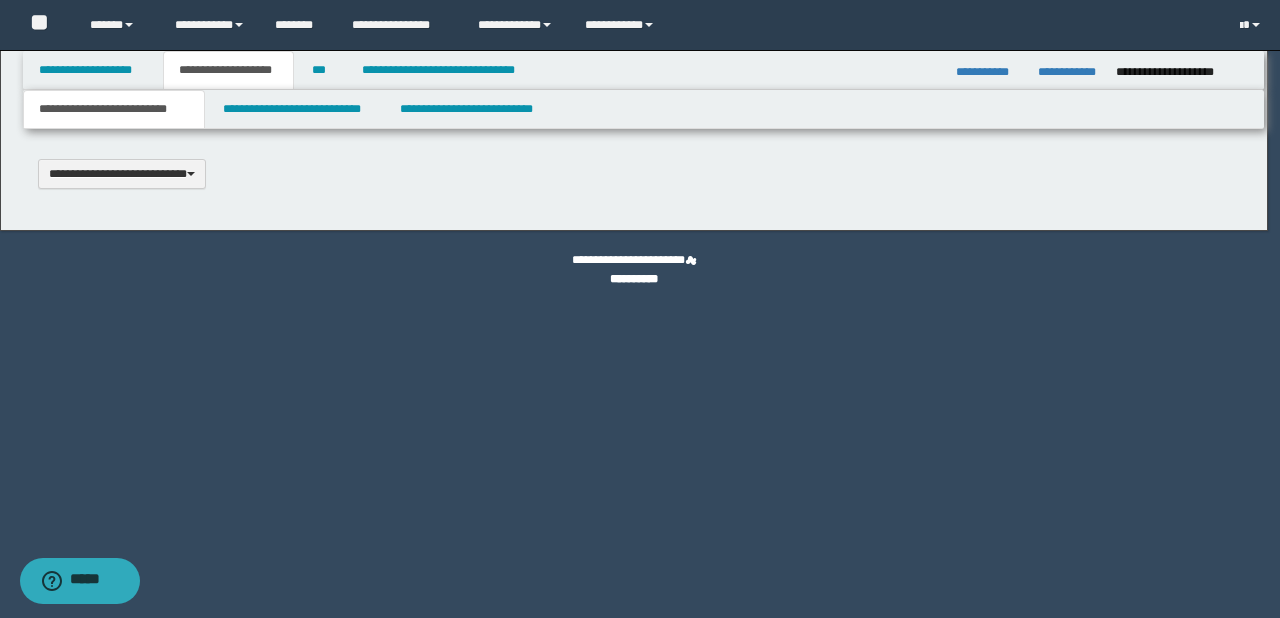 type 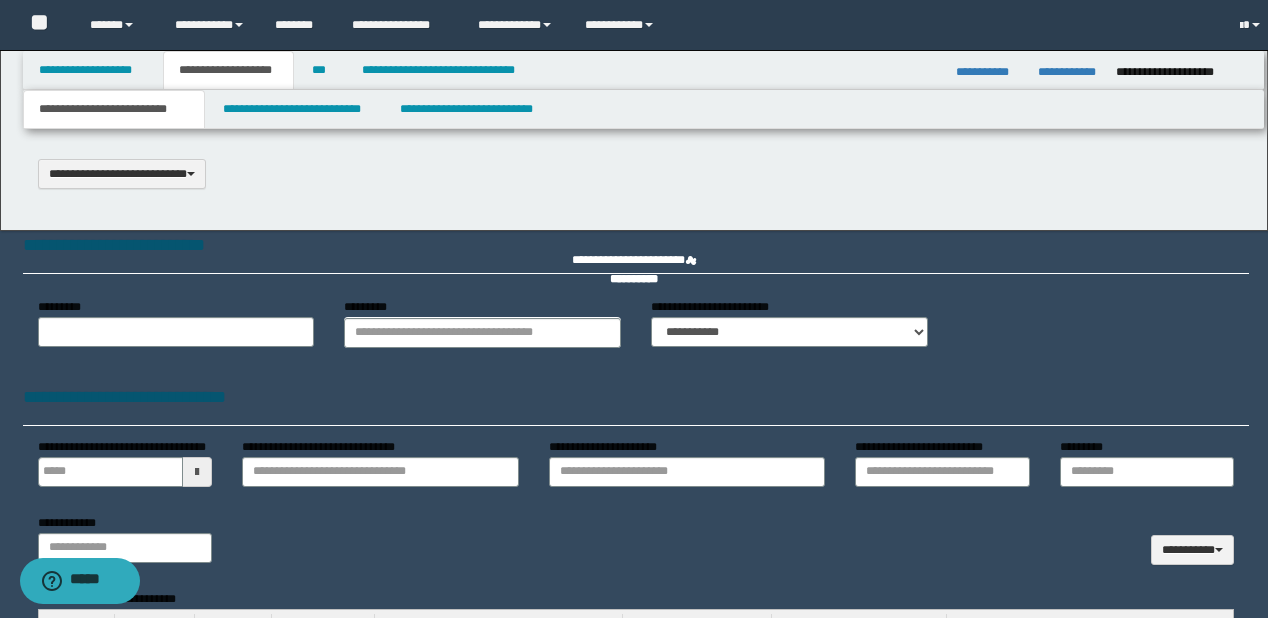 type on "**********" 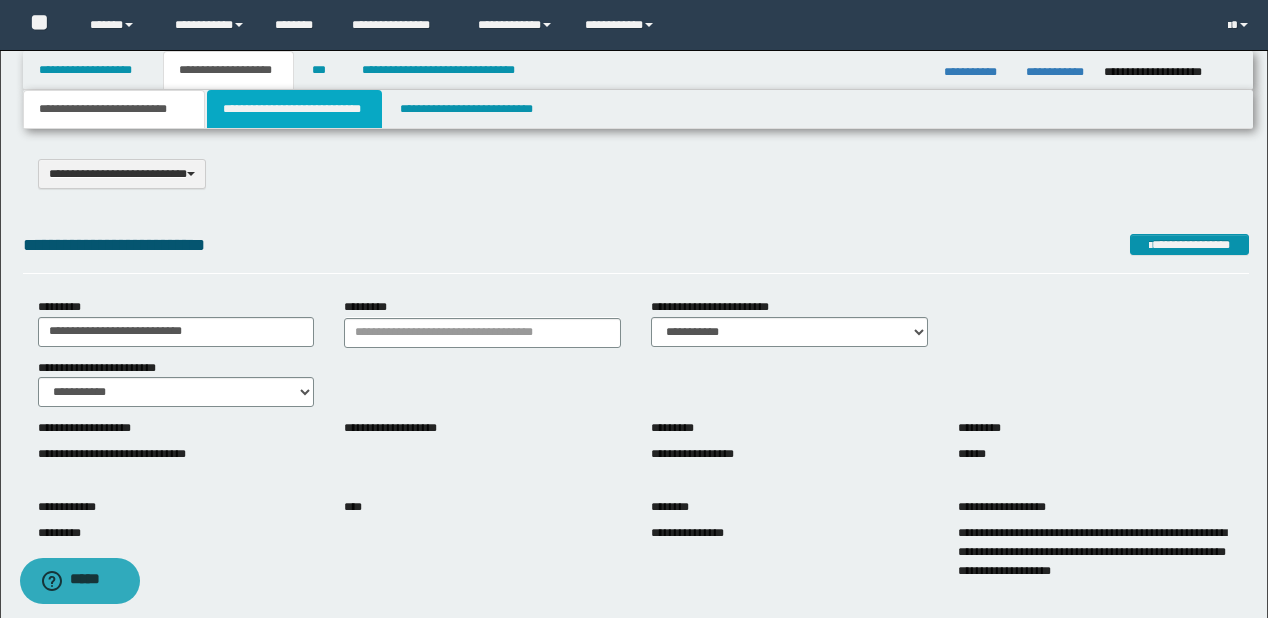 click on "**********" at bounding box center [294, 109] 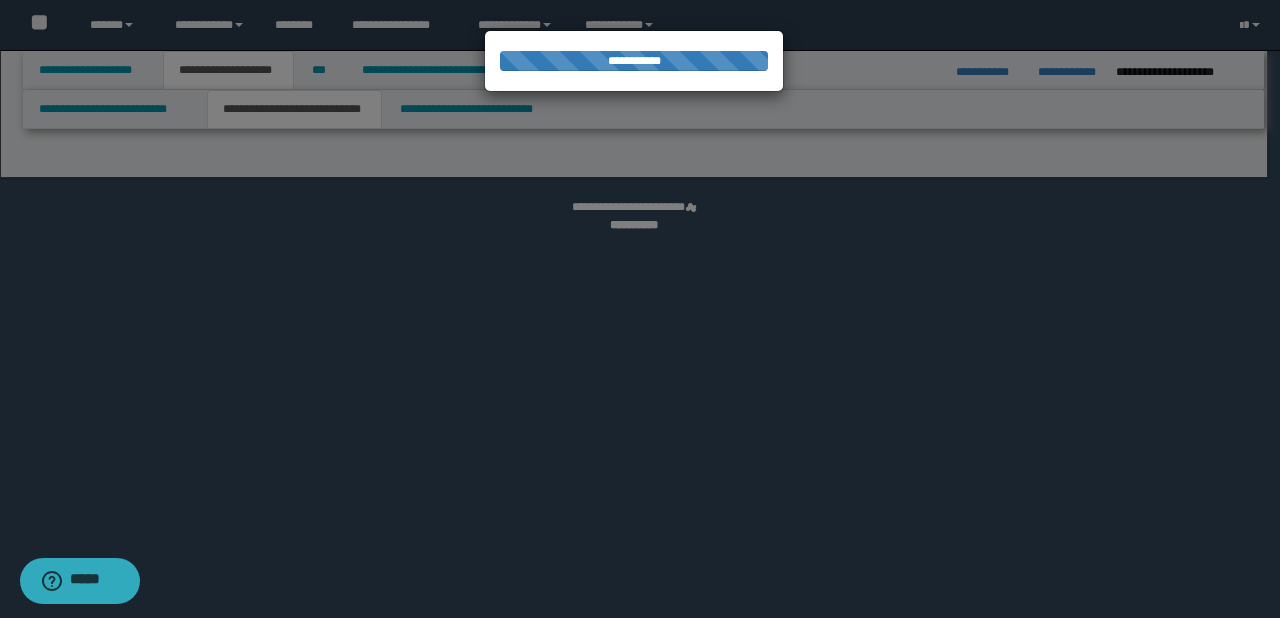 select on "*" 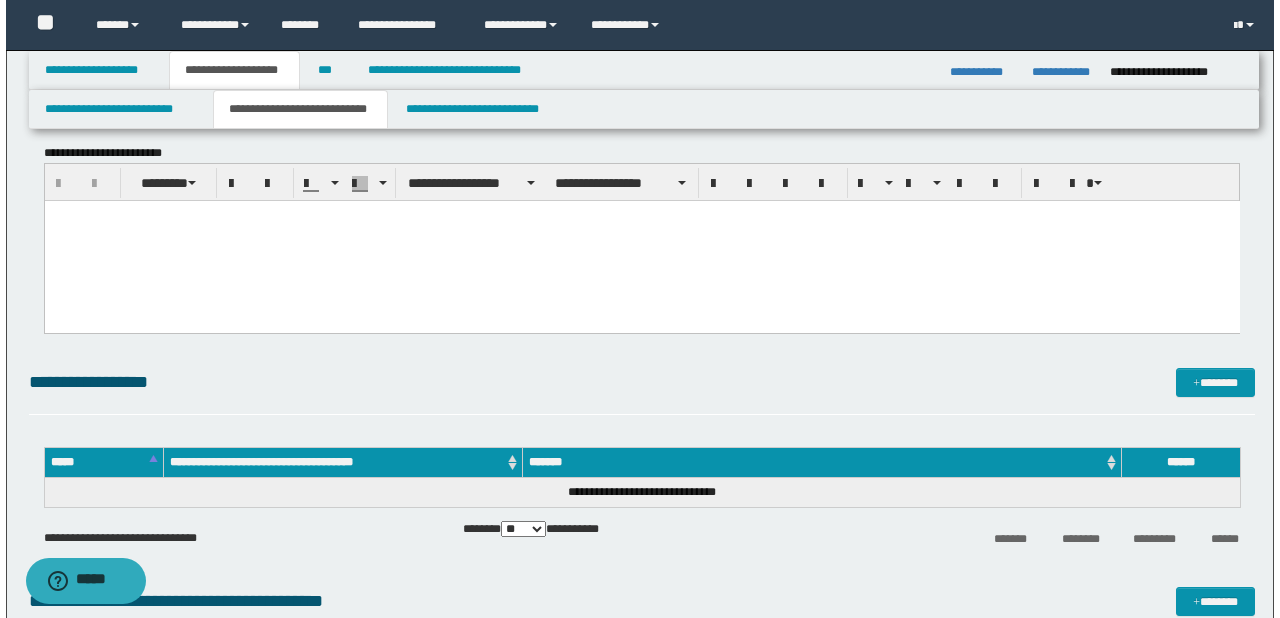 scroll, scrollTop: 2560, scrollLeft: 0, axis: vertical 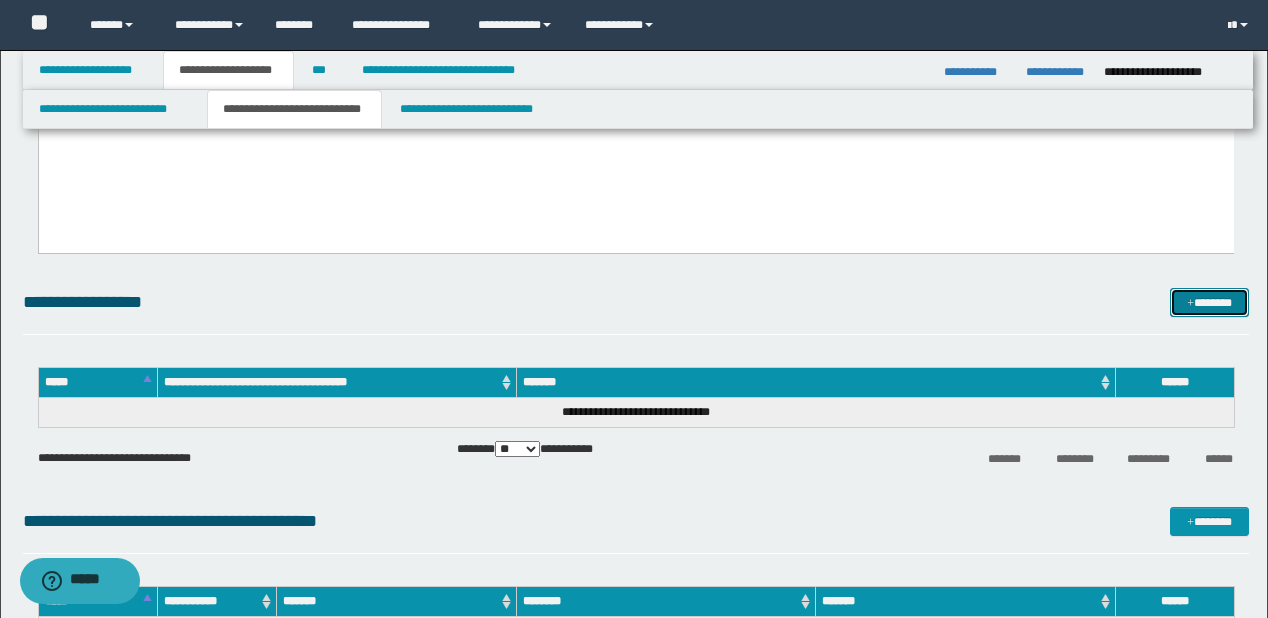 click on "*******" at bounding box center [1209, 303] 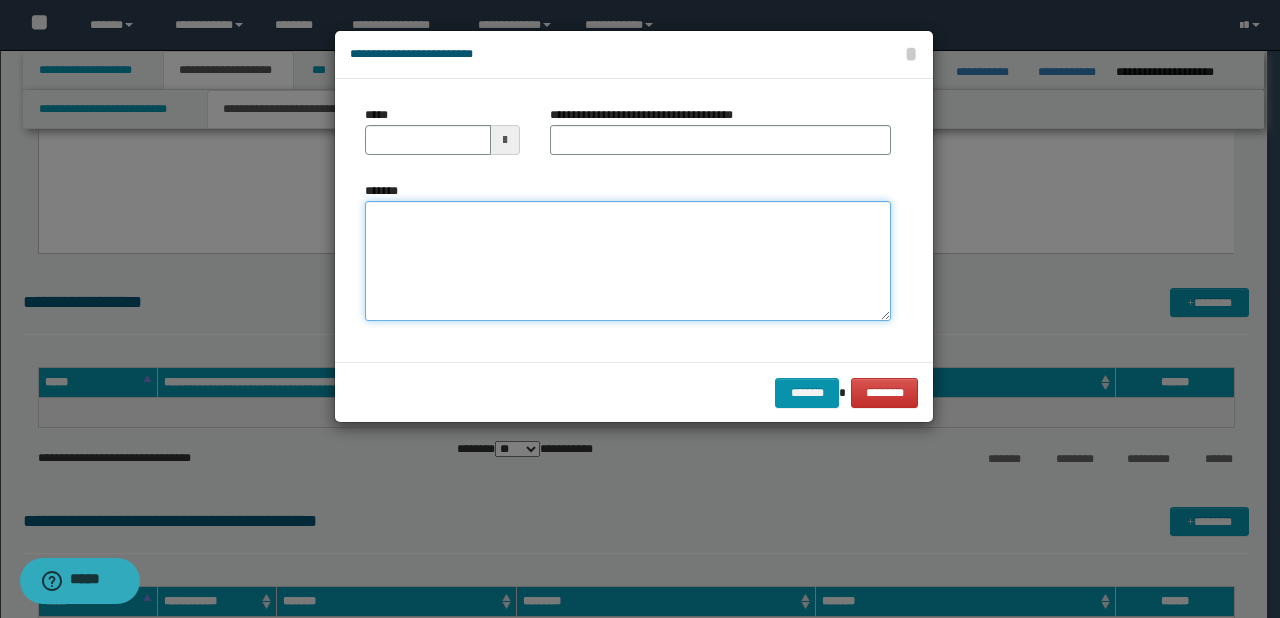 click on "*******" at bounding box center (628, 261) 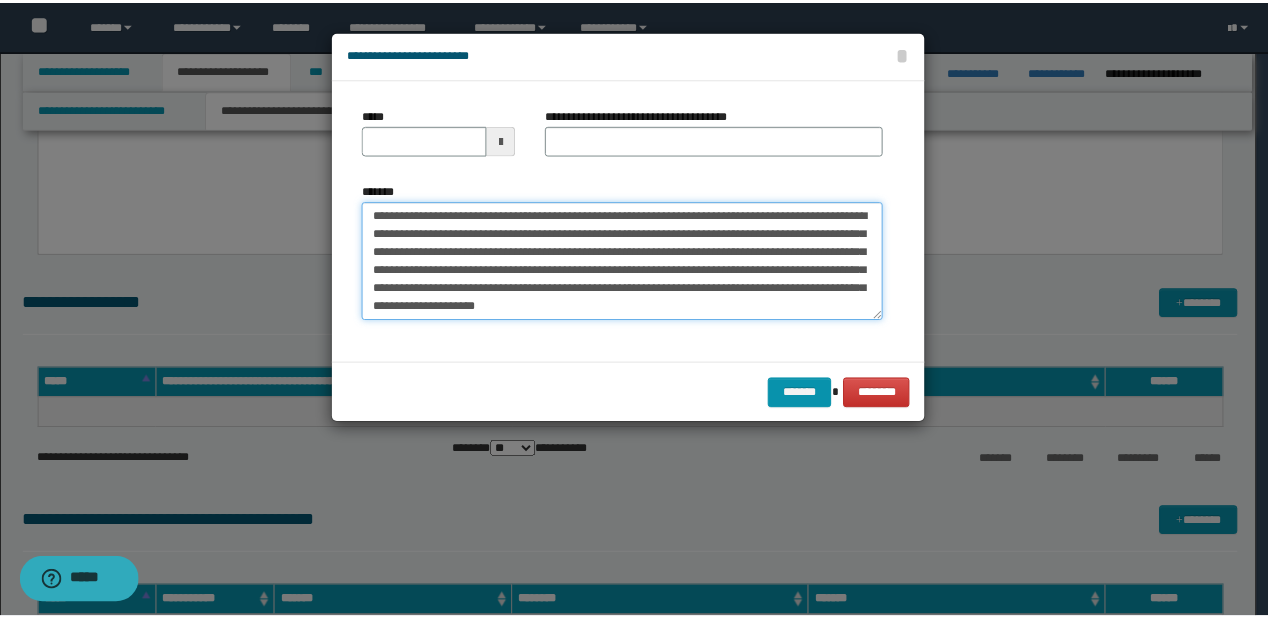 scroll, scrollTop: 0, scrollLeft: 0, axis: both 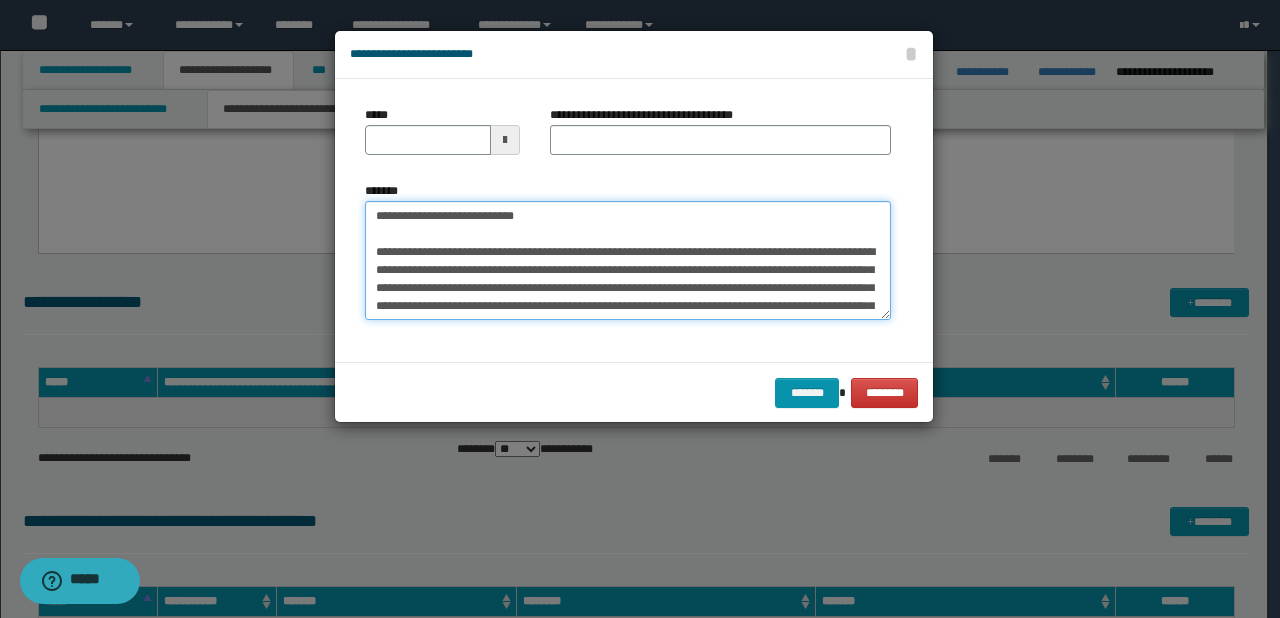 drag, startPoint x: 437, startPoint y: 216, endPoint x: 366, endPoint y: 216, distance: 71 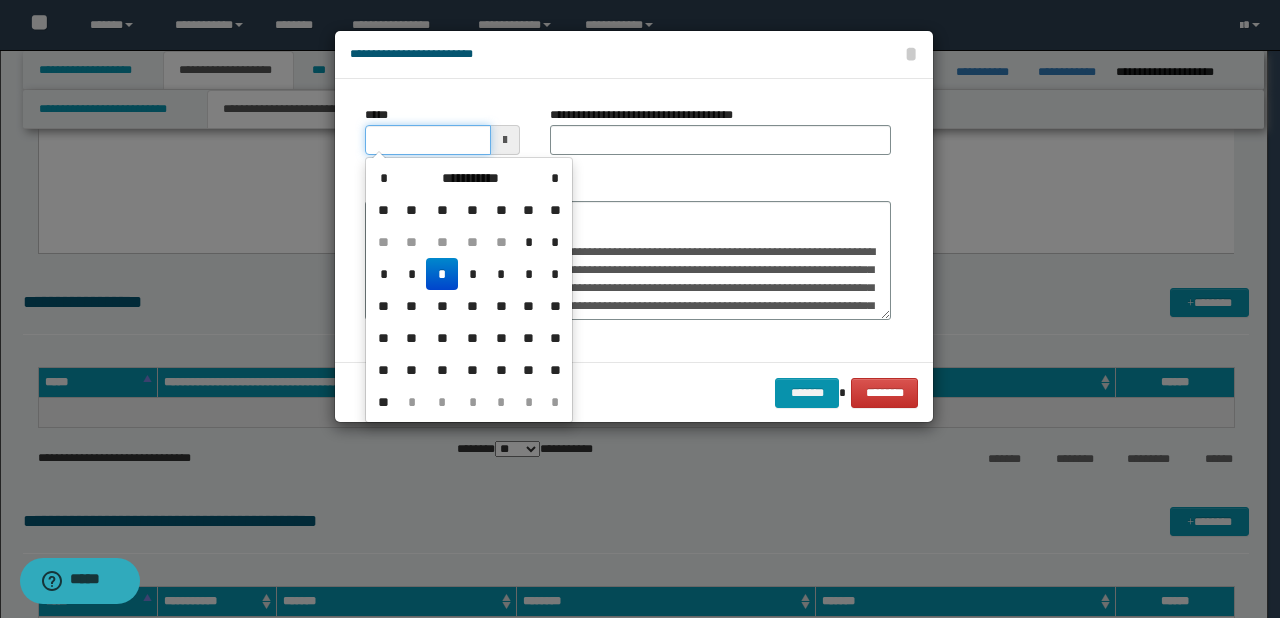 click on "*****" at bounding box center [428, 140] 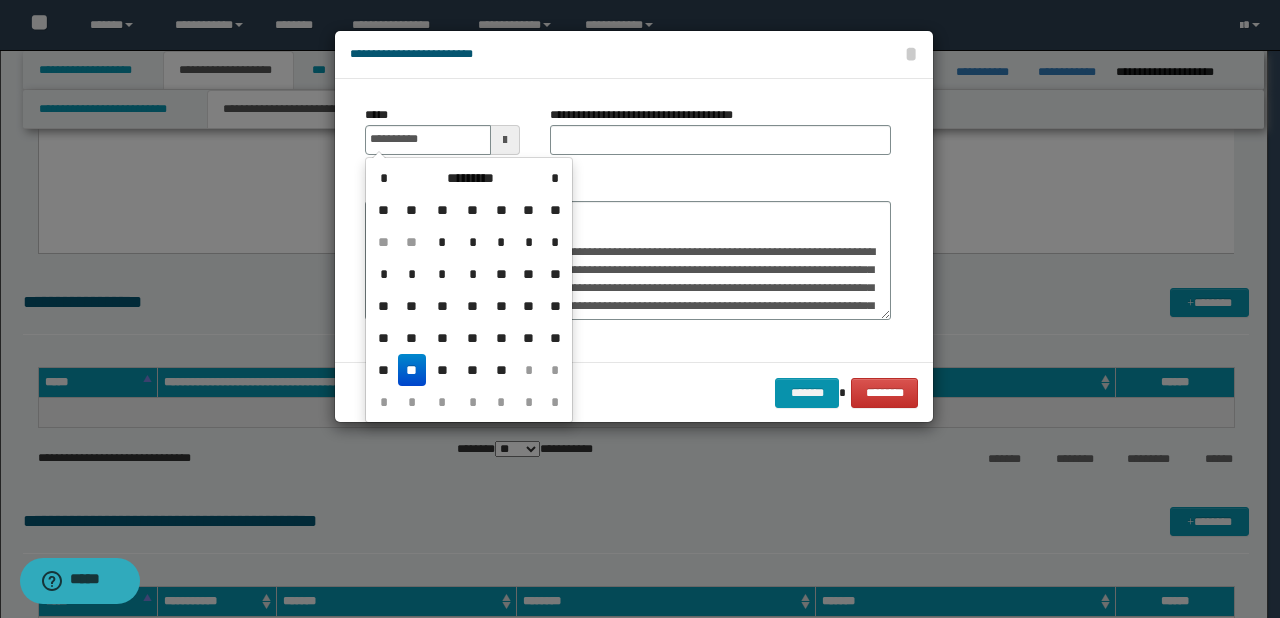 type on "**********" 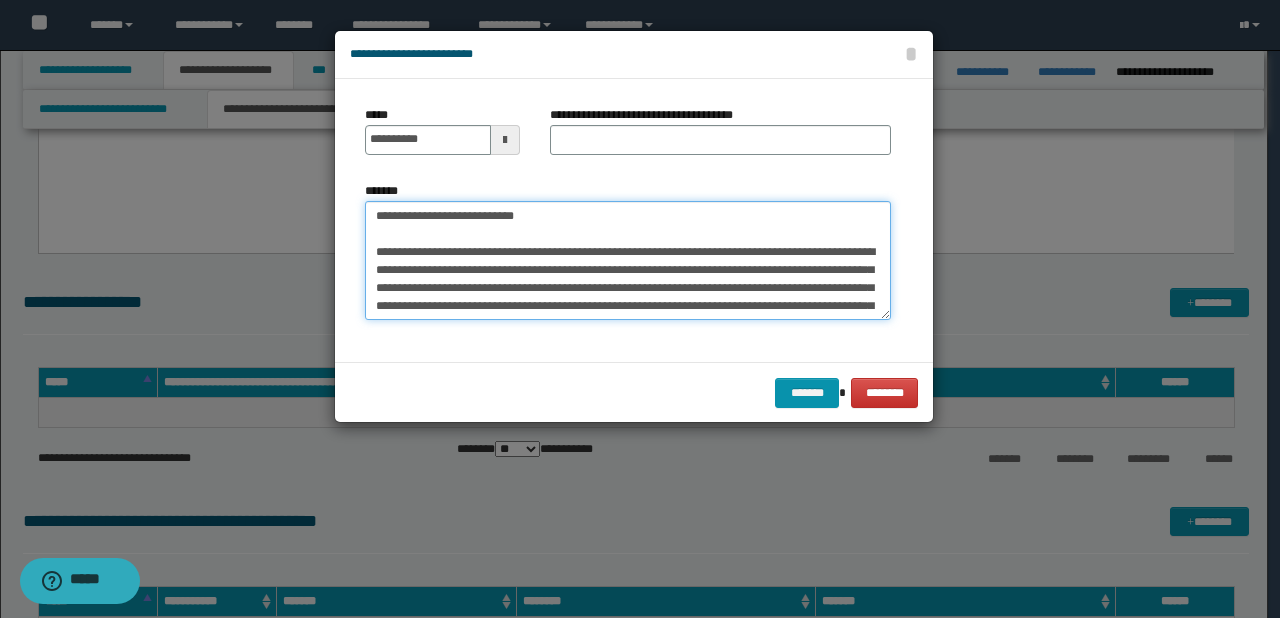 drag, startPoint x: 444, startPoint y: 215, endPoint x: 604, endPoint y: 220, distance: 160.07811 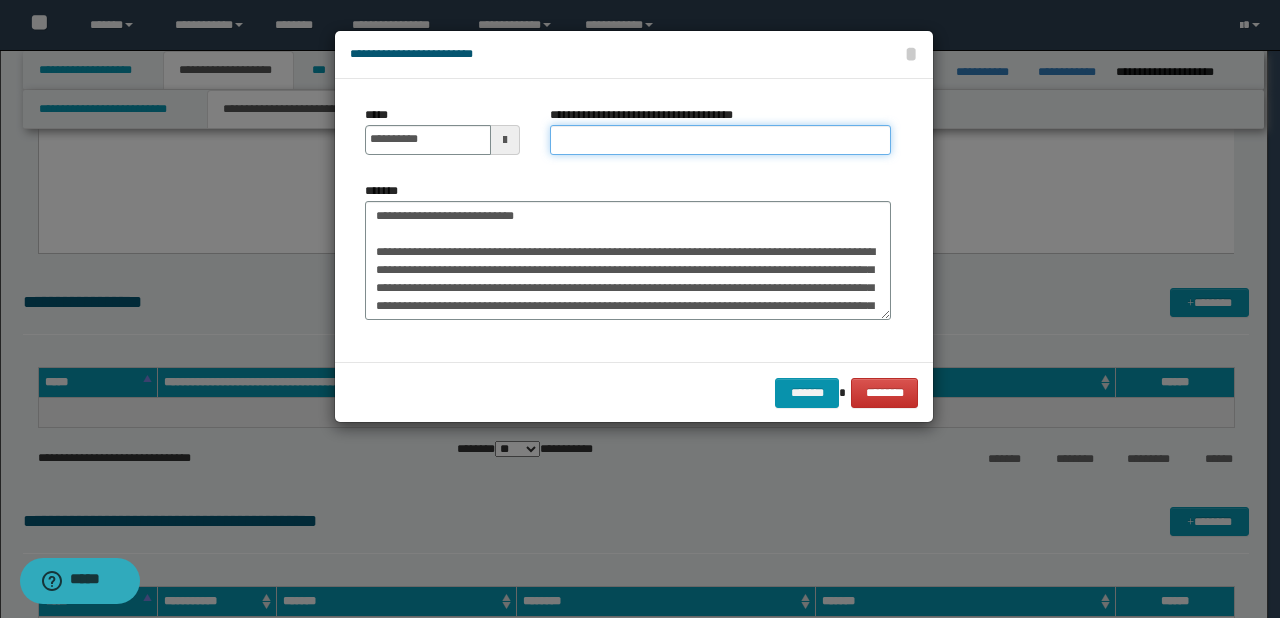 click on "**********" at bounding box center [720, 140] 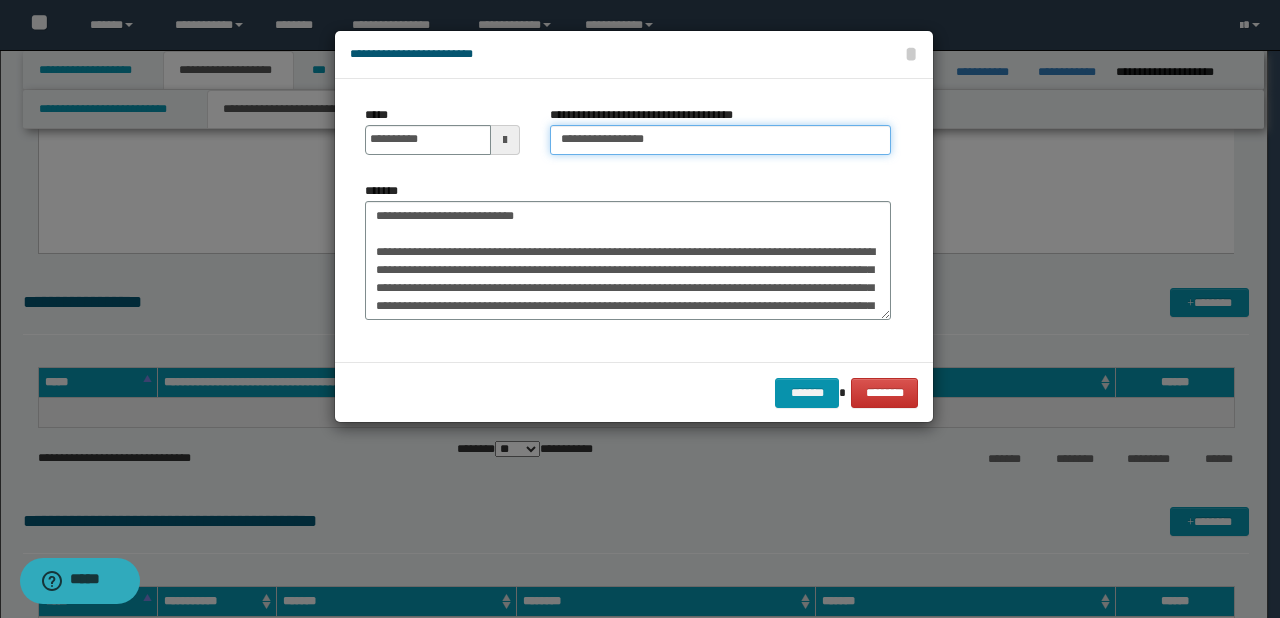 type on "**********" 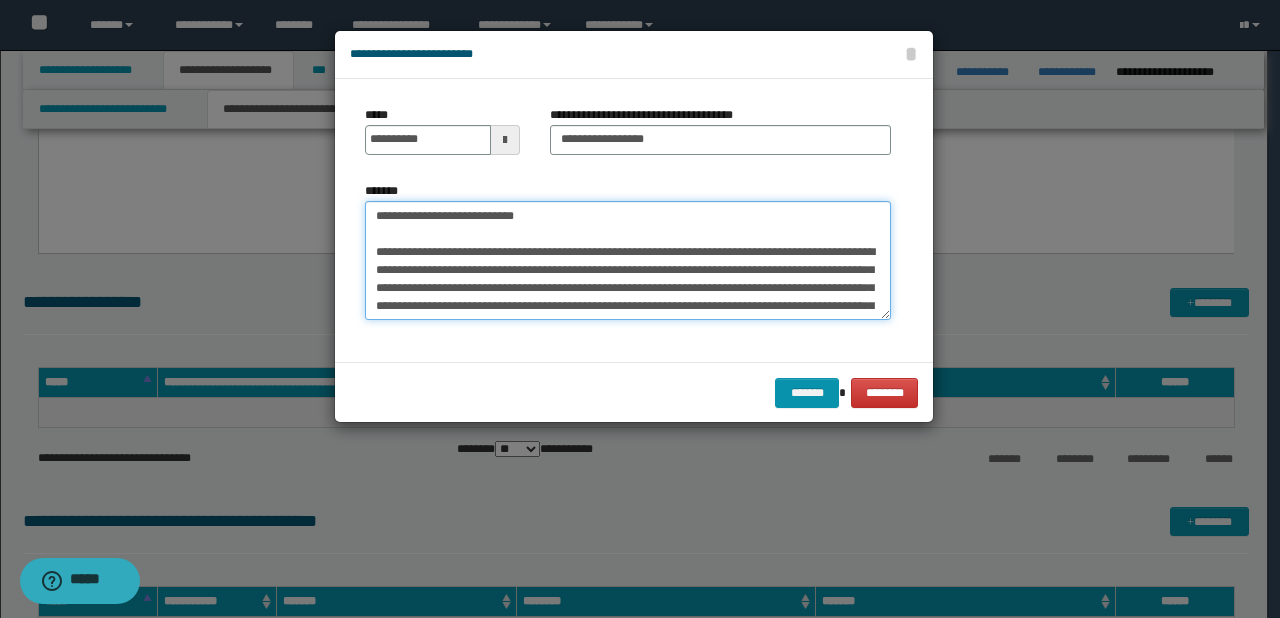 drag, startPoint x: 567, startPoint y: 221, endPoint x: 343, endPoint y: 220, distance: 224.00223 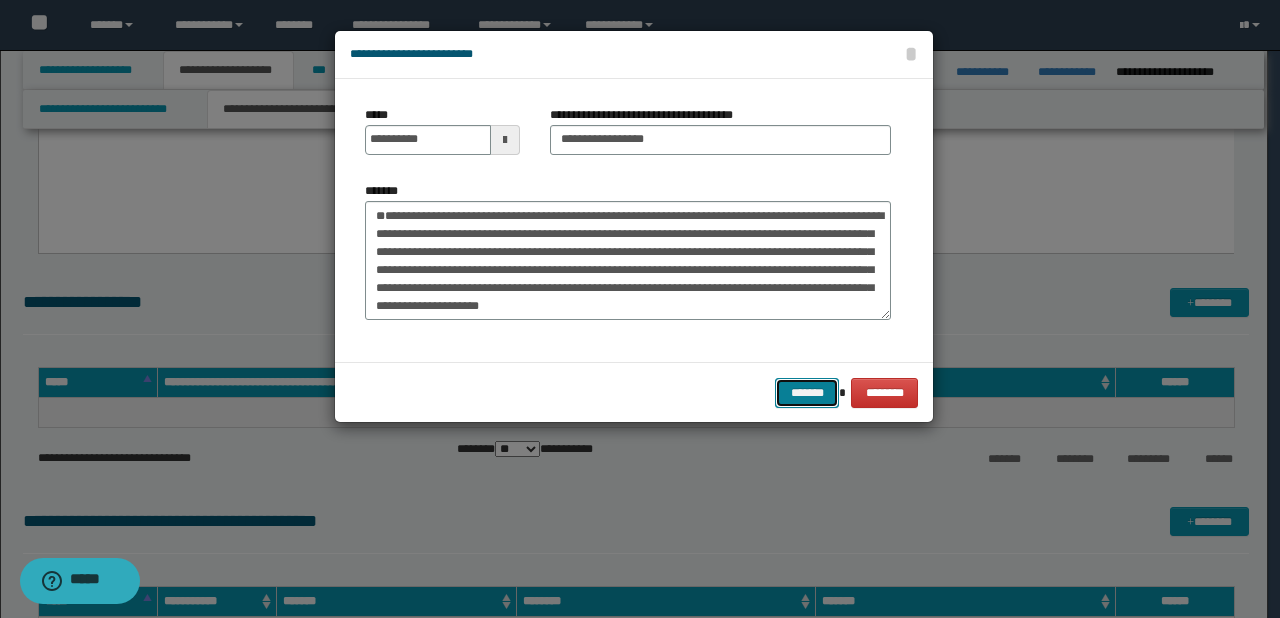 click on "*******" at bounding box center (807, 393) 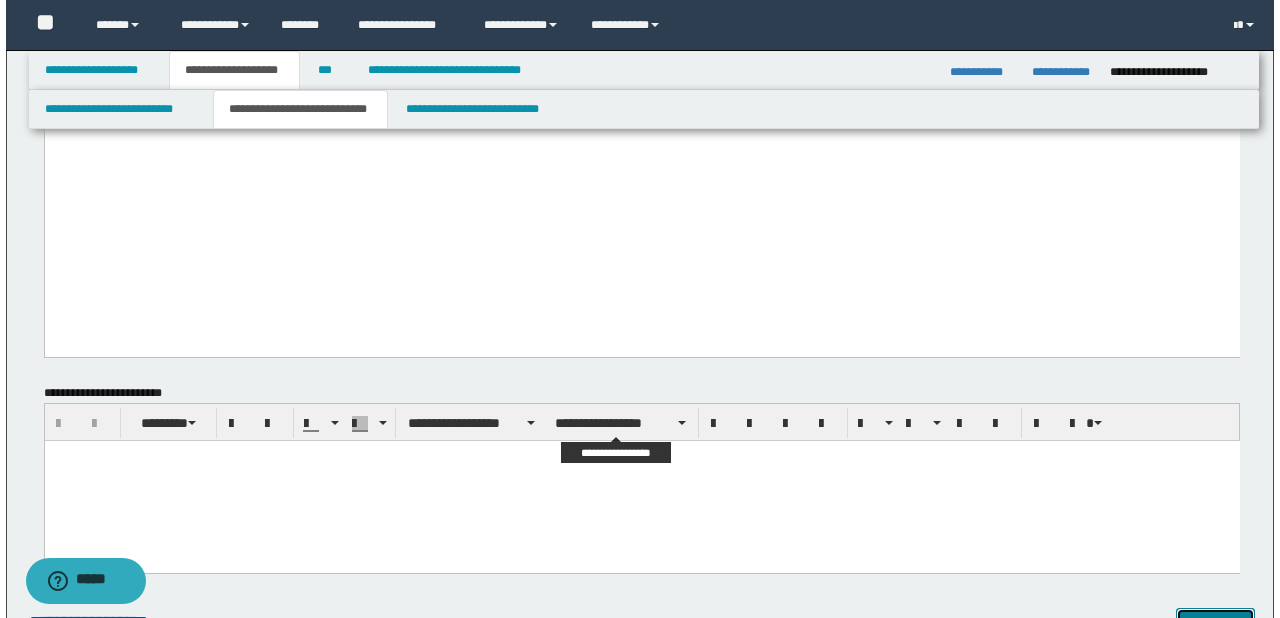 scroll, scrollTop: 2720, scrollLeft: 0, axis: vertical 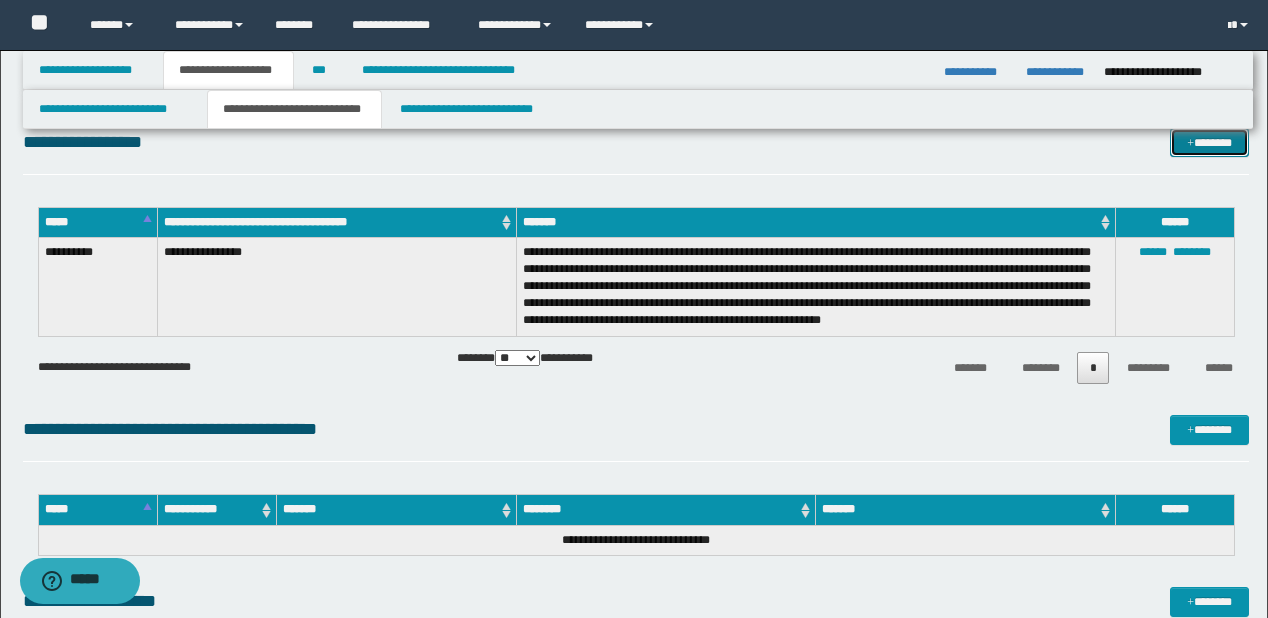 click on "*******" at bounding box center (1209, 143) 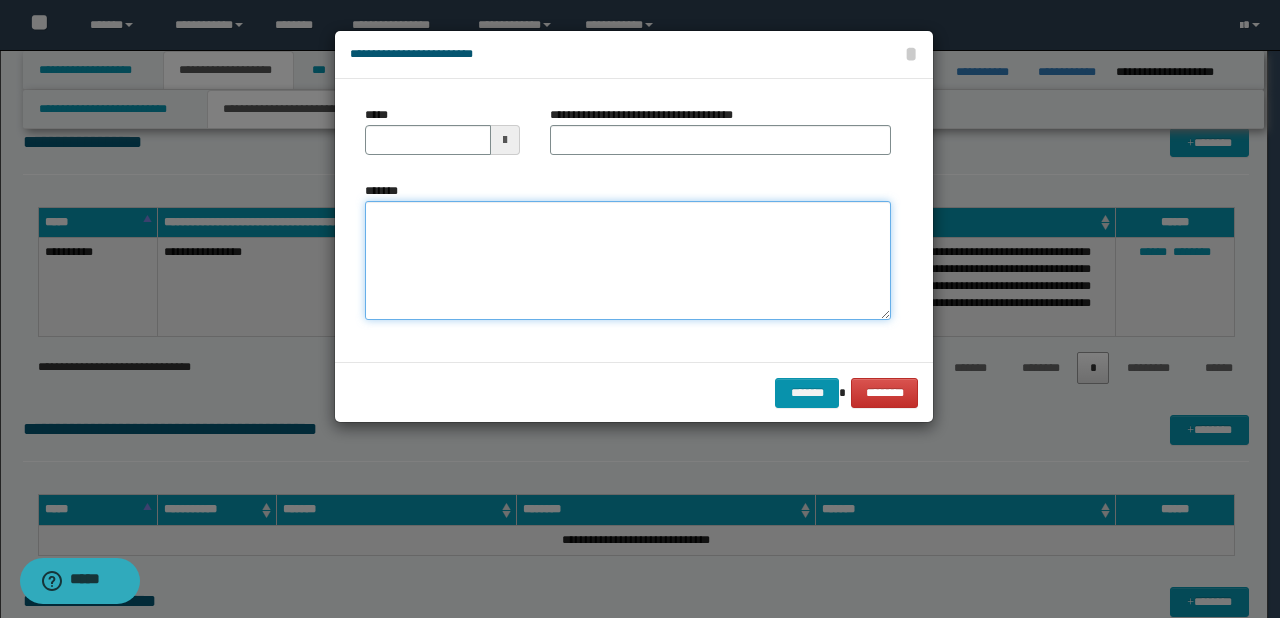 click on "*******" at bounding box center [628, 261] 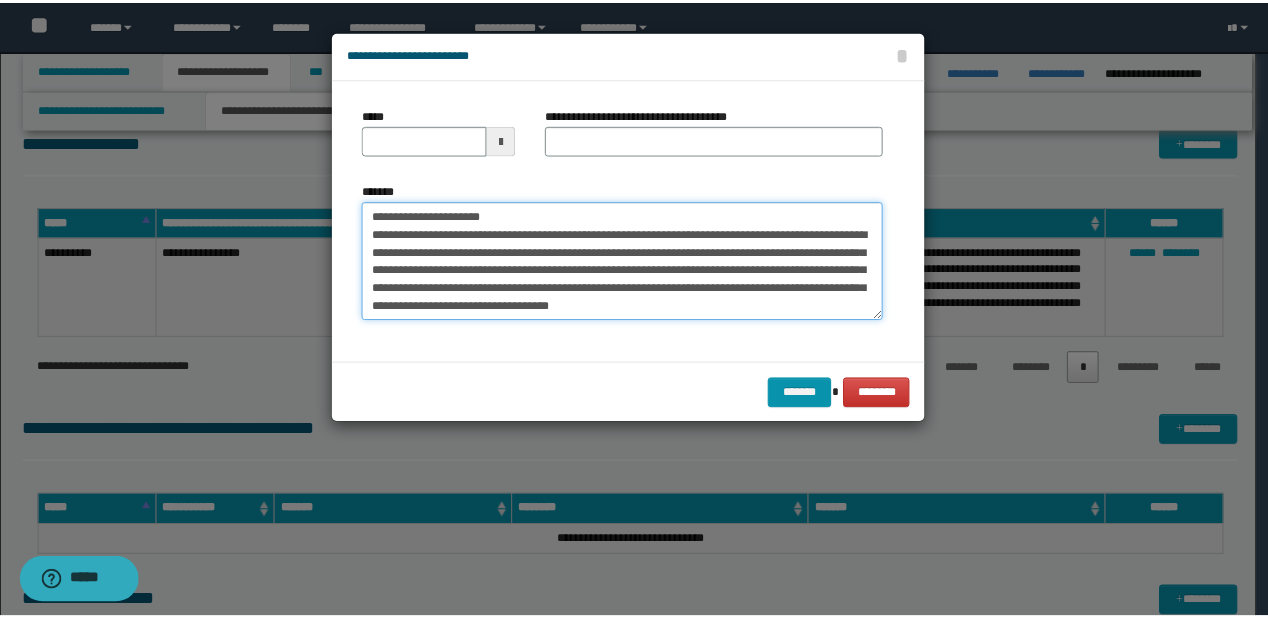 scroll, scrollTop: 0, scrollLeft: 0, axis: both 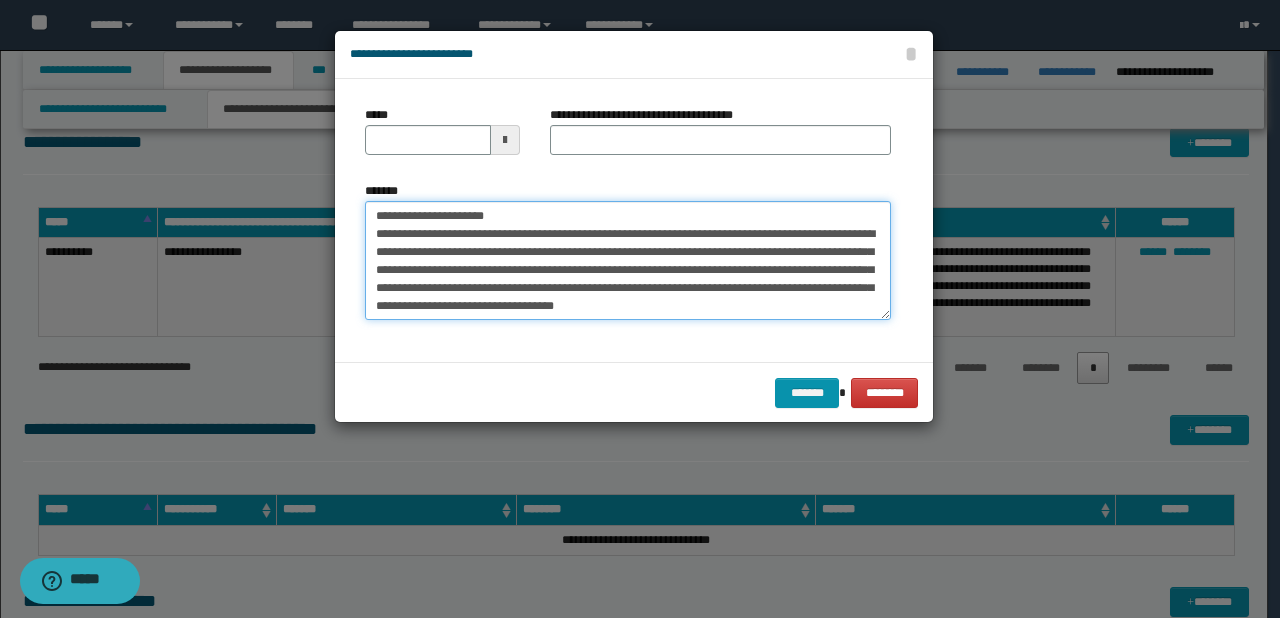 drag, startPoint x: 435, startPoint y: 213, endPoint x: 367, endPoint y: 215, distance: 68.0294 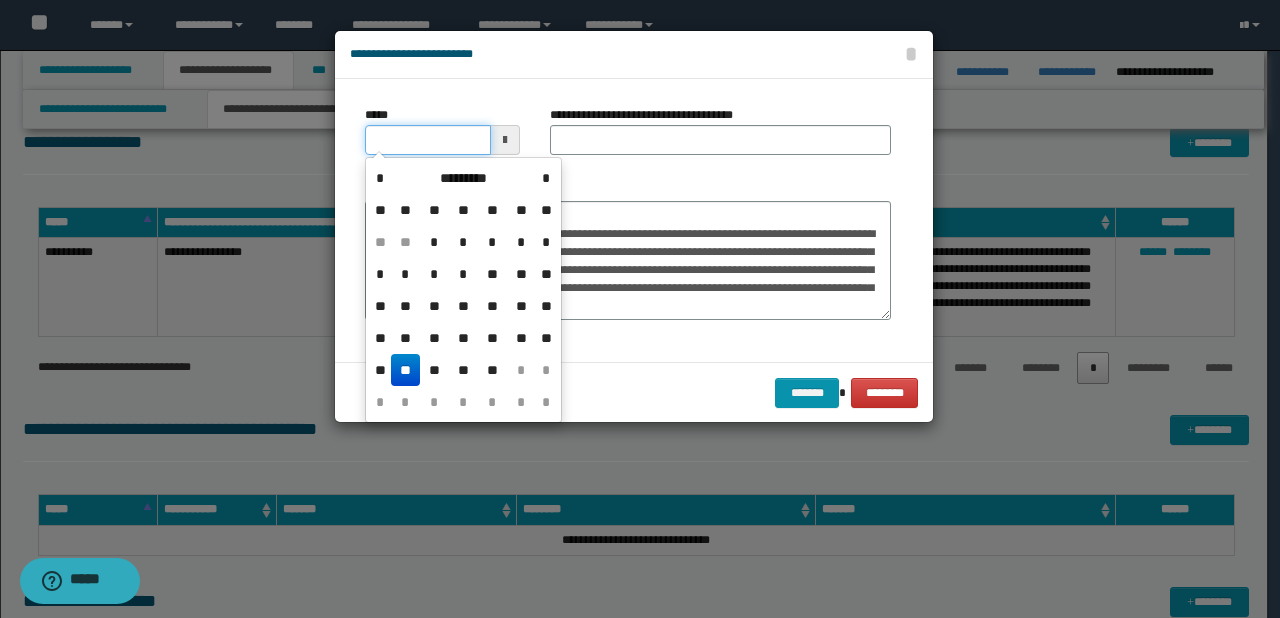 click on "*****" at bounding box center (428, 140) 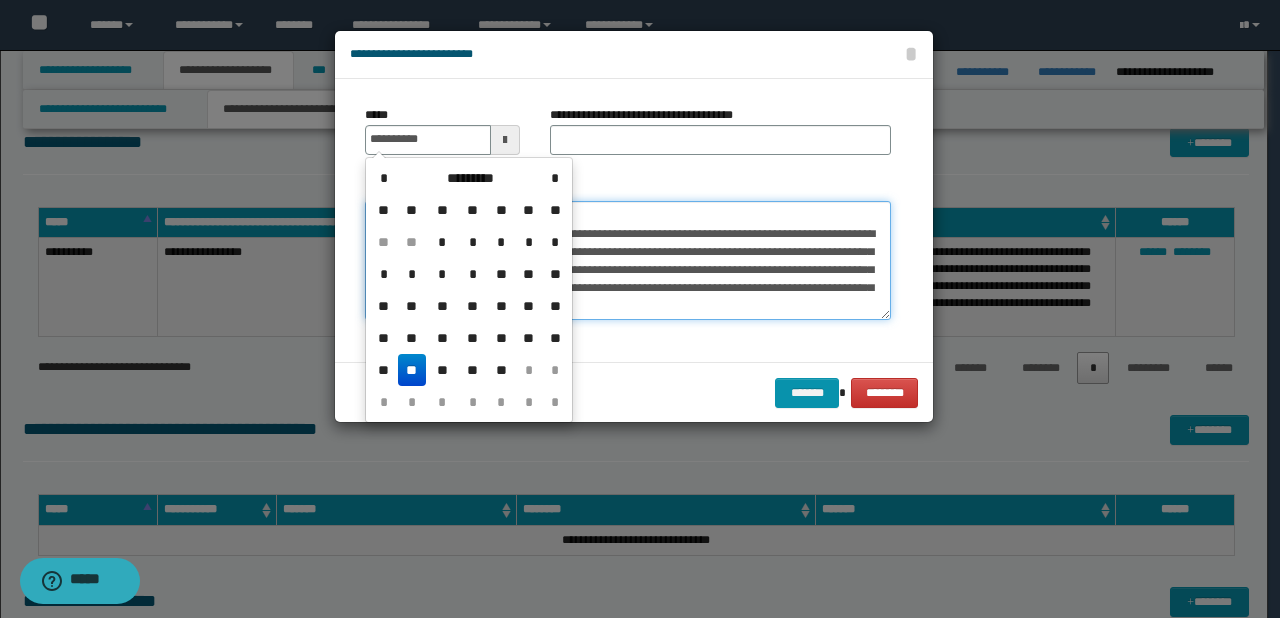 type on "**********" 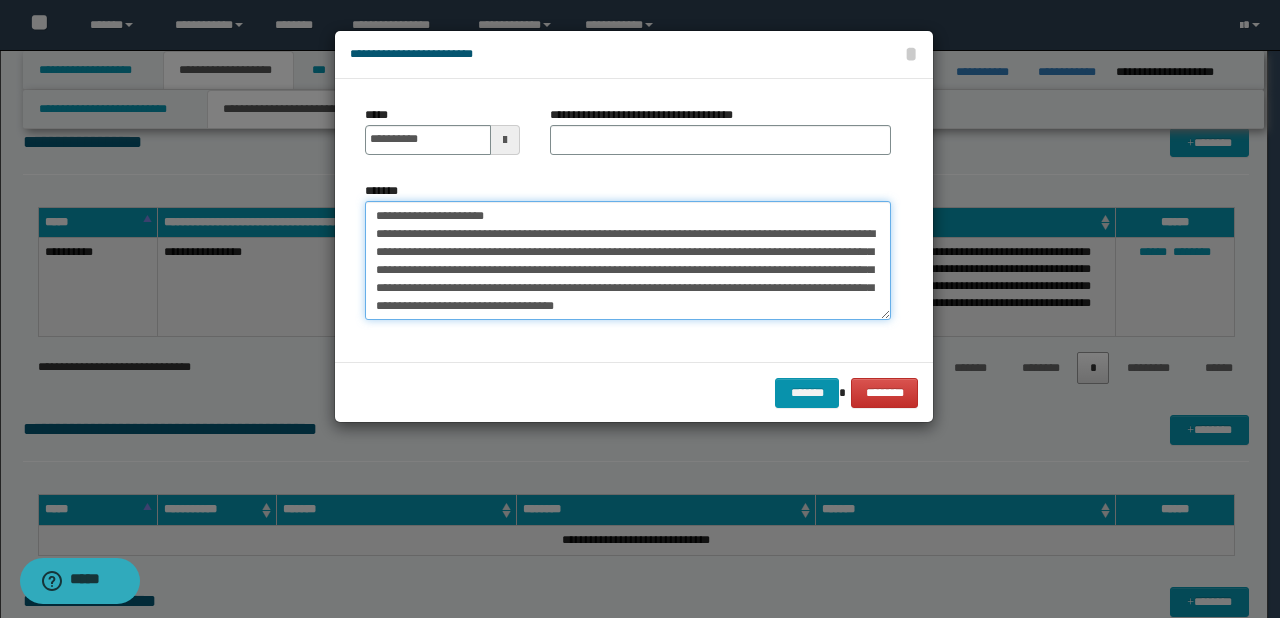 drag, startPoint x: 440, startPoint y: 213, endPoint x: 532, endPoint y: 213, distance: 92 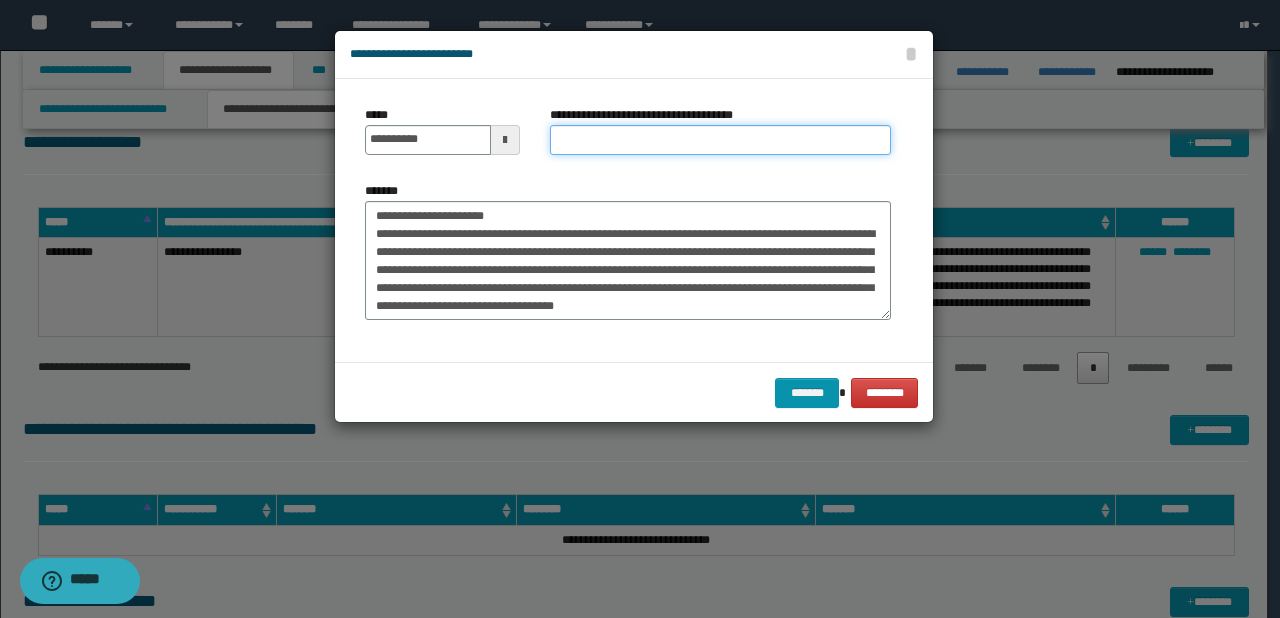 click on "**********" at bounding box center [720, 140] 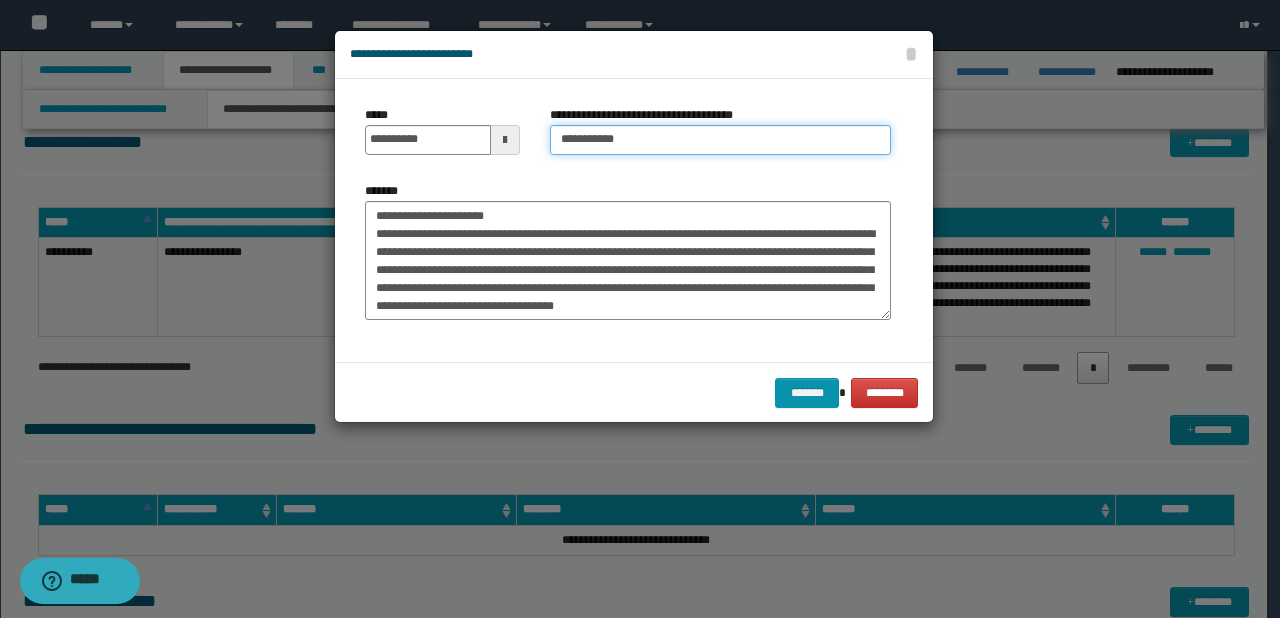type on "**********" 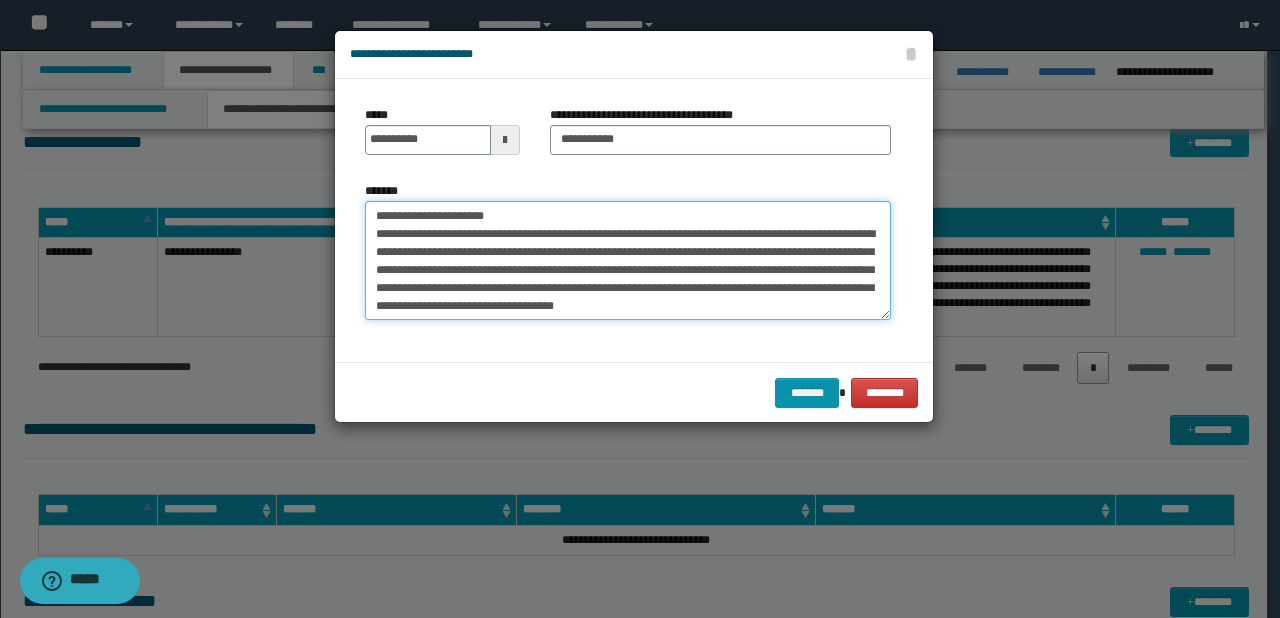 drag, startPoint x: 544, startPoint y: 214, endPoint x: 255, endPoint y: 192, distance: 289.83615 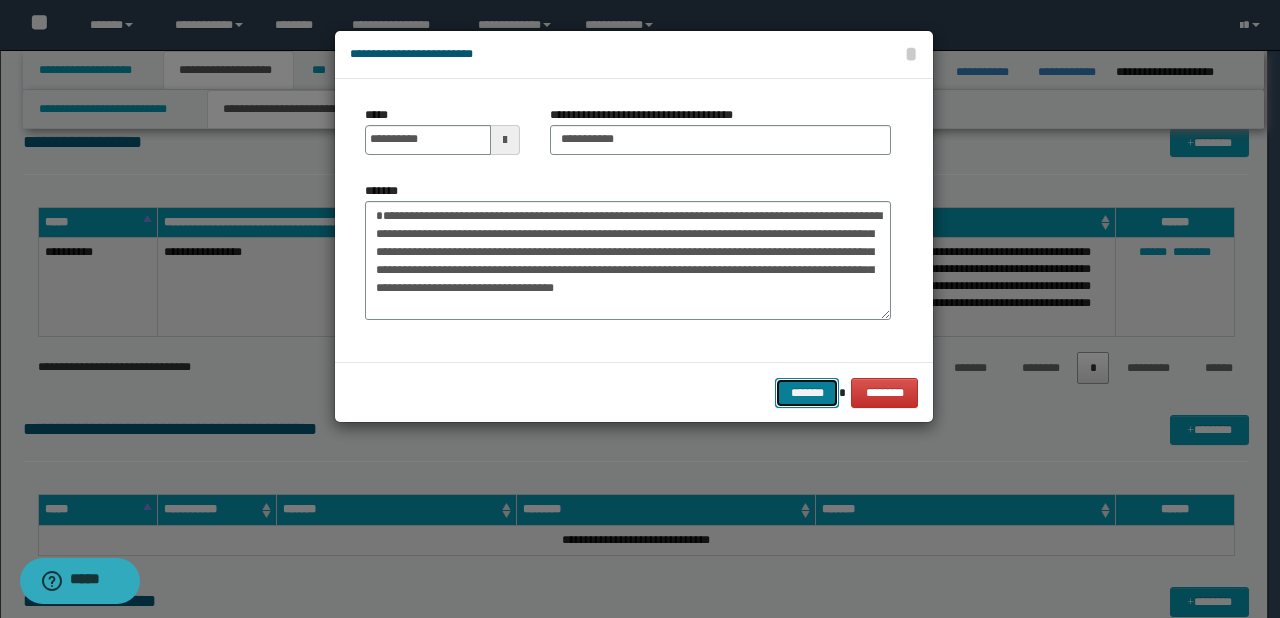 click on "*******" at bounding box center (807, 393) 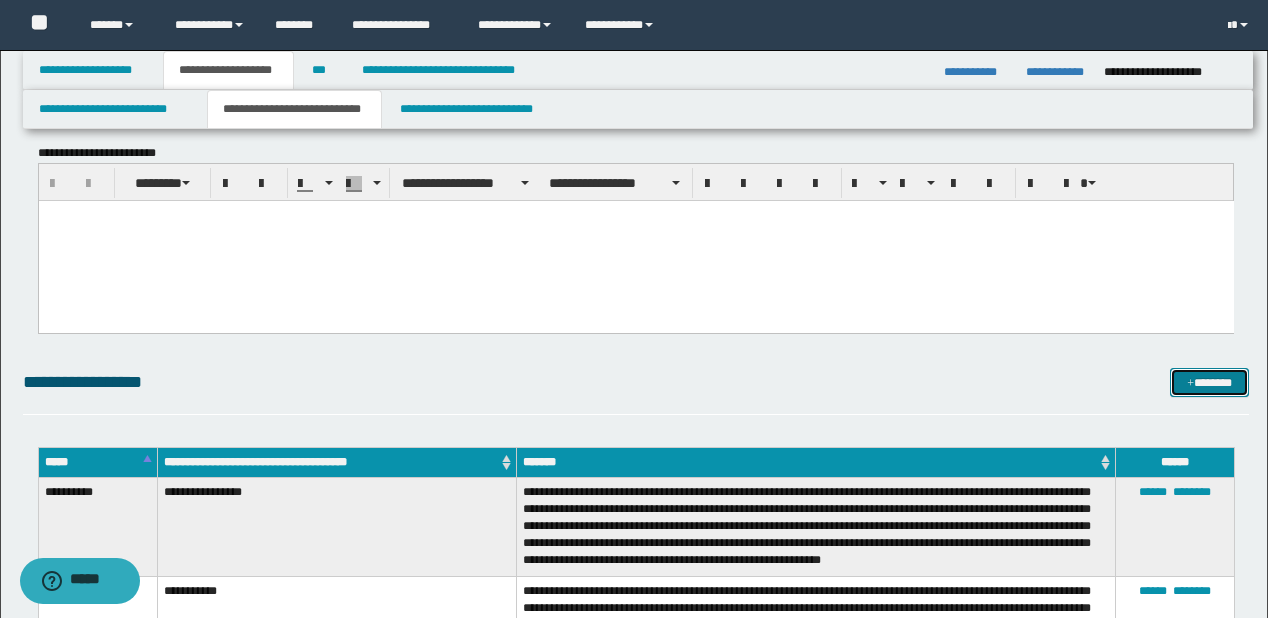 scroll, scrollTop: 2800, scrollLeft: 0, axis: vertical 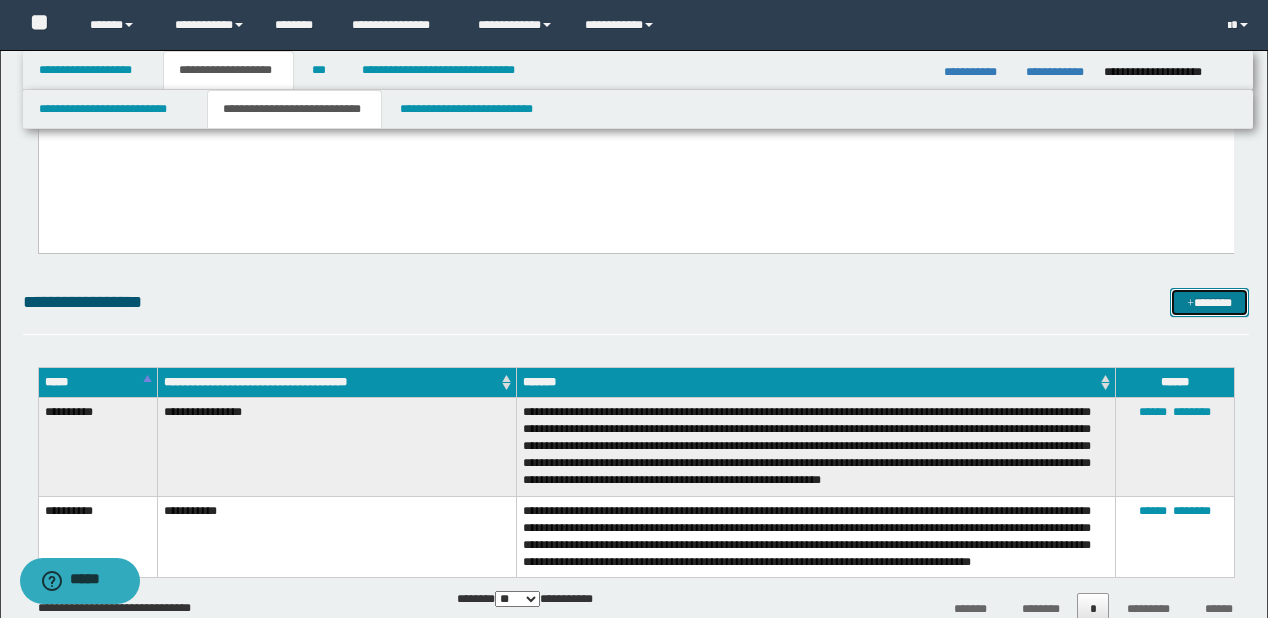 click at bounding box center [1190, 304] 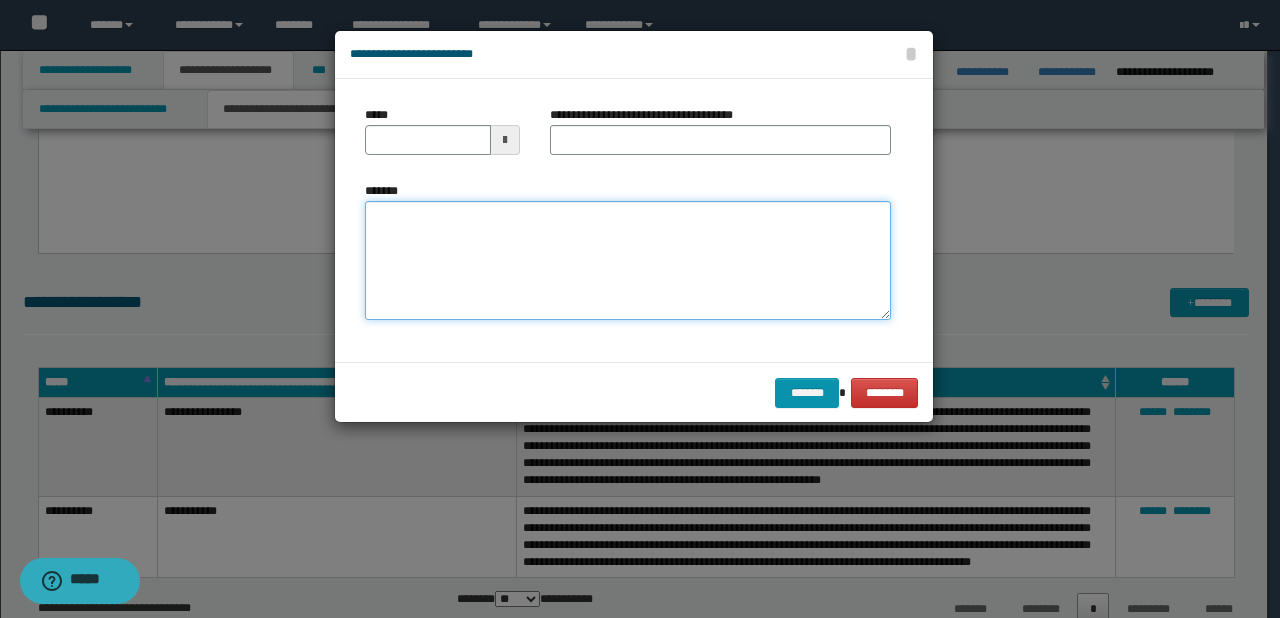 click on "*******" at bounding box center (628, 261) 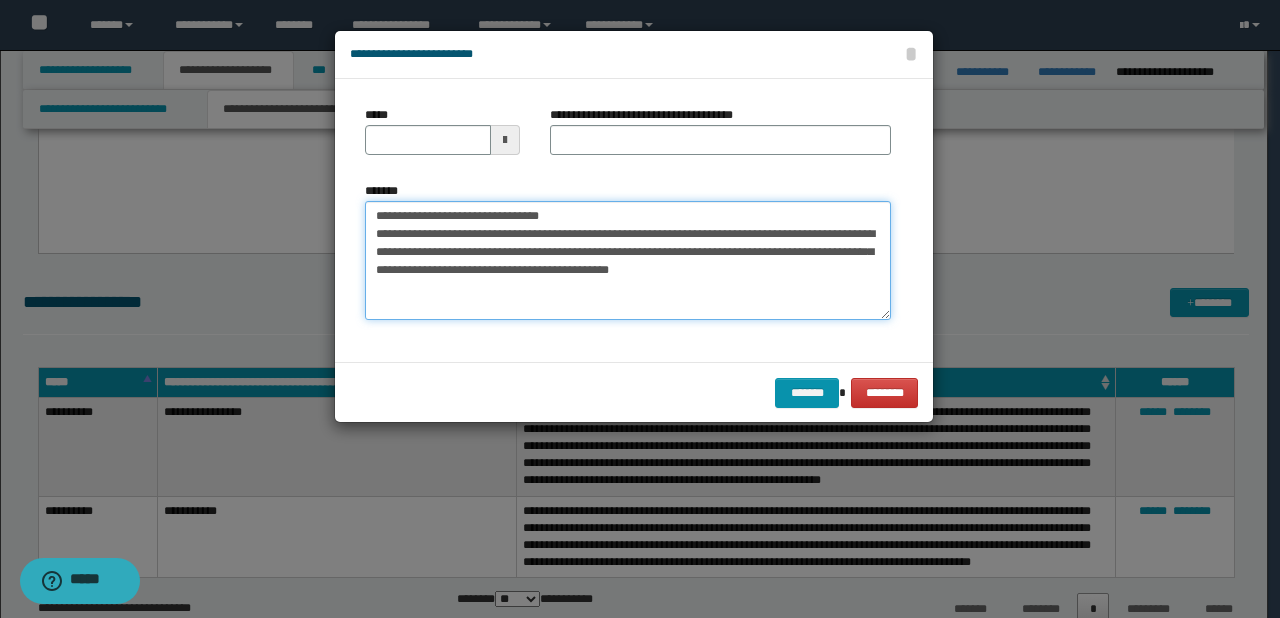 drag, startPoint x: 435, startPoint y: 218, endPoint x: 372, endPoint y: 216, distance: 63.03174 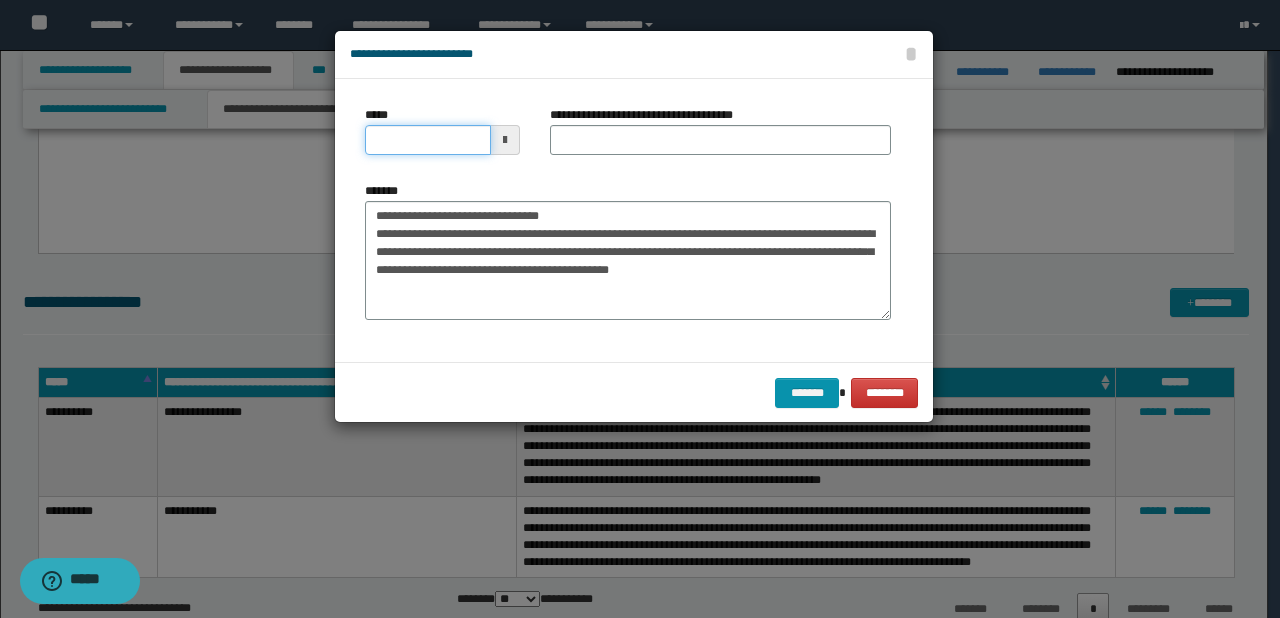 click on "*****" at bounding box center [428, 140] 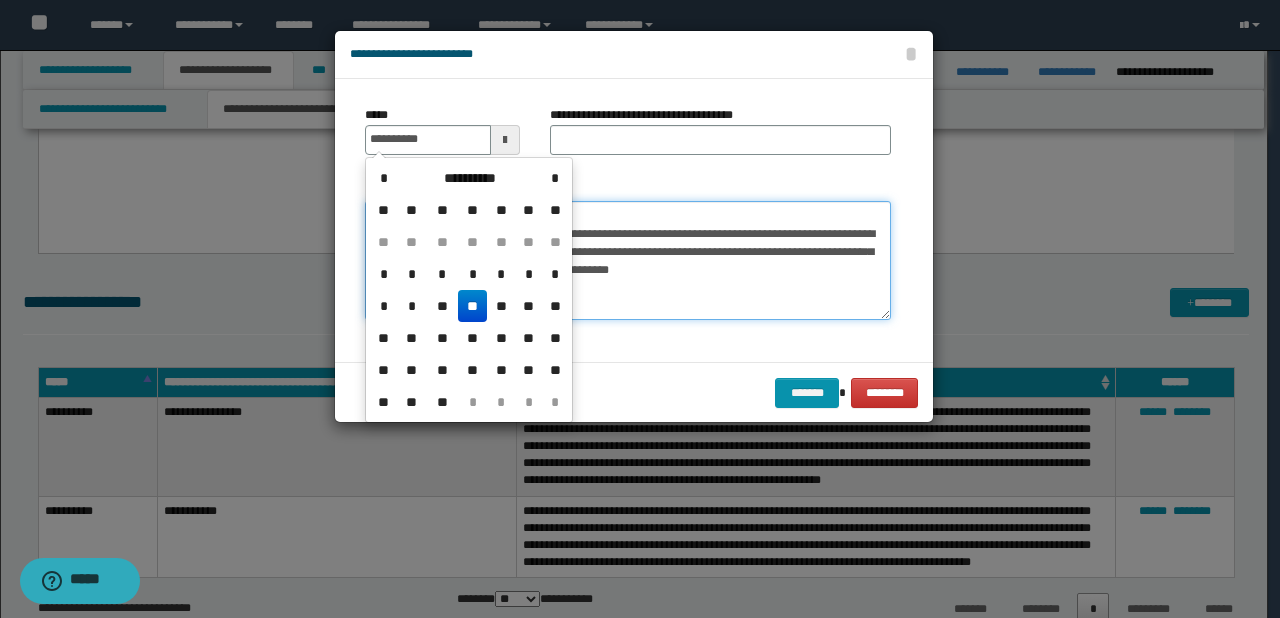 type on "**********" 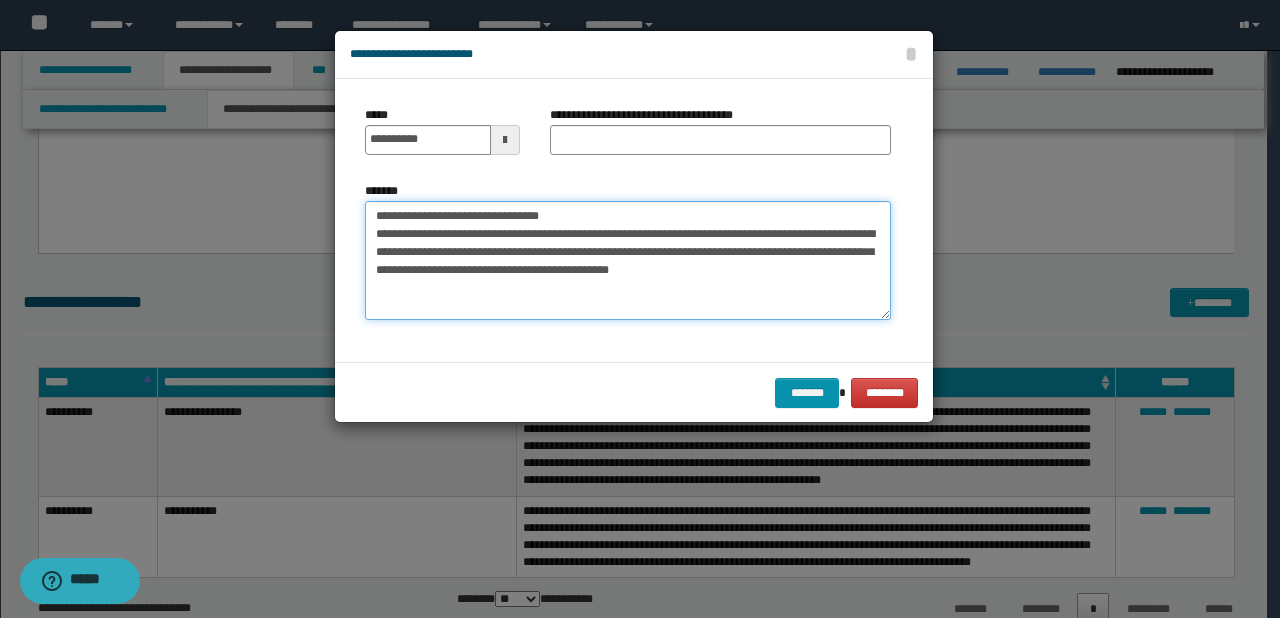 drag, startPoint x: 439, startPoint y: 212, endPoint x: 599, endPoint y: 209, distance: 160.02812 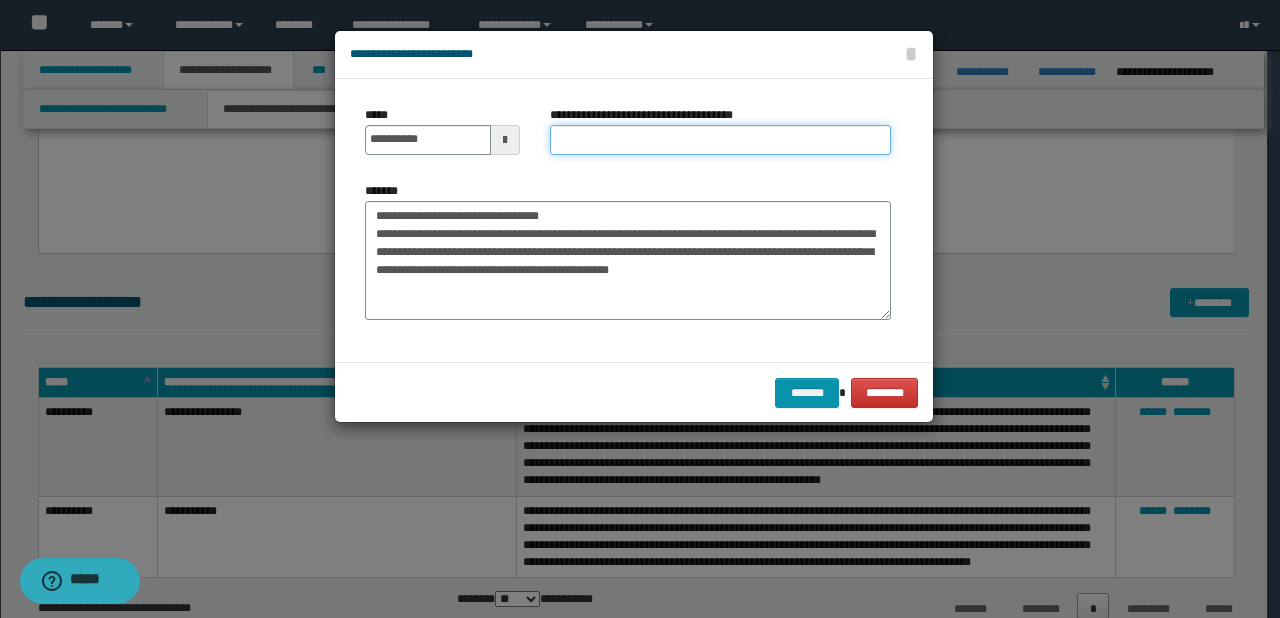click on "**********" at bounding box center (720, 140) 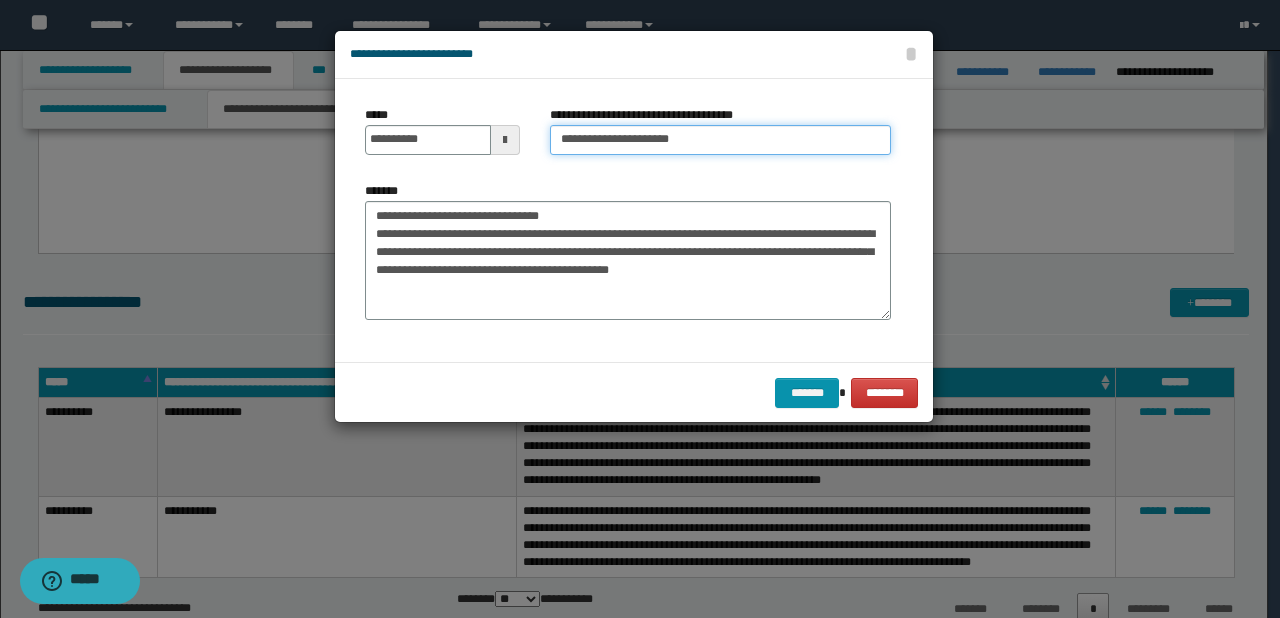 type on "**********" 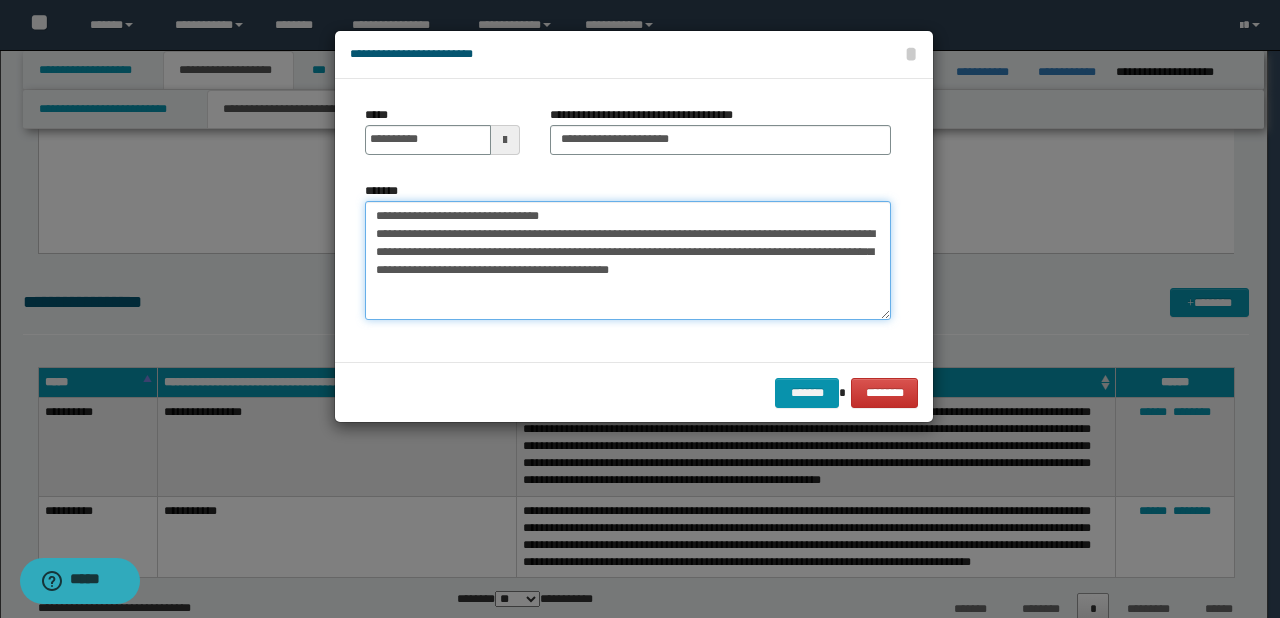 drag, startPoint x: 604, startPoint y: 212, endPoint x: 316, endPoint y: 209, distance: 288.01562 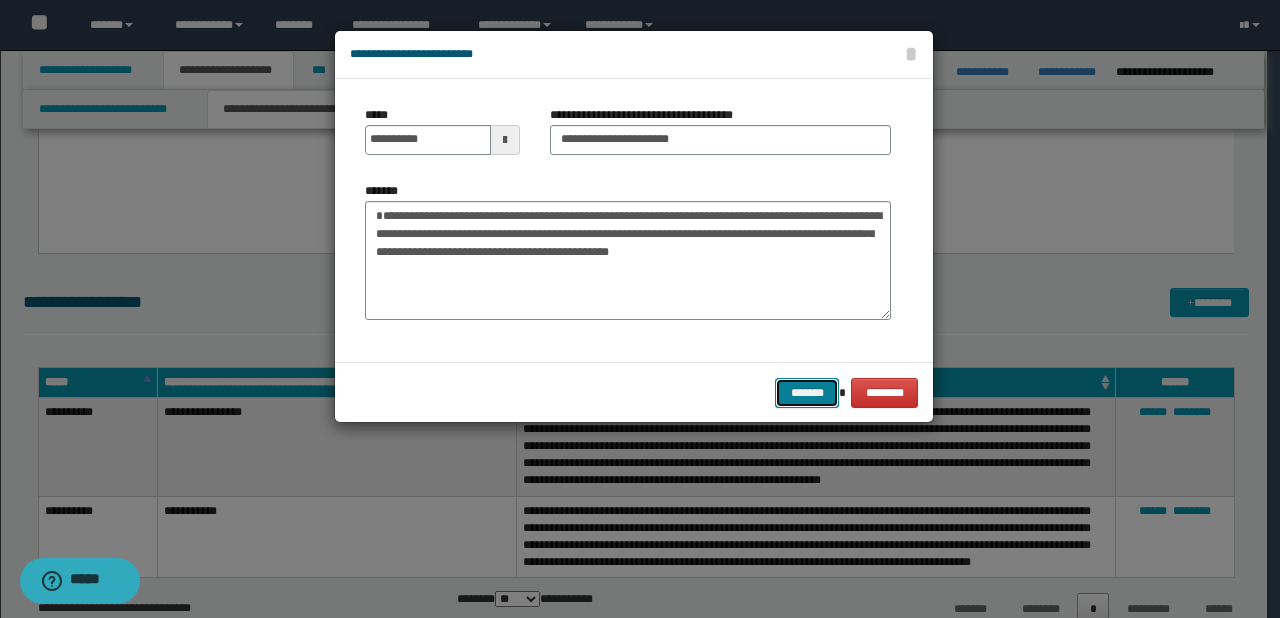 click on "*******" at bounding box center [807, 393] 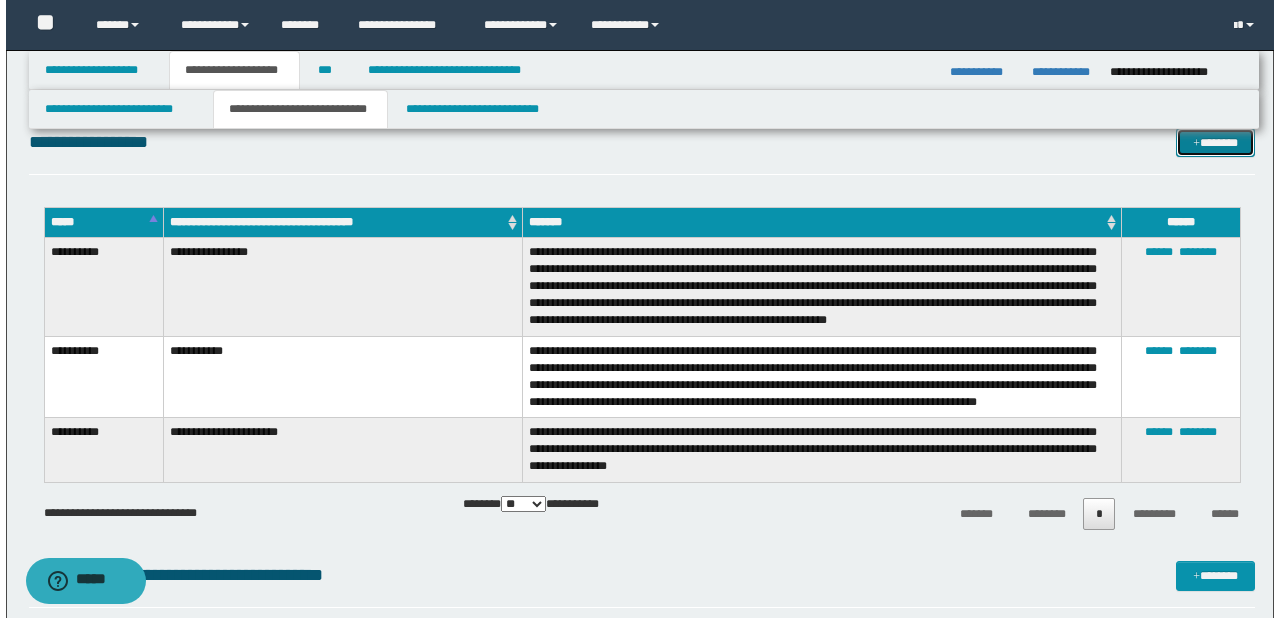 scroll, scrollTop: 2640, scrollLeft: 0, axis: vertical 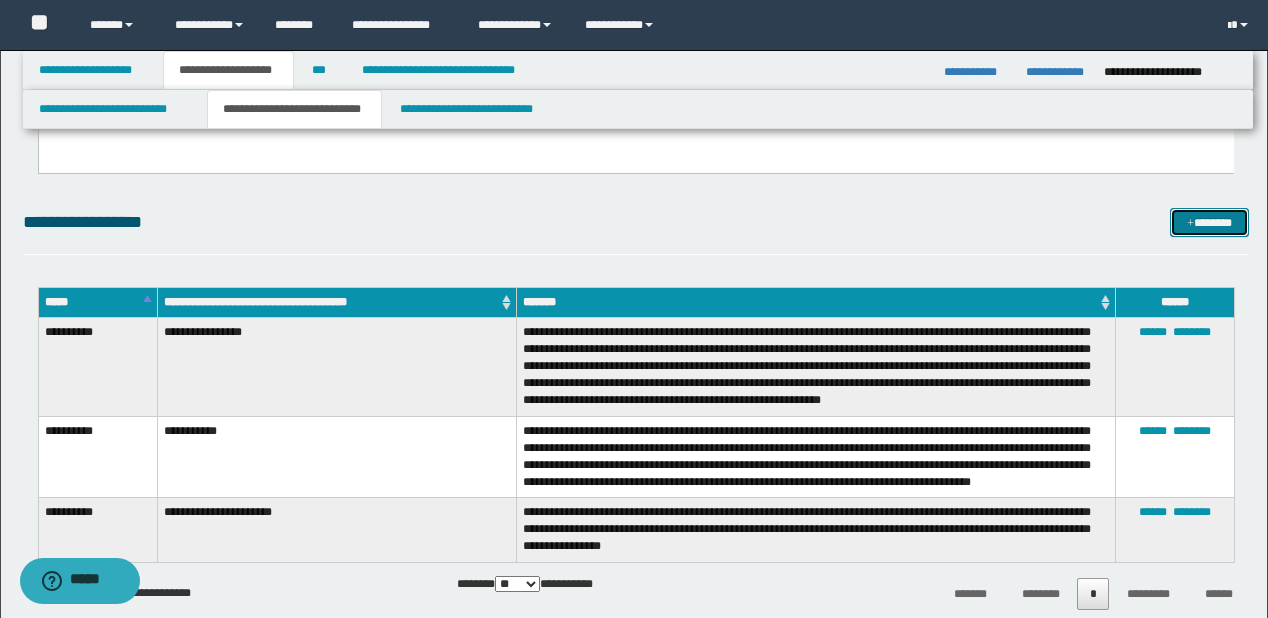 click on "*******" at bounding box center [1209, 223] 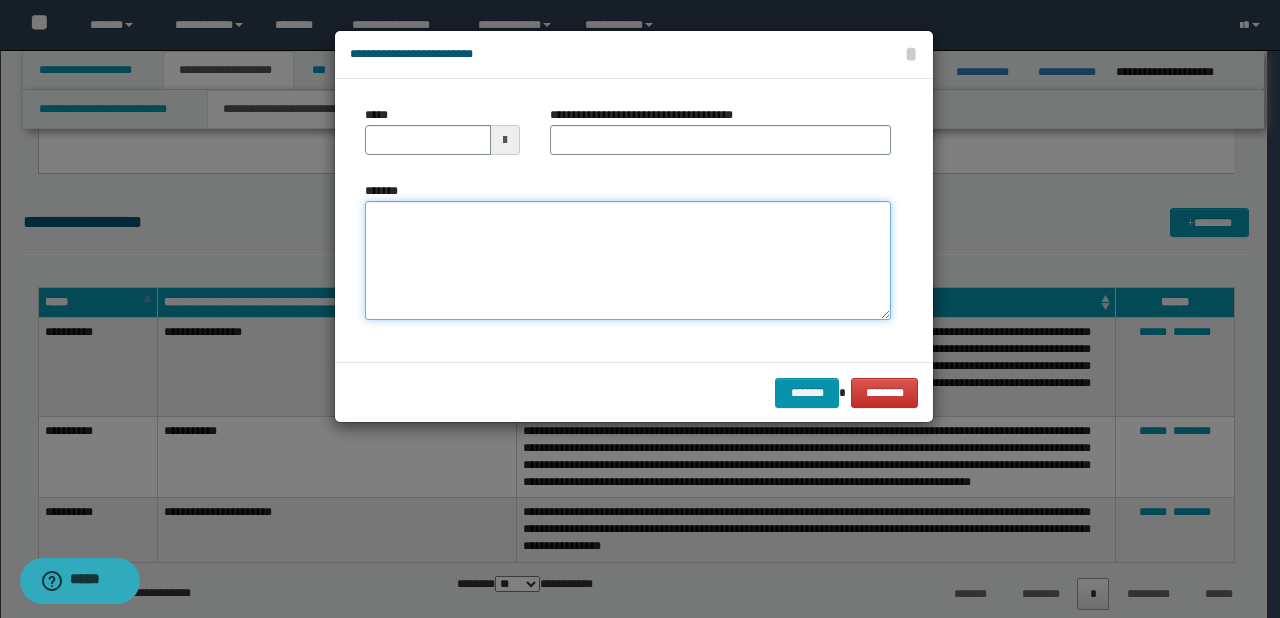 click on "*******" at bounding box center (628, 261) 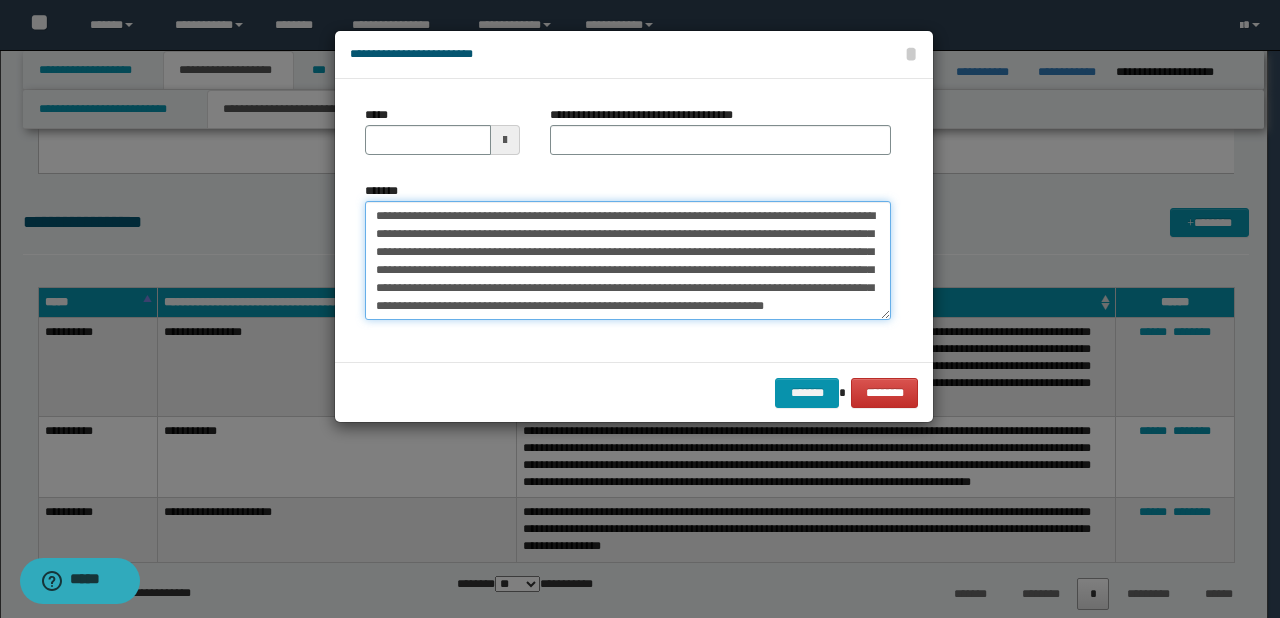 scroll, scrollTop: 0, scrollLeft: 0, axis: both 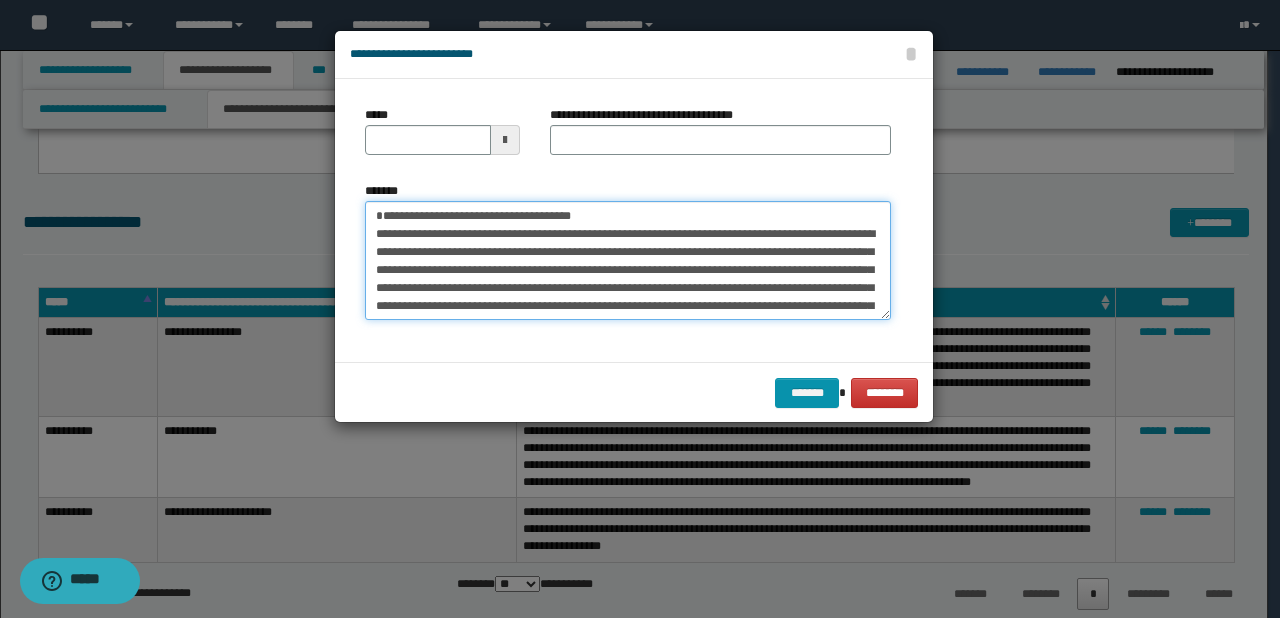 drag, startPoint x: 435, startPoint y: 236, endPoint x: 356, endPoint y: 231, distance: 79.15807 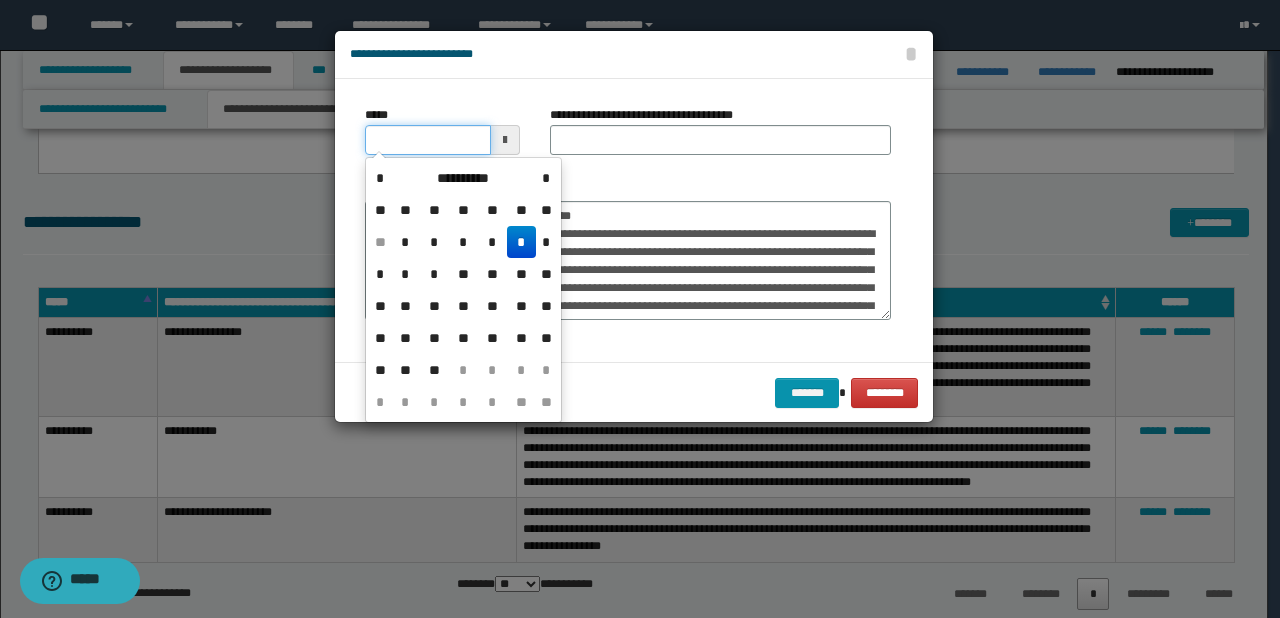 click on "*****" at bounding box center [428, 140] 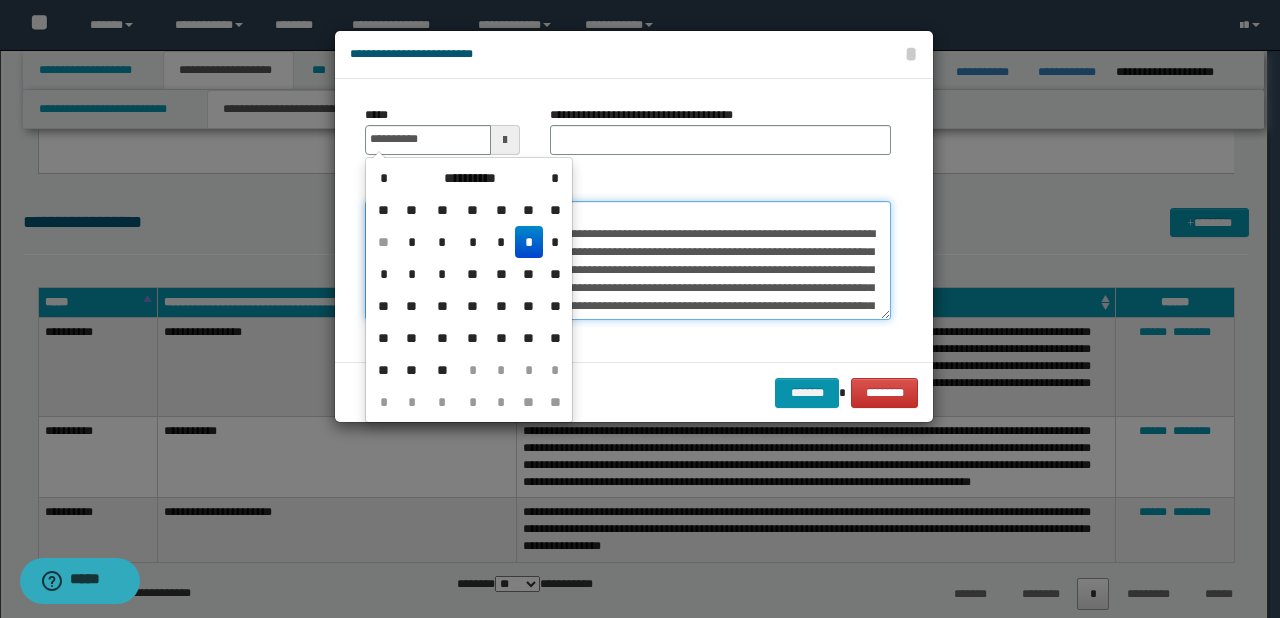 type on "**********" 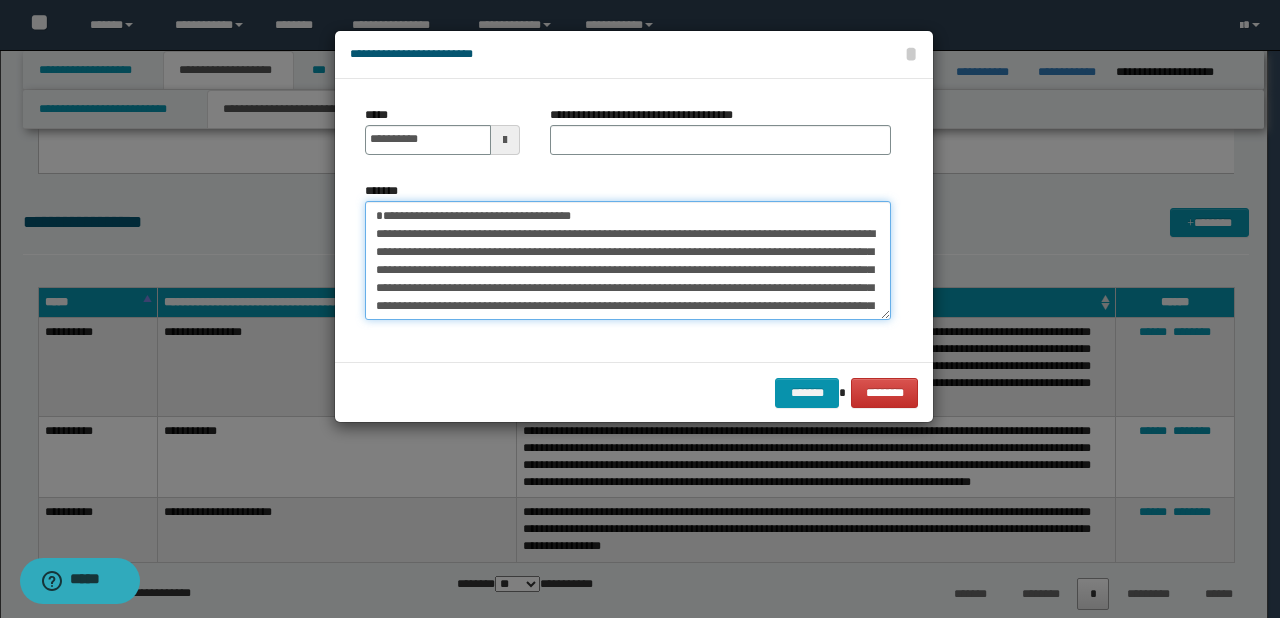 click on "**********" at bounding box center (628, 261) 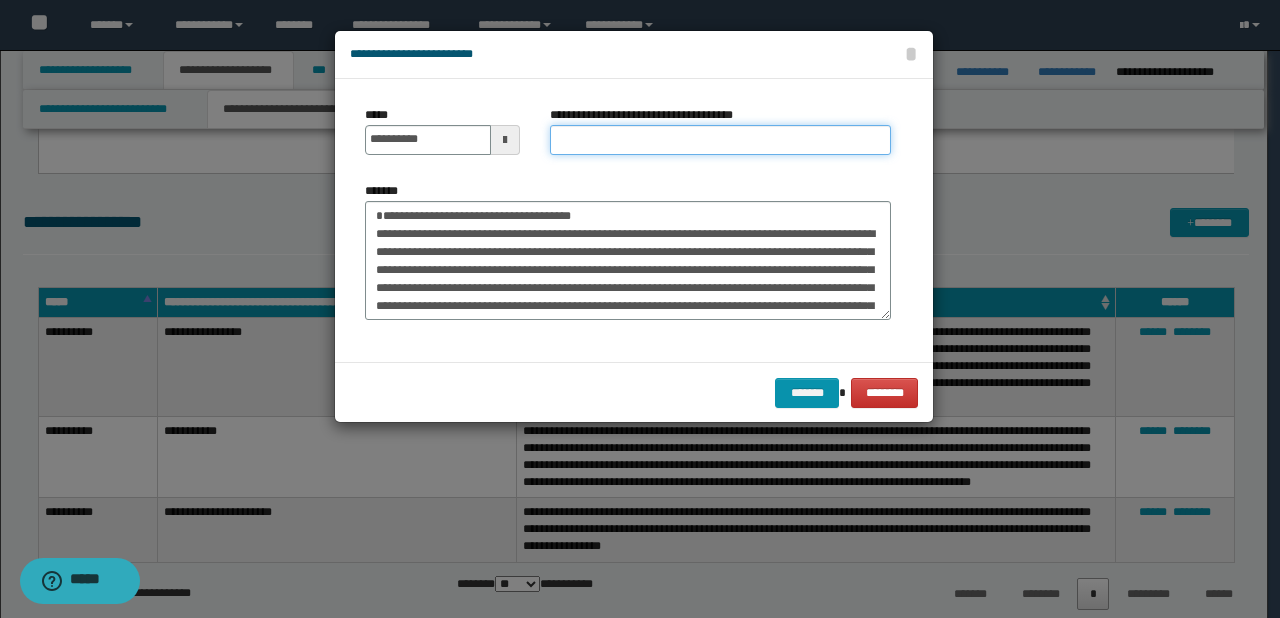 drag, startPoint x: 630, startPoint y: 139, endPoint x: 629, endPoint y: 154, distance: 15.033297 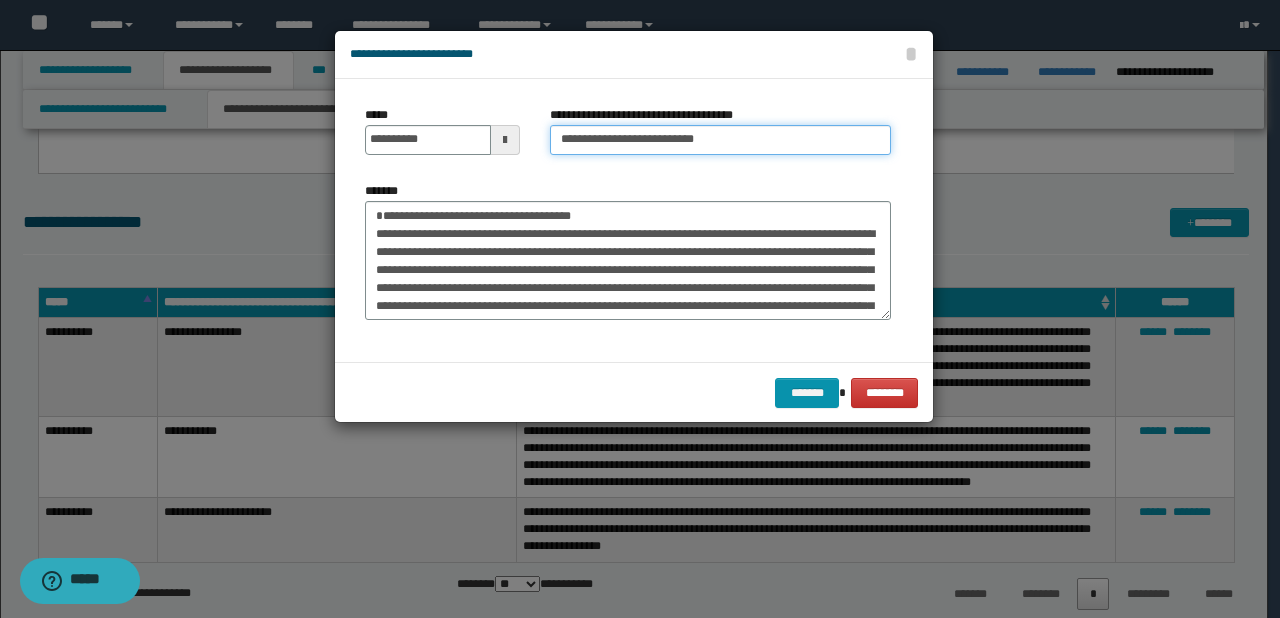 type on "**********" 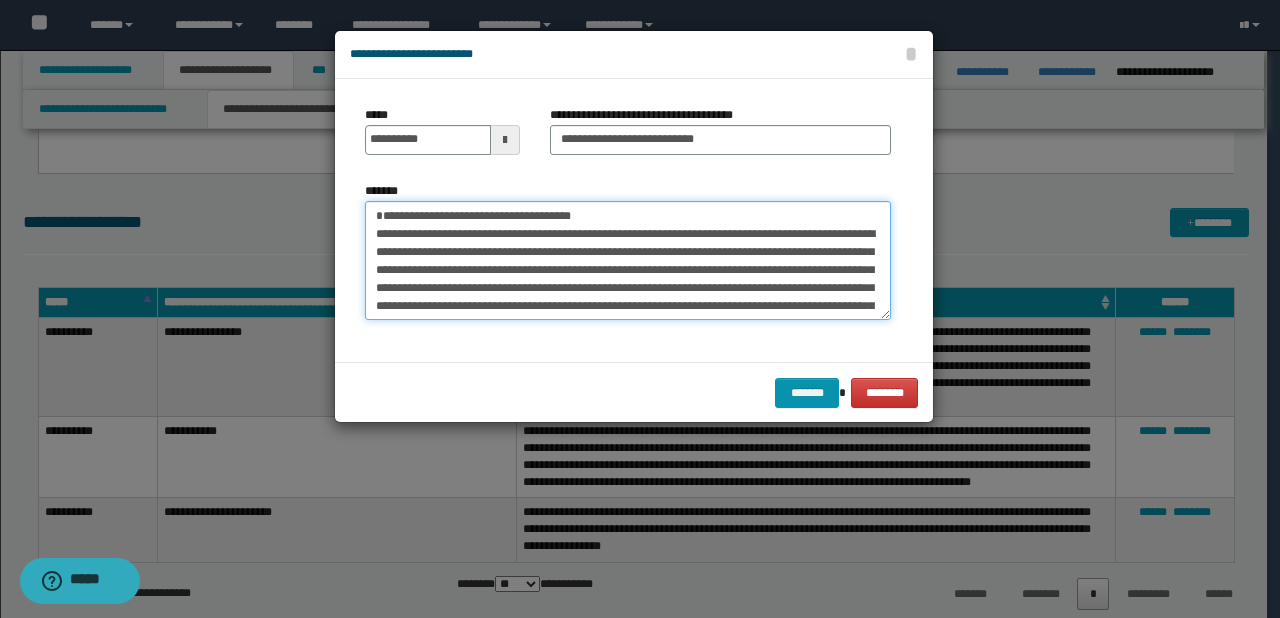 click on "**********" at bounding box center (628, 261) 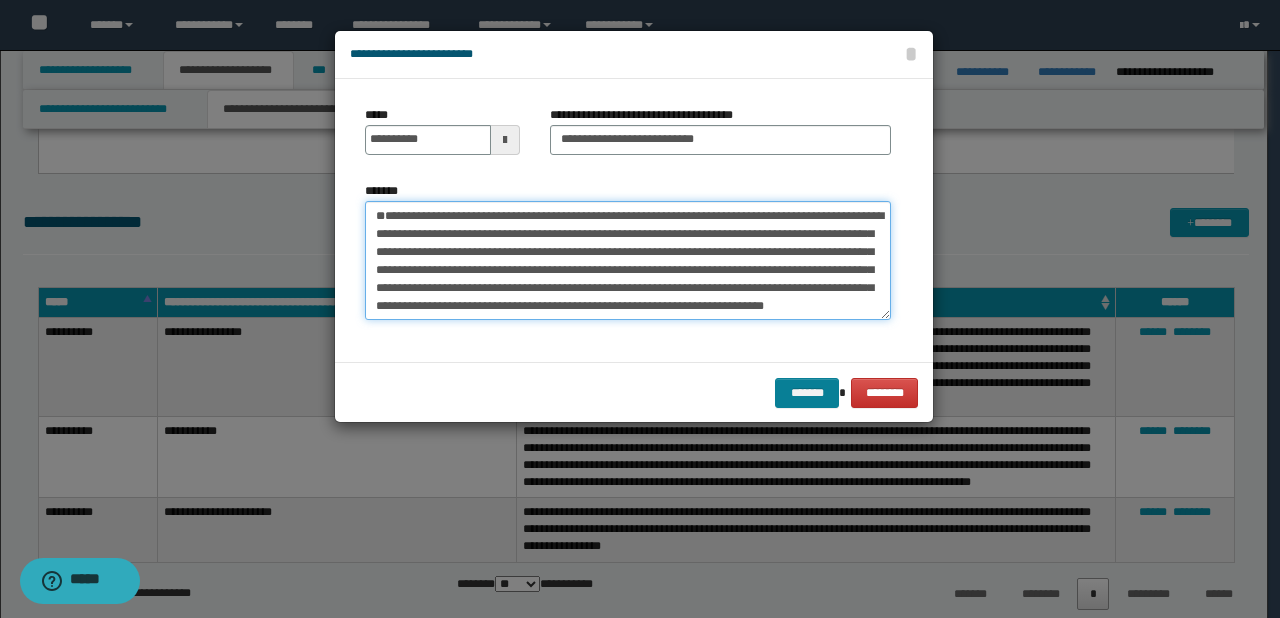 type on "**********" 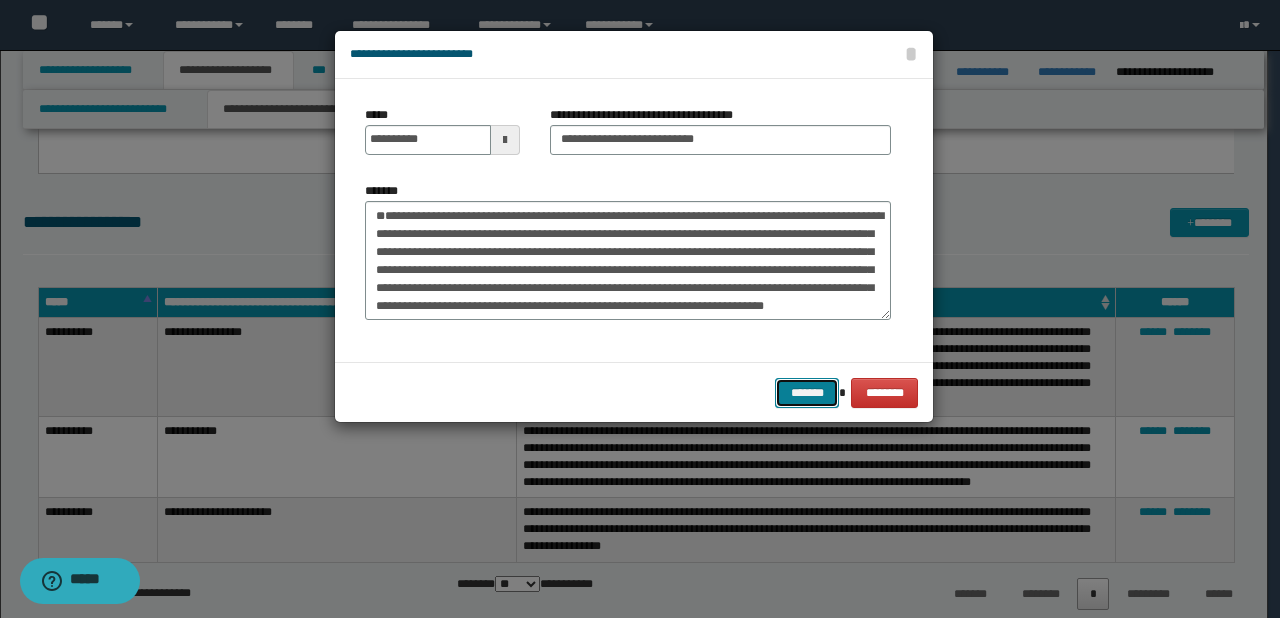 click on "*******" at bounding box center (807, 393) 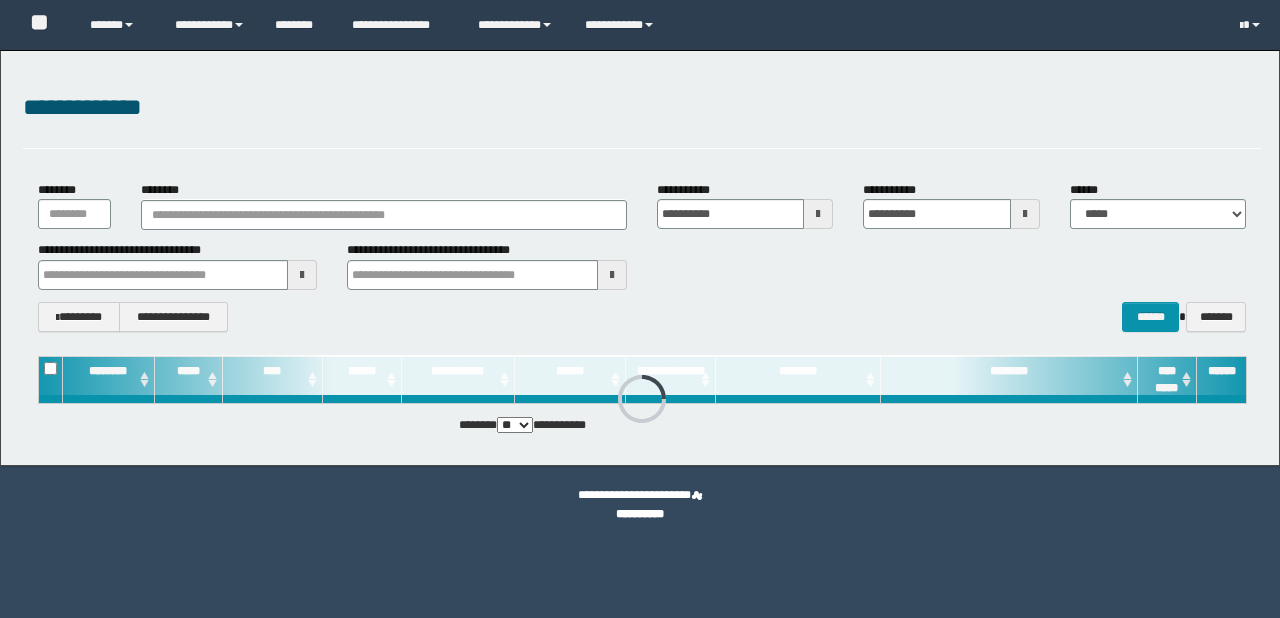 scroll, scrollTop: 0, scrollLeft: 0, axis: both 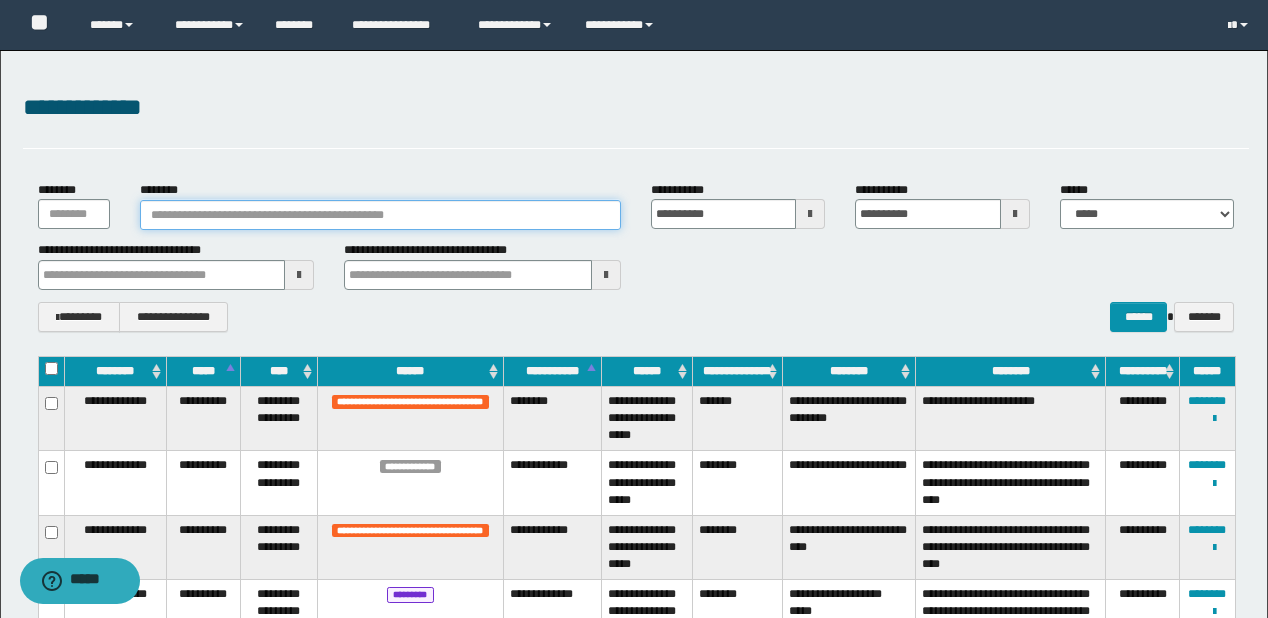 click on "********" at bounding box center (380, 215) 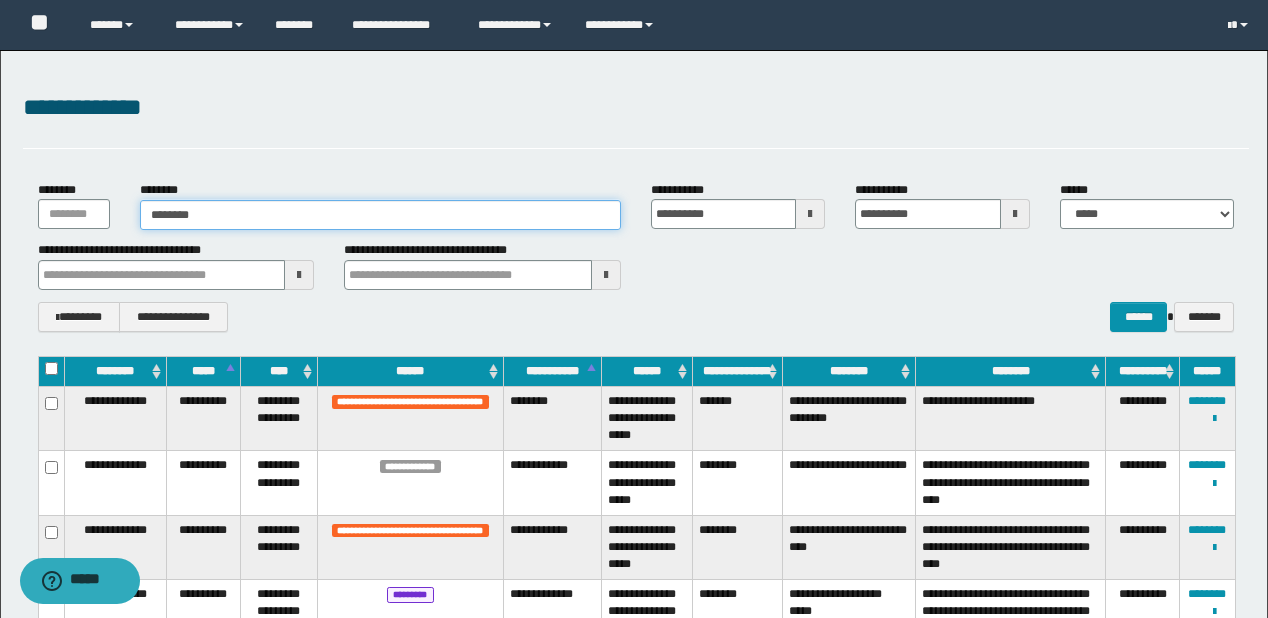 type on "********" 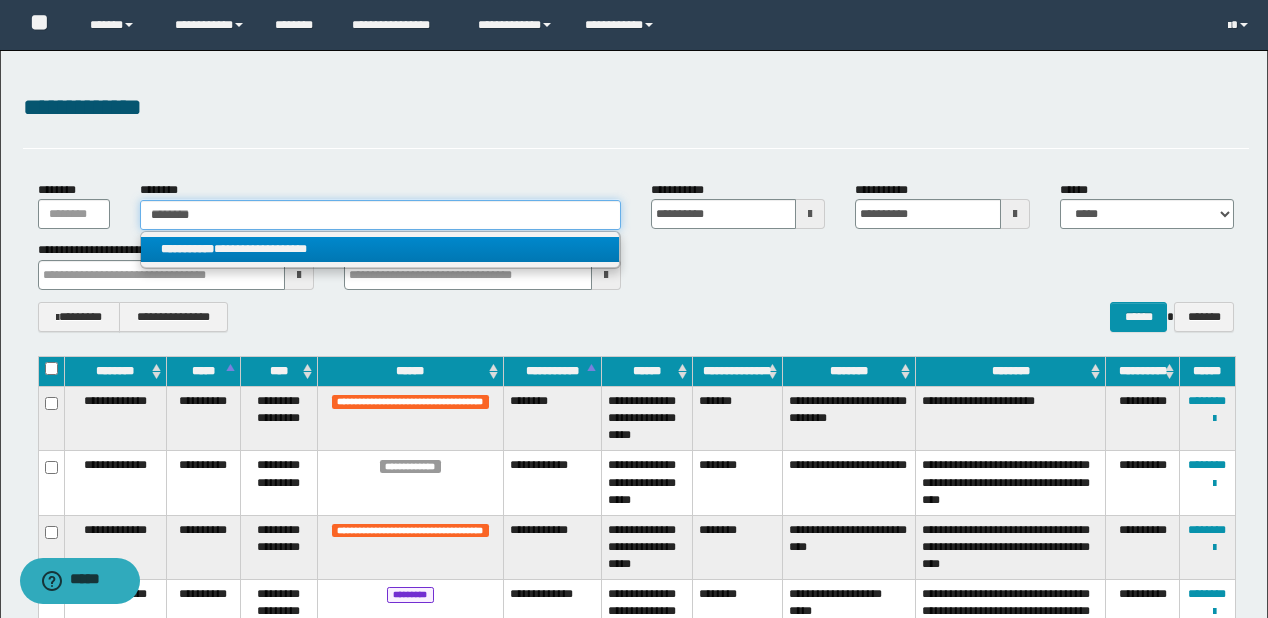 type on "********" 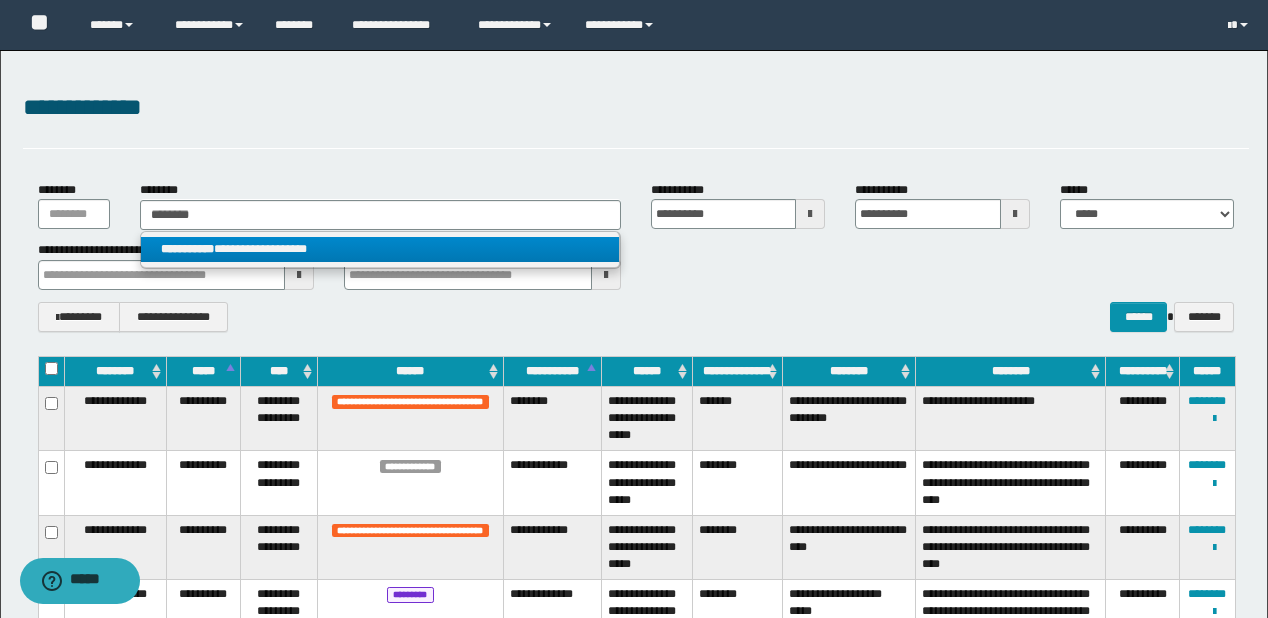 click on "**********" at bounding box center (380, 249) 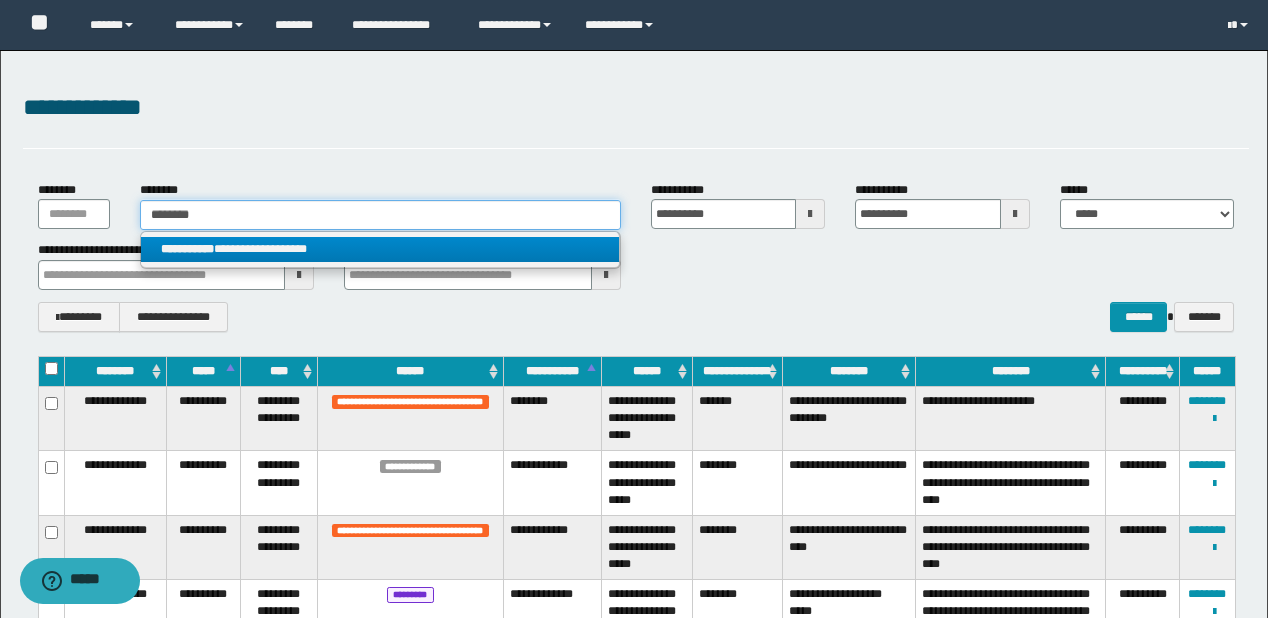 type 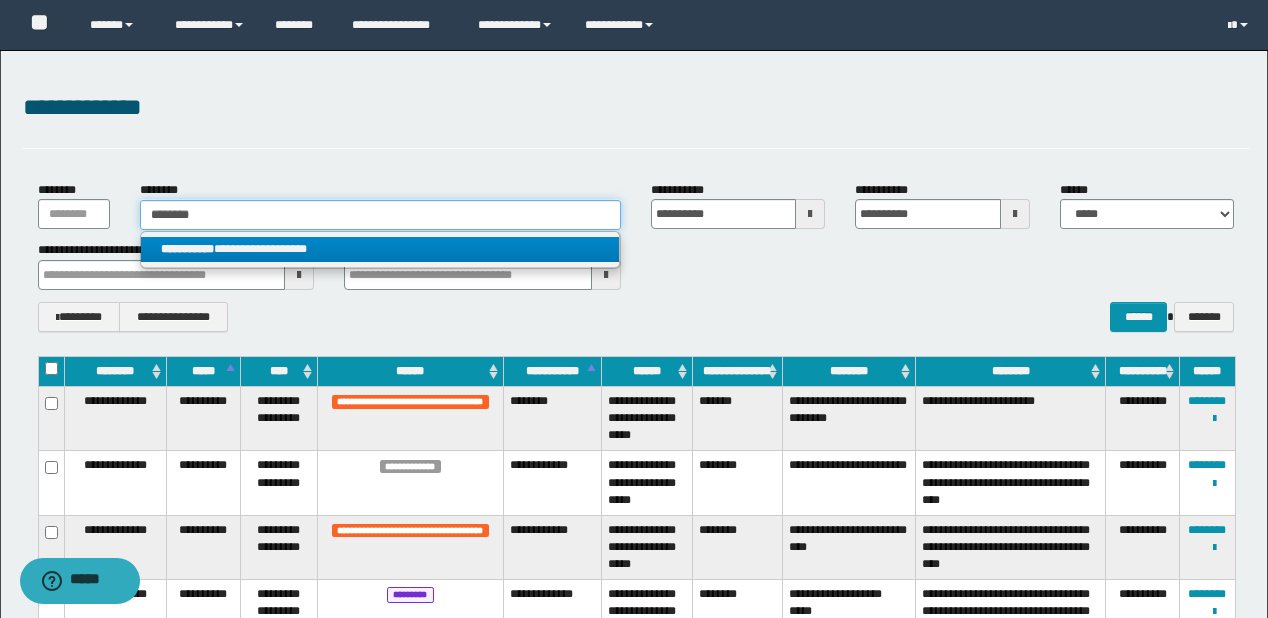 type on "**********" 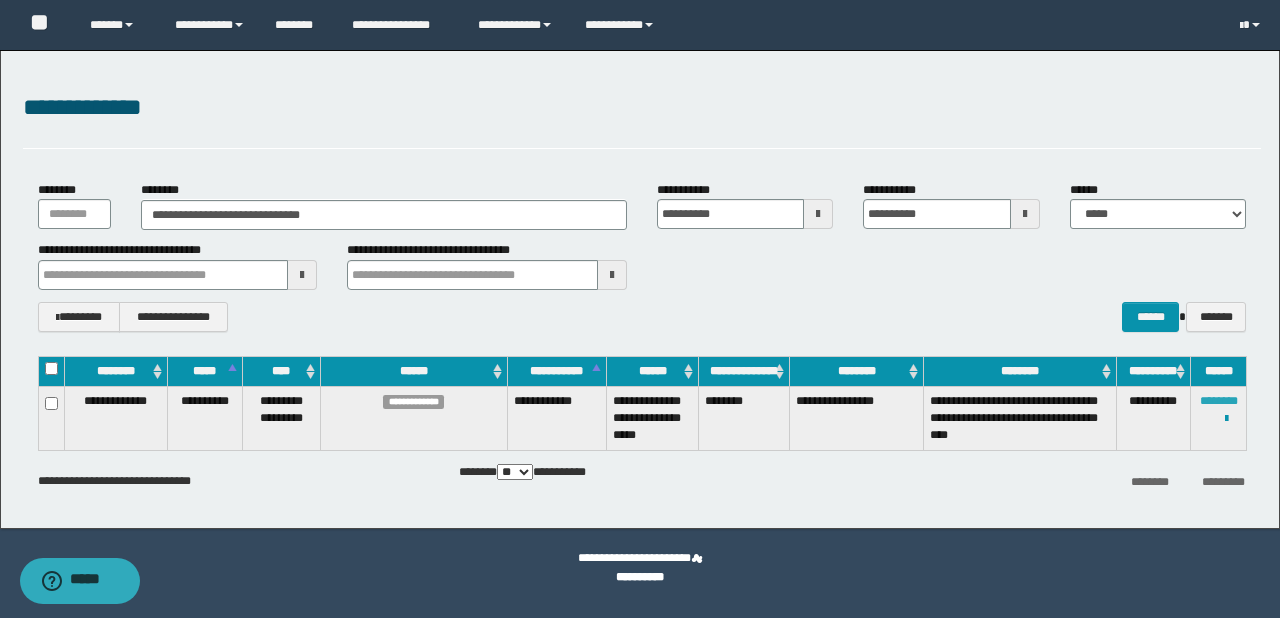 click on "********" at bounding box center [1219, 401] 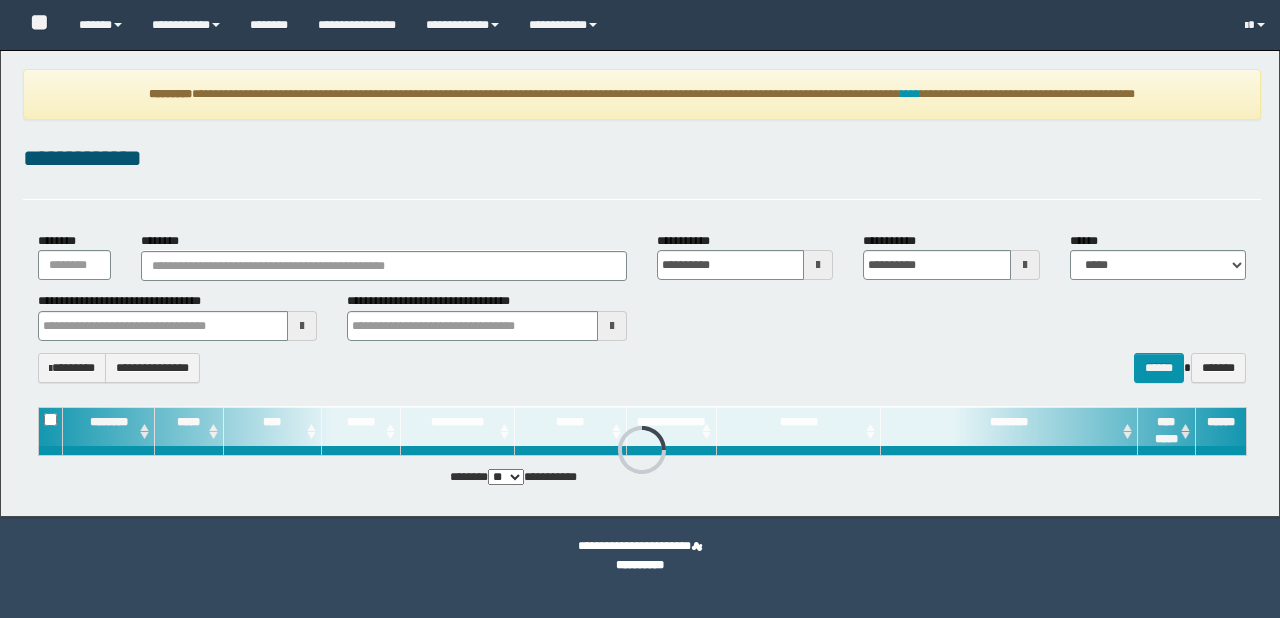 scroll, scrollTop: 0, scrollLeft: 0, axis: both 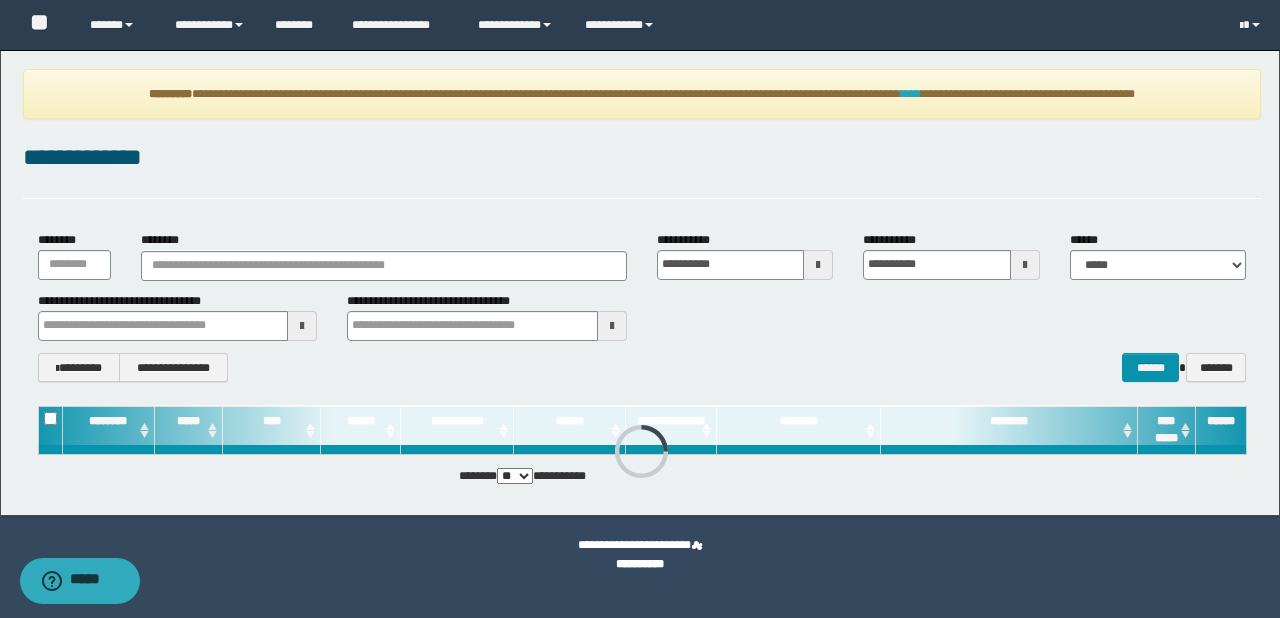 click on "****" at bounding box center [911, 94] 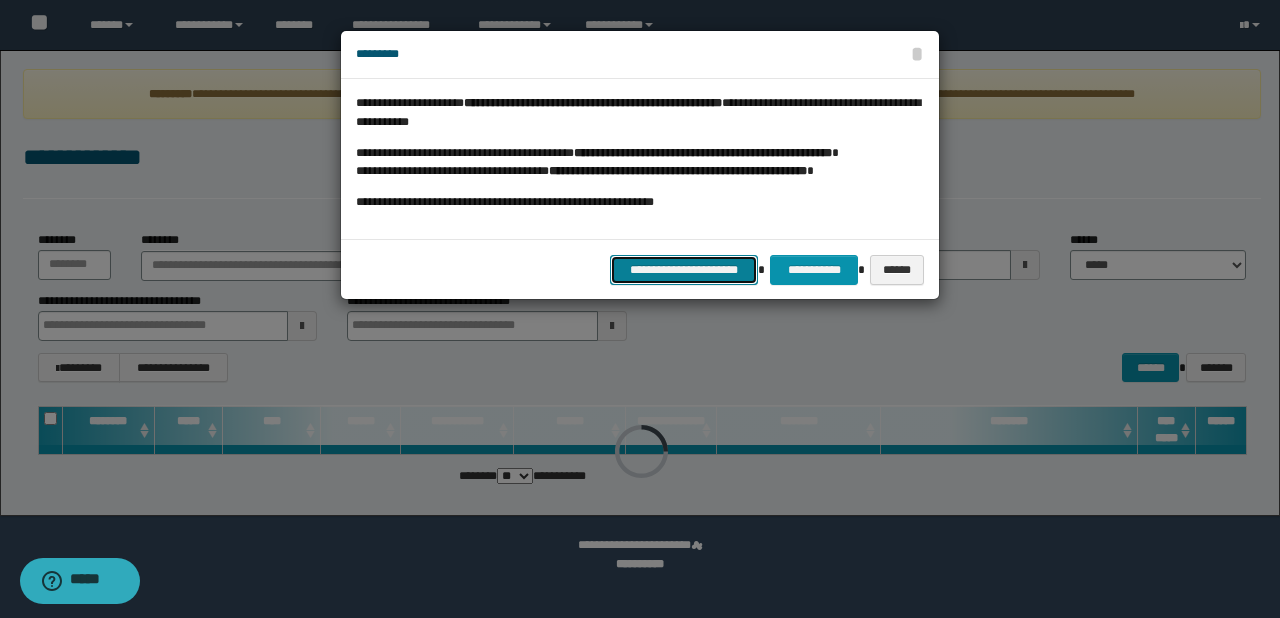 click on "**********" at bounding box center [684, 270] 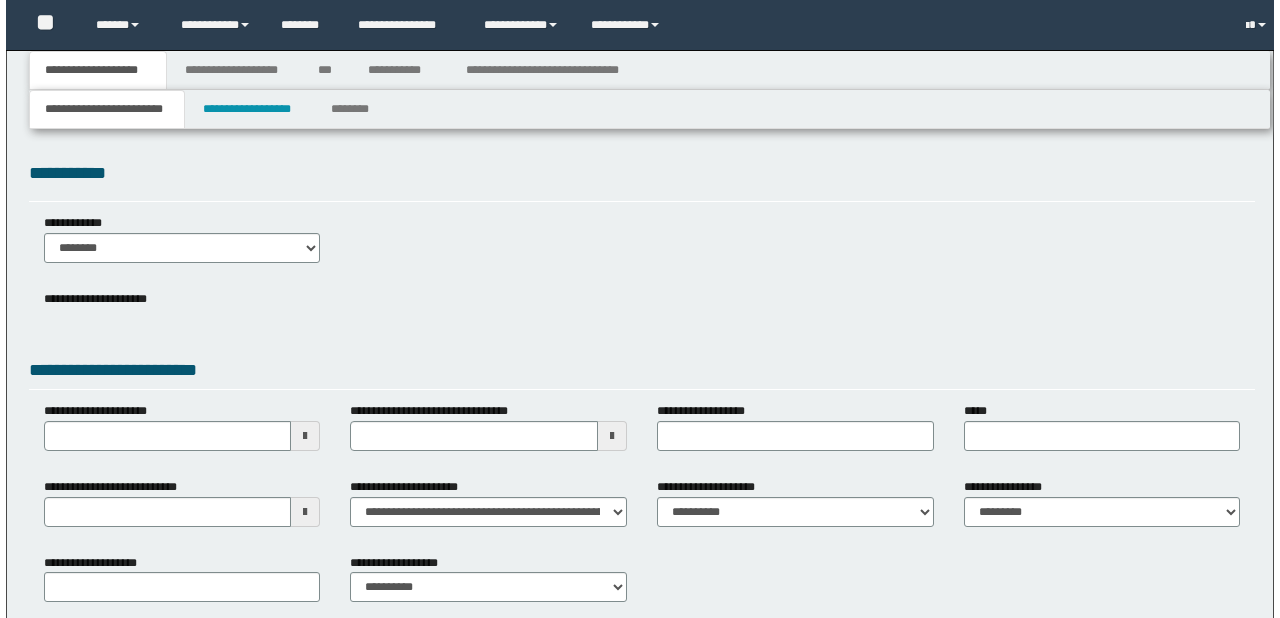 scroll, scrollTop: 0, scrollLeft: 0, axis: both 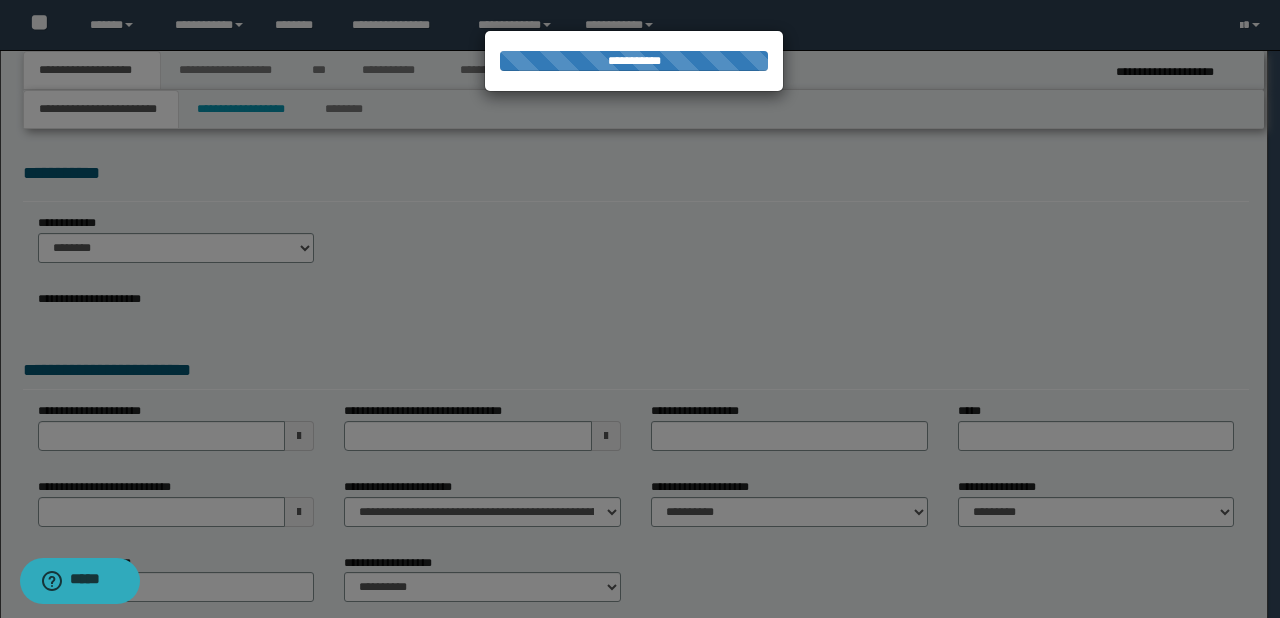 select on "*" 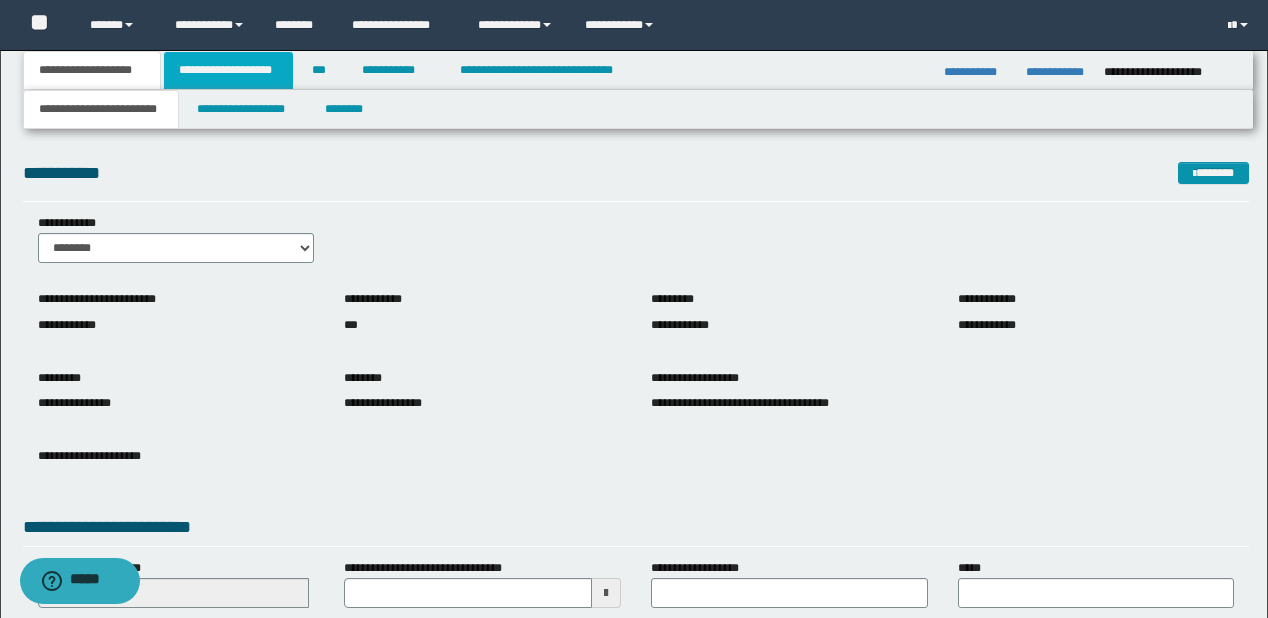 click on "**********" at bounding box center (228, 70) 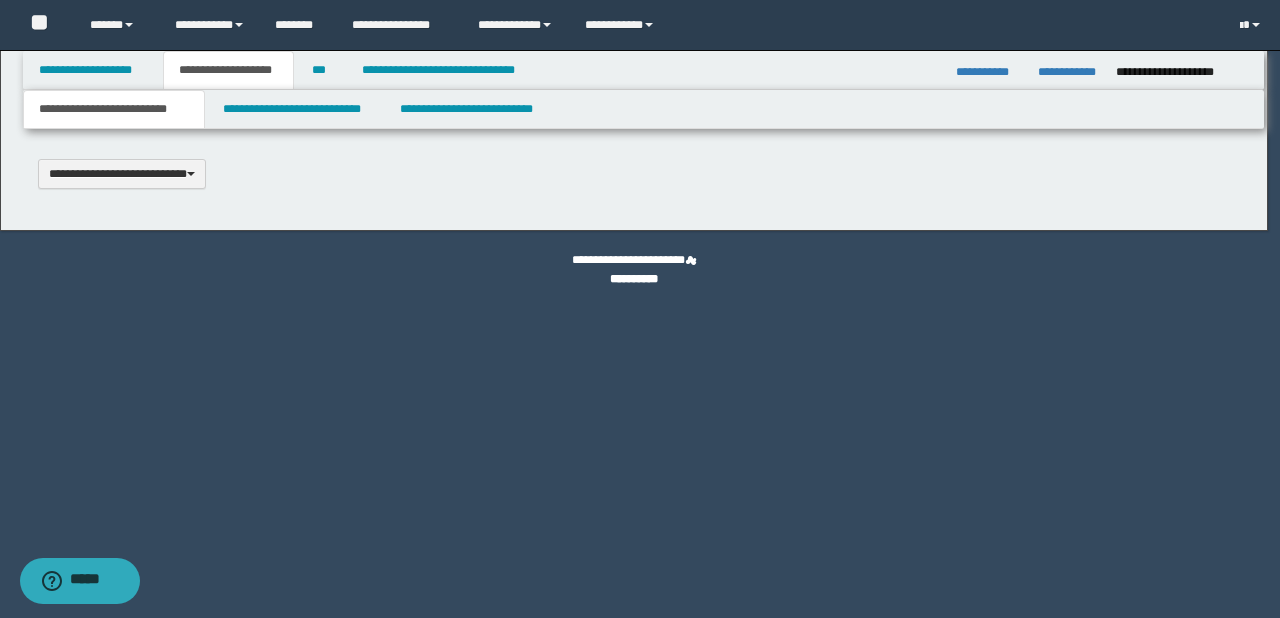 type 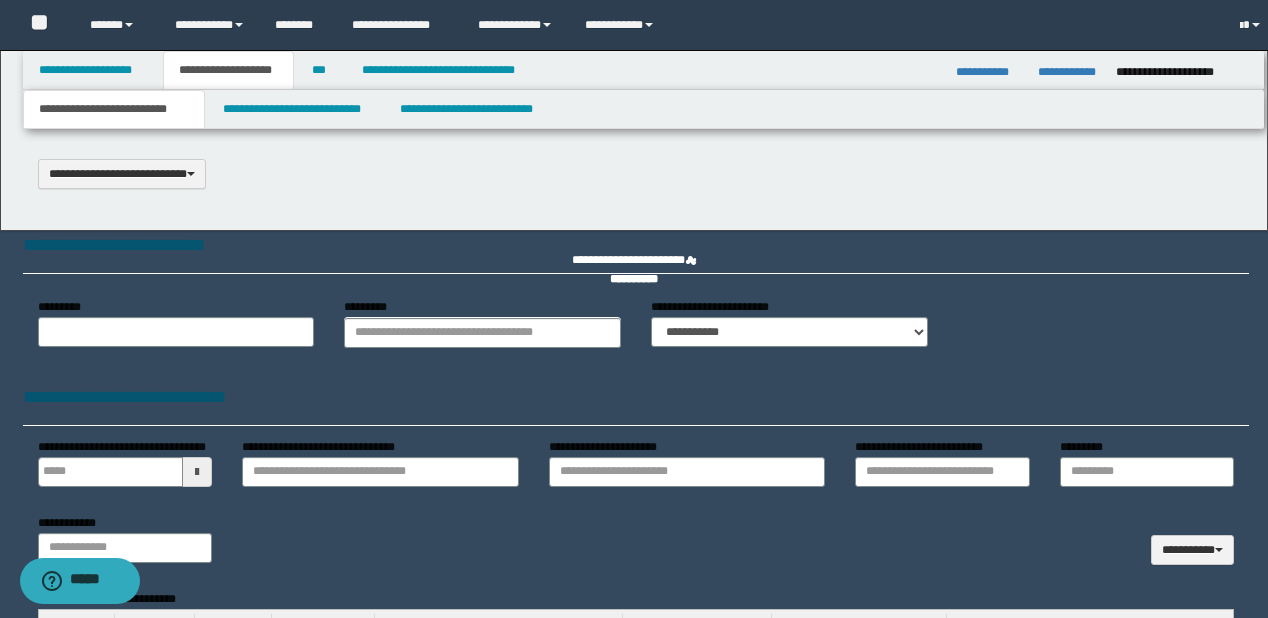 type on "**********" 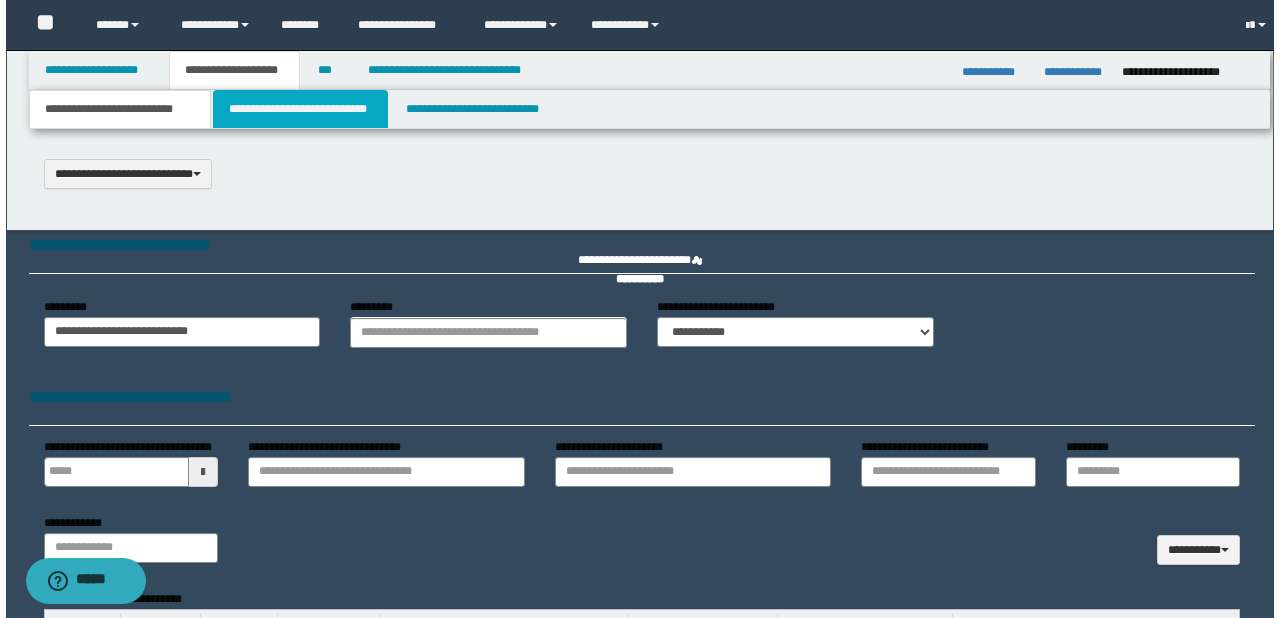 scroll, scrollTop: 0, scrollLeft: 0, axis: both 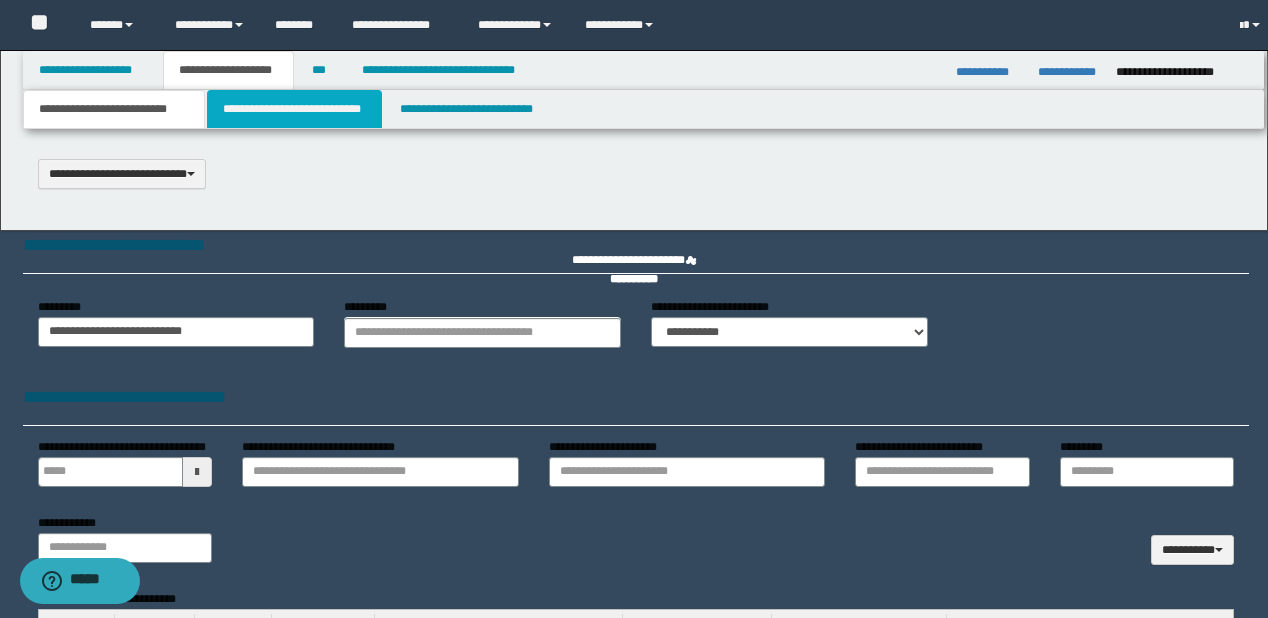 click on "**********" at bounding box center (294, 109) 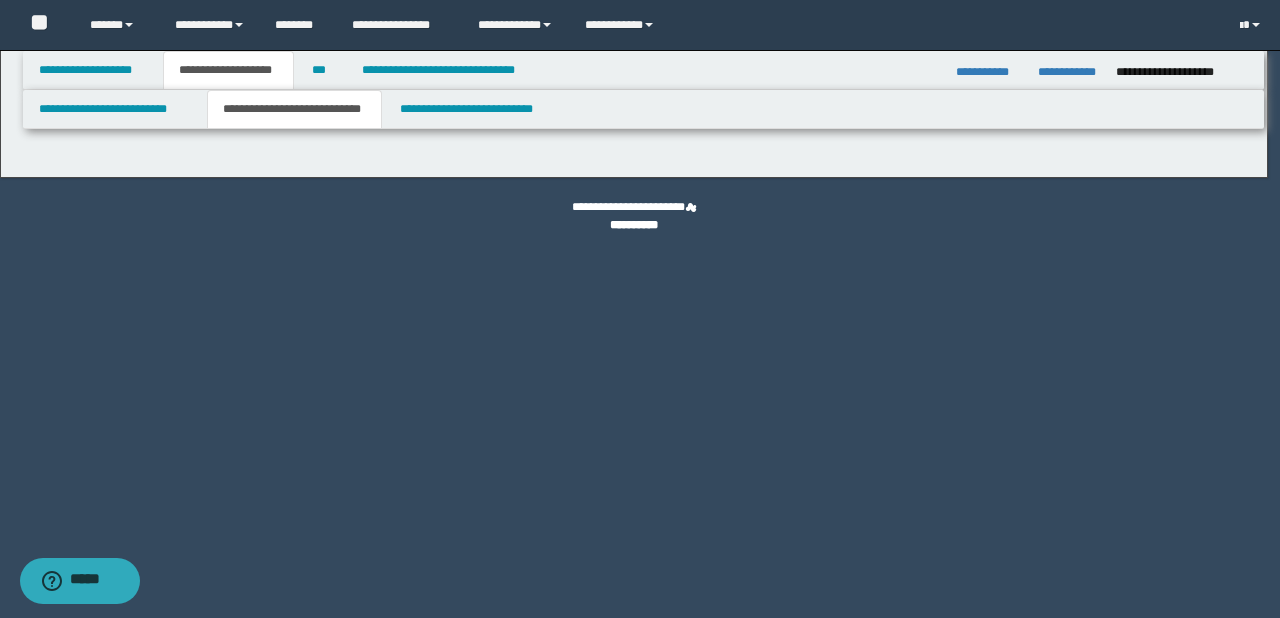 select on "*" 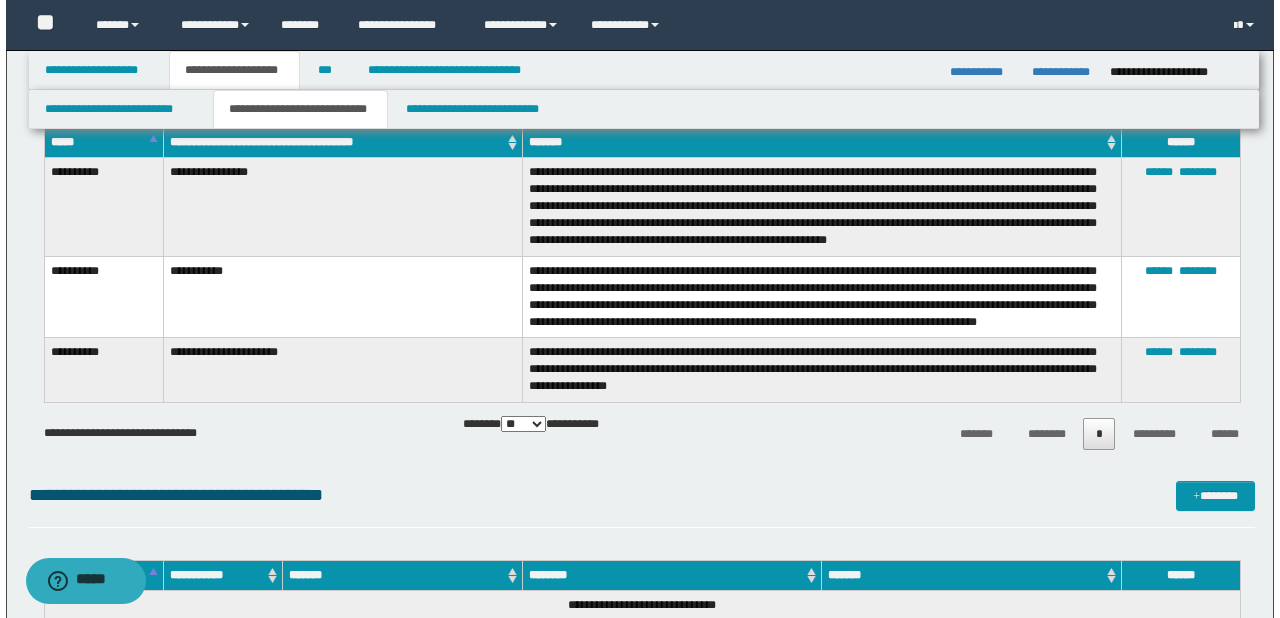 scroll, scrollTop: 2640, scrollLeft: 0, axis: vertical 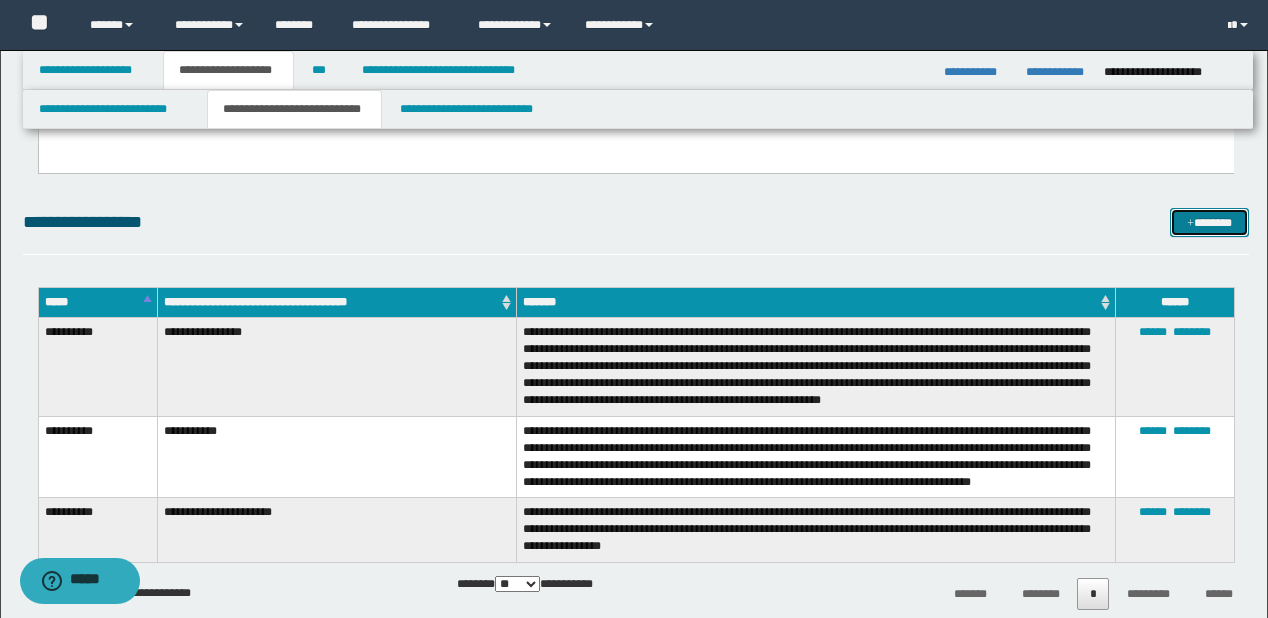click on "*******" at bounding box center (1209, 223) 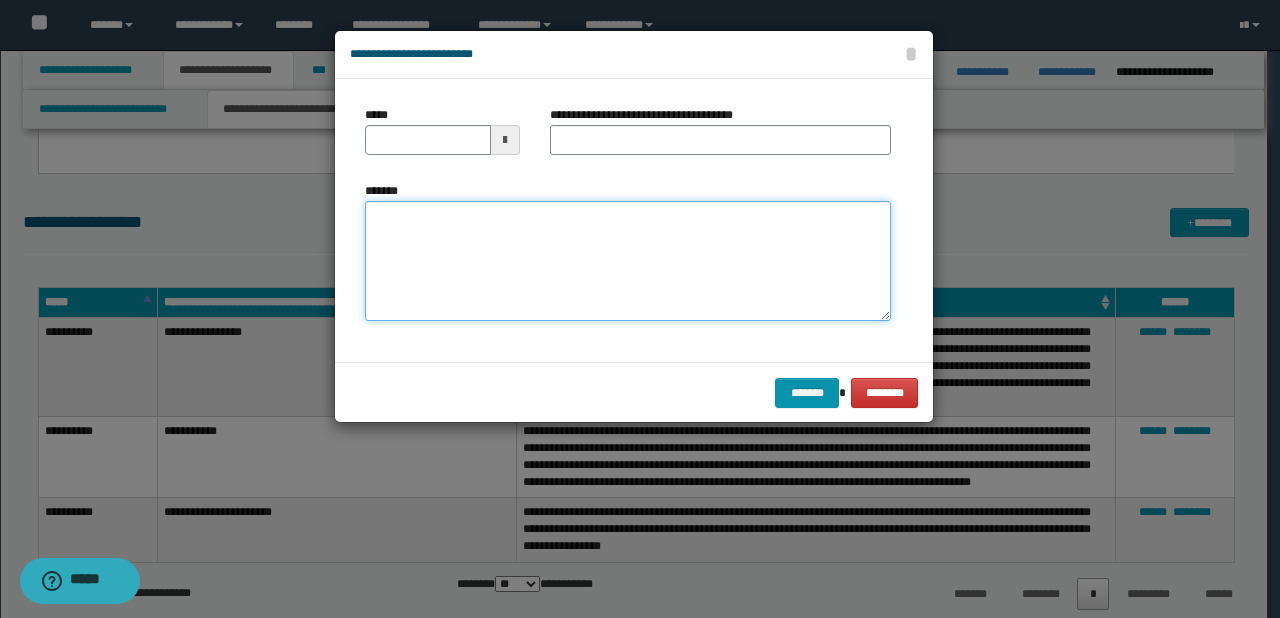 click on "*******" at bounding box center (628, 261) 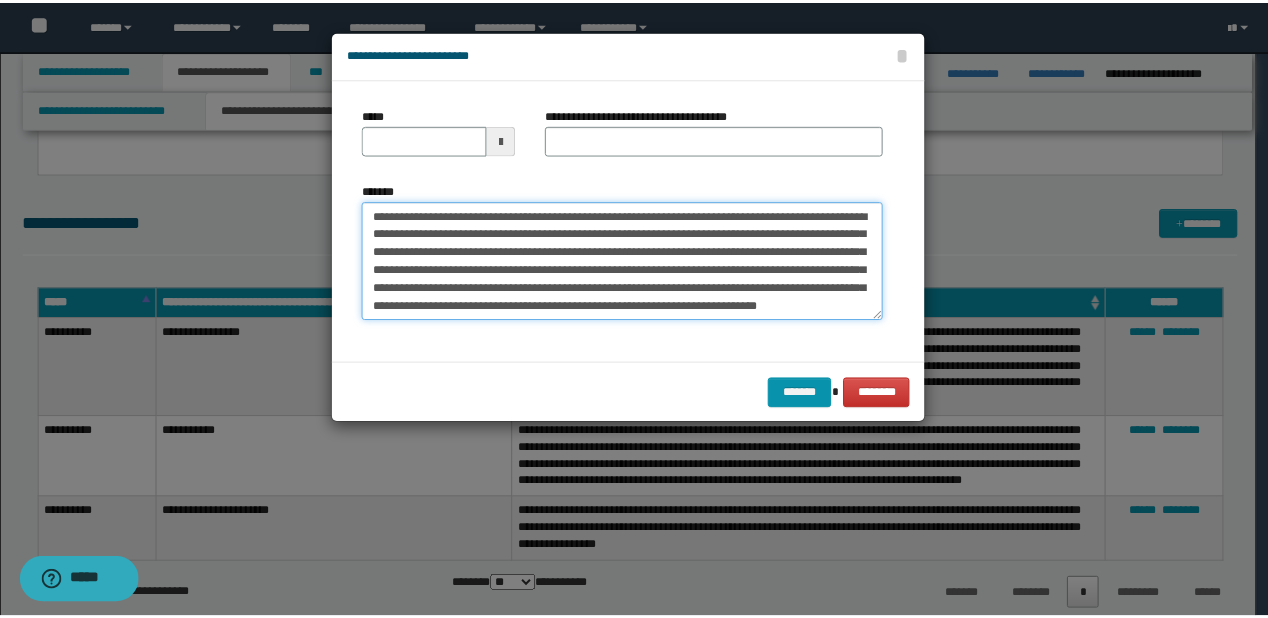 scroll, scrollTop: 0, scrollLeft: 0, axis: both 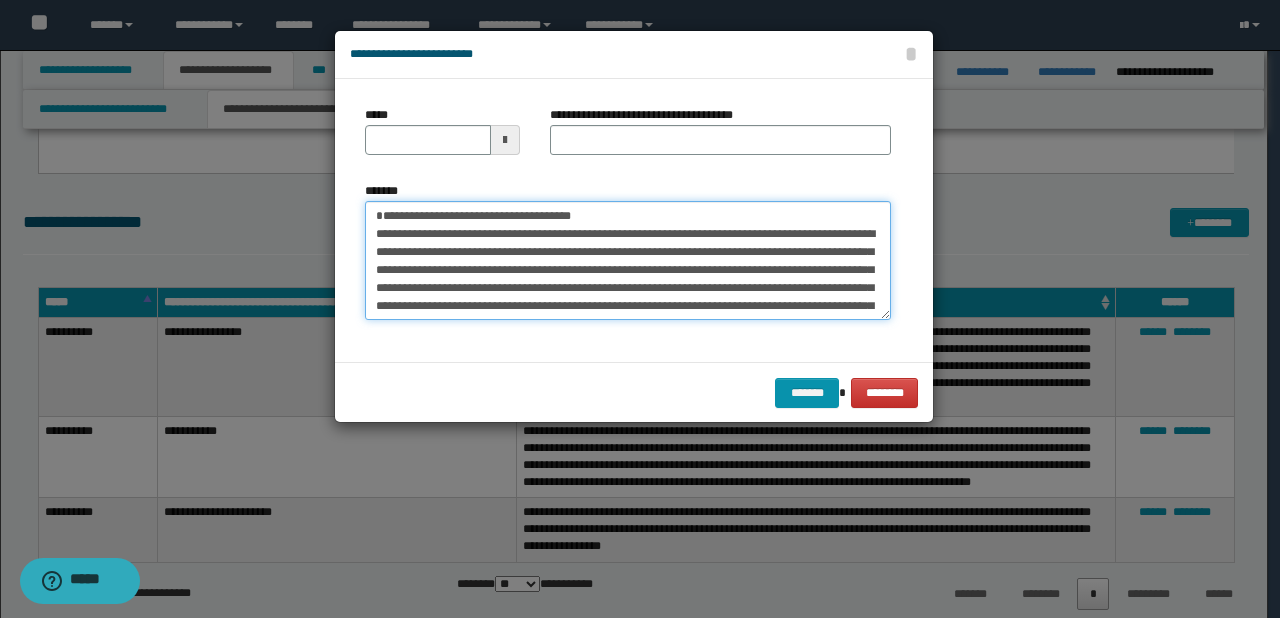 drag, startPoint x: 435, startPoint y: 229, endPoint x: 364, endPoint y: 225, distance: 71.11259 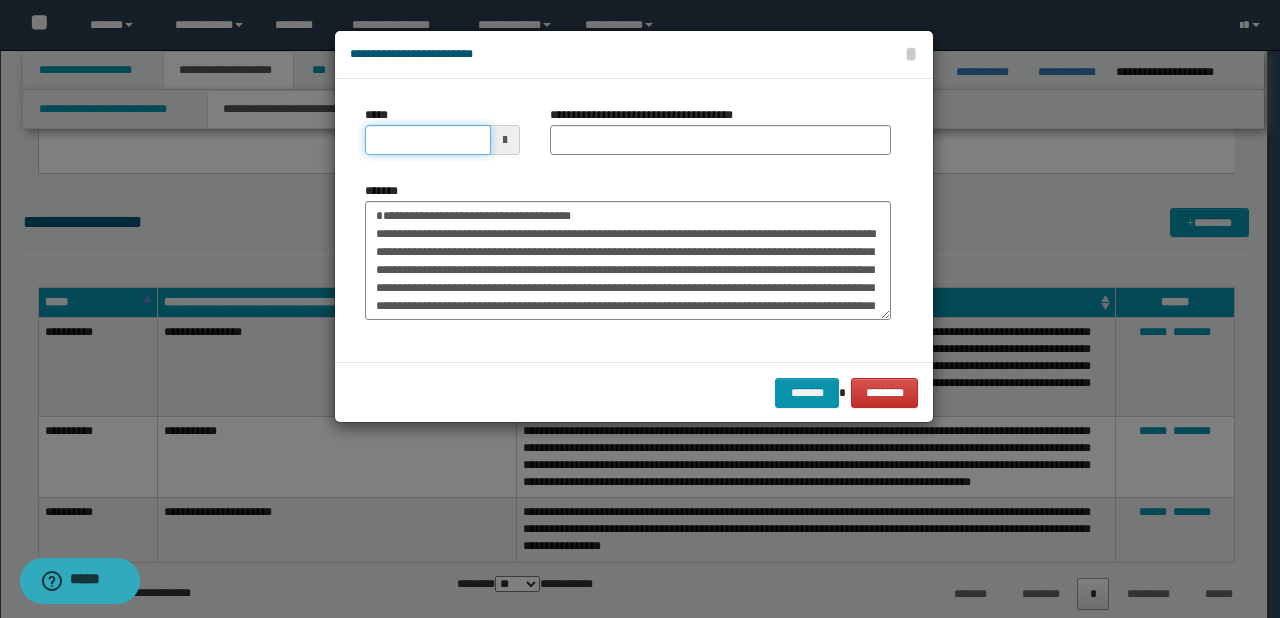 click on "*****" at bounding box center [428, 140] 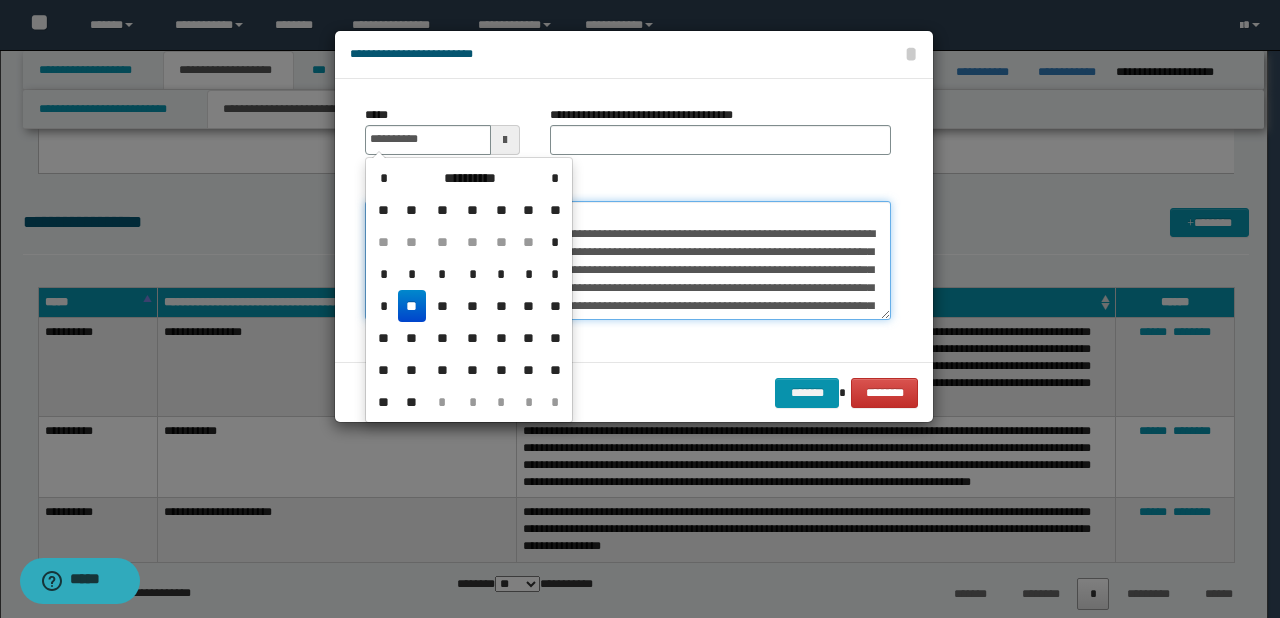type on "**********" 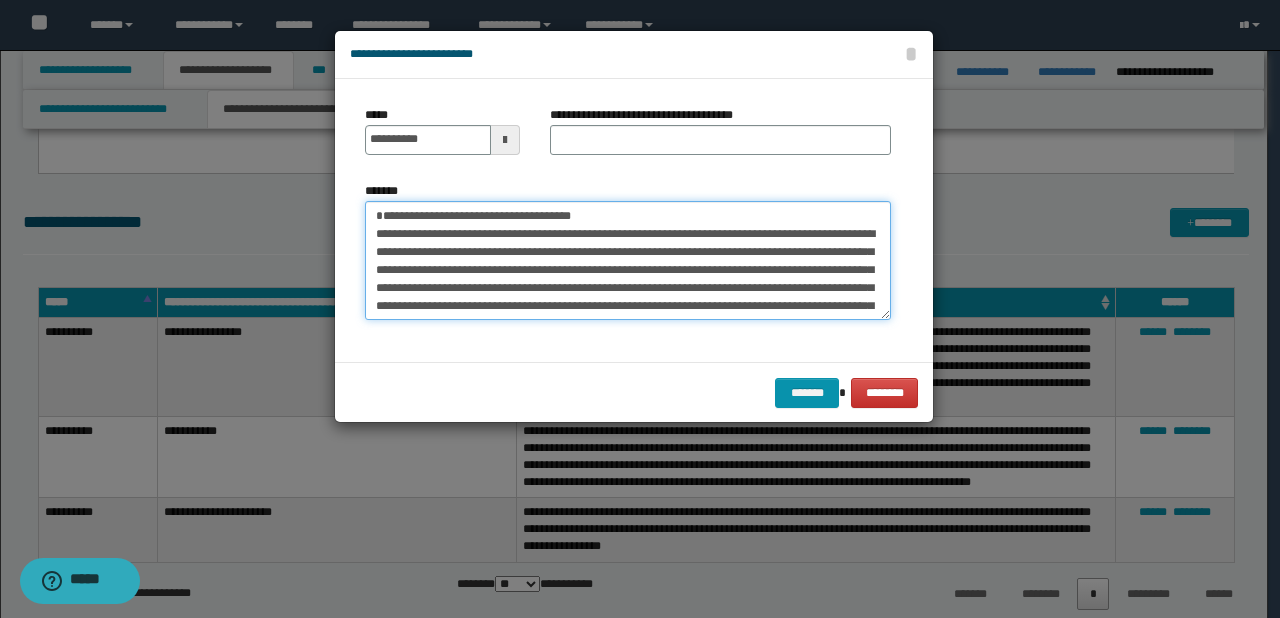 drag, startPoint x: 440, startPoint y: 234, endPoint x: 623, endPoint y: 234, distance: 183 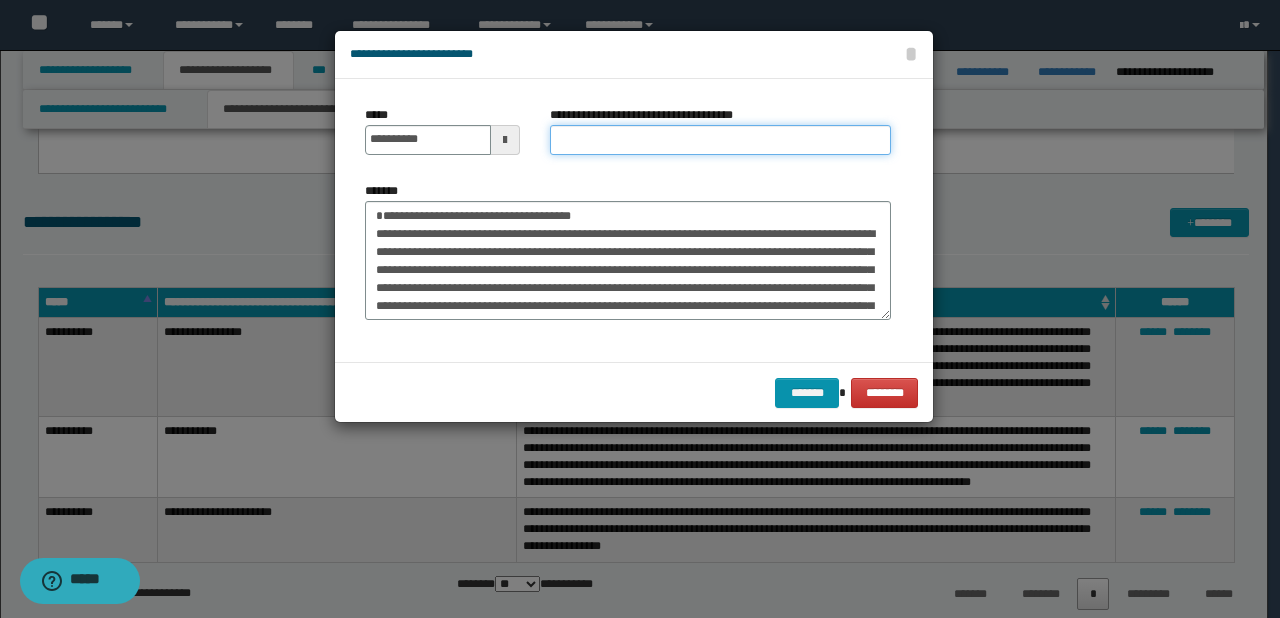 drag, startPoint x: 636, startPoint y: 144, endPoint x: 627, endPoint y: 152, distance: 12.0415945 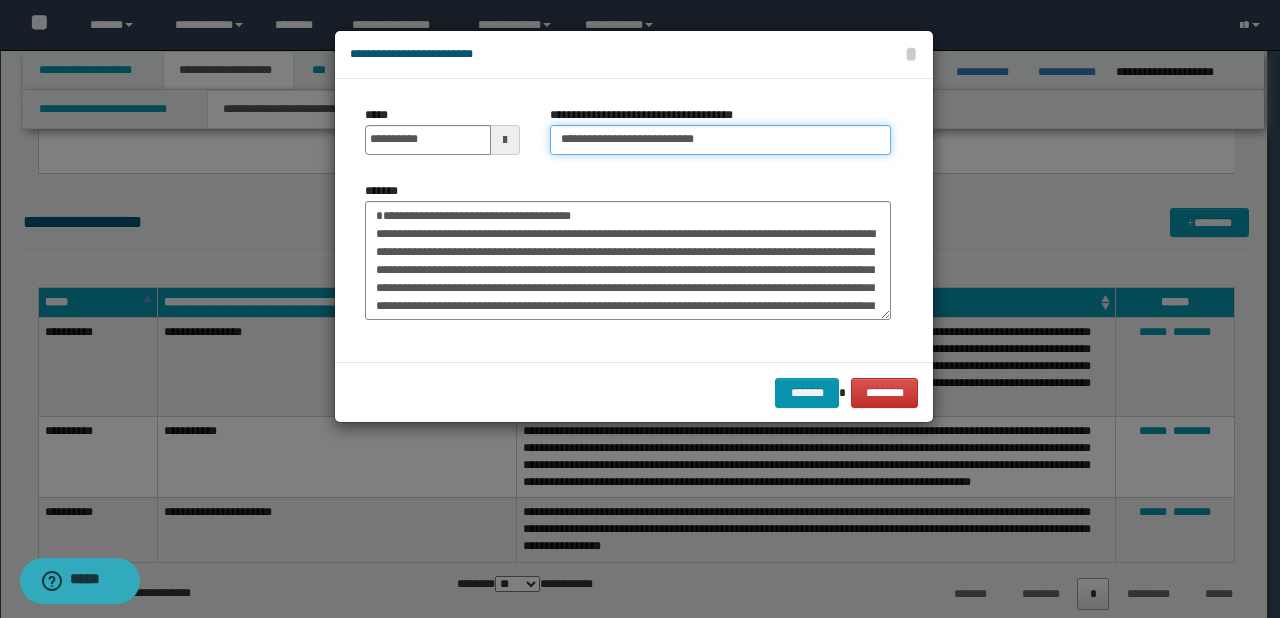type on "**********" 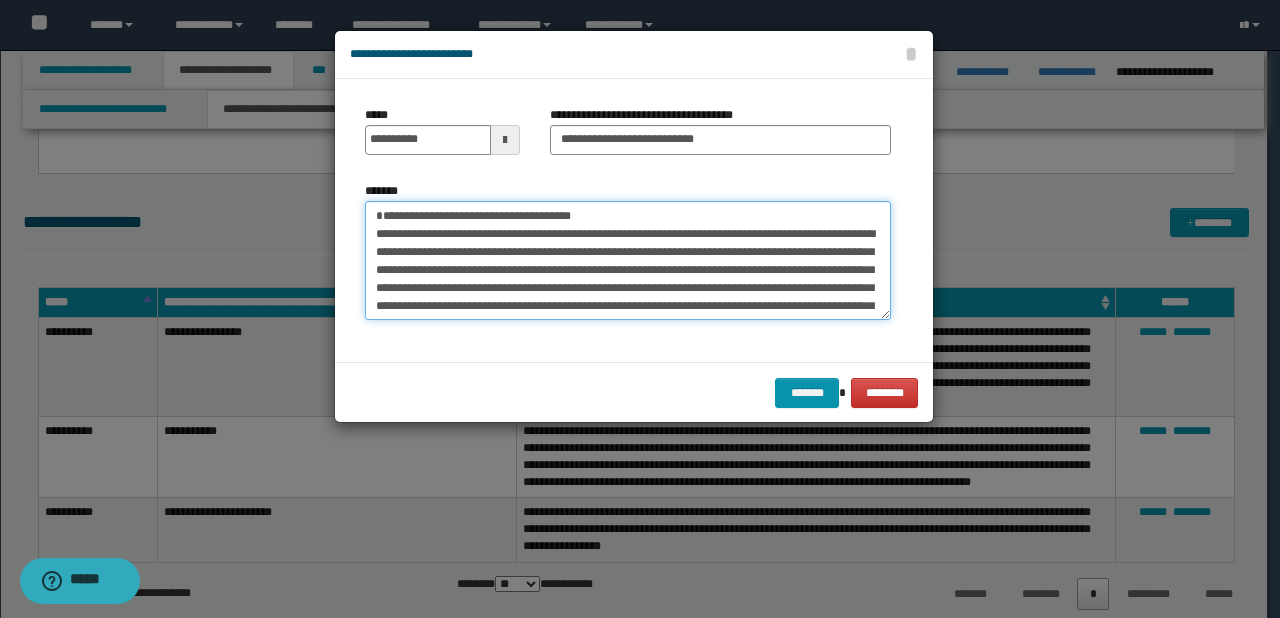 click on "**********" at bounding box center (628, 261) 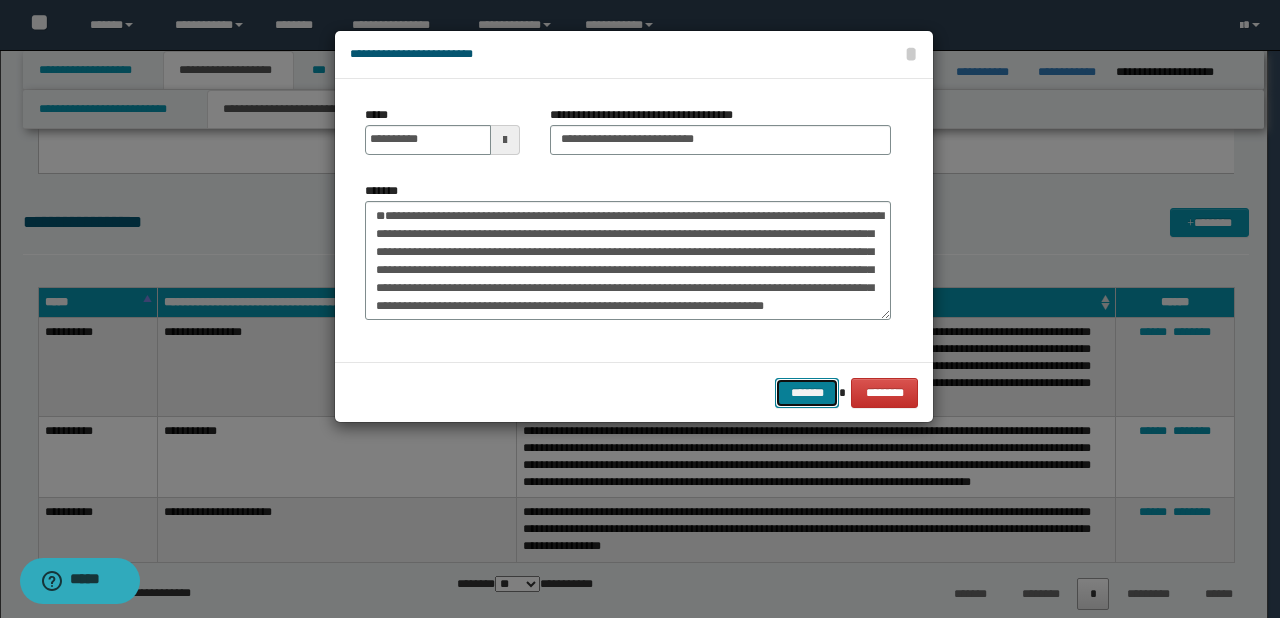 click on "*******" at bounding box center (807, 393) 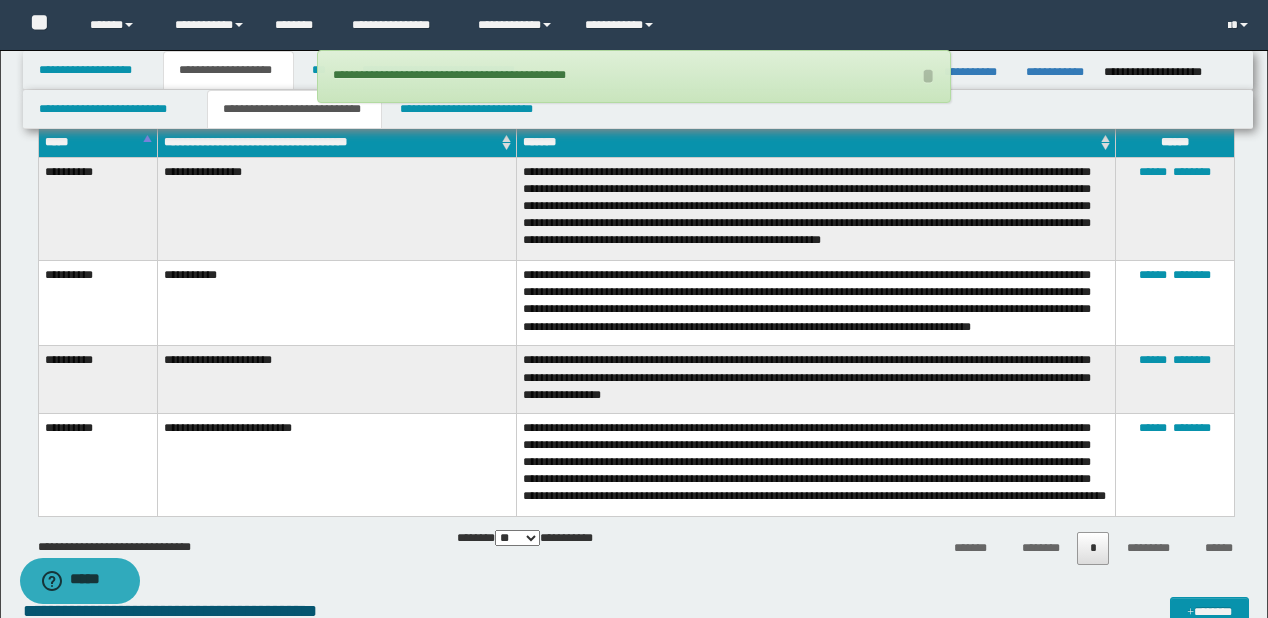 scroll, scrollTop: 2880, scrollLeft: 0, axis: vertical 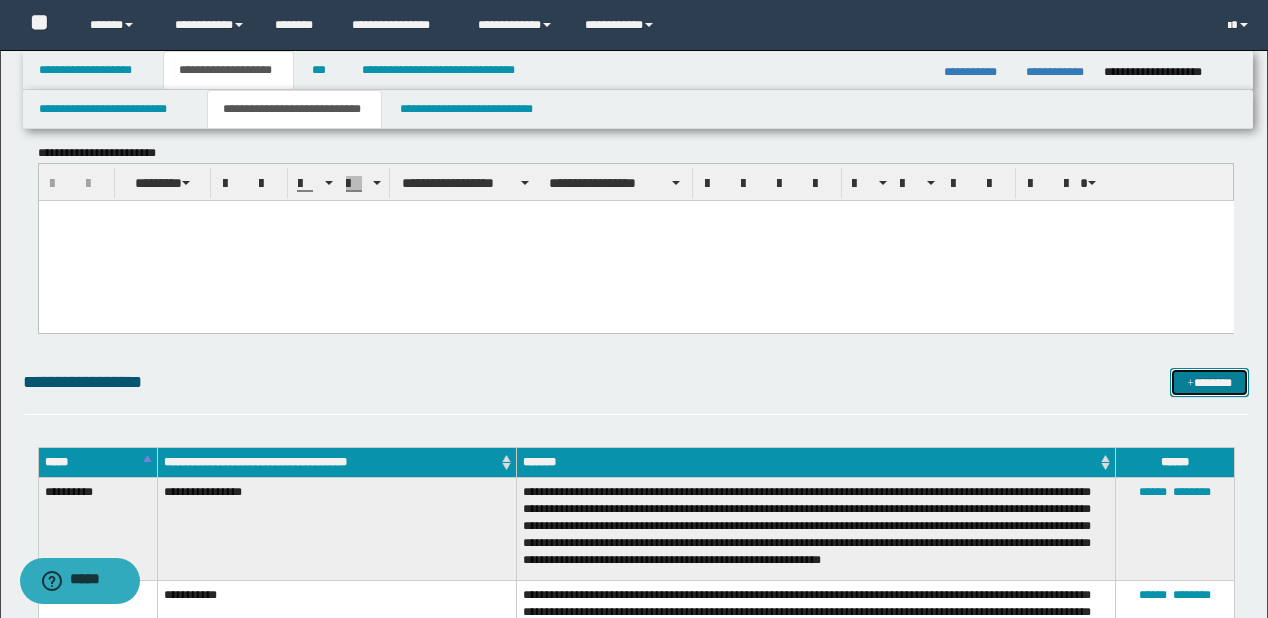 click on "*******" at bounding box center (1209, 383) 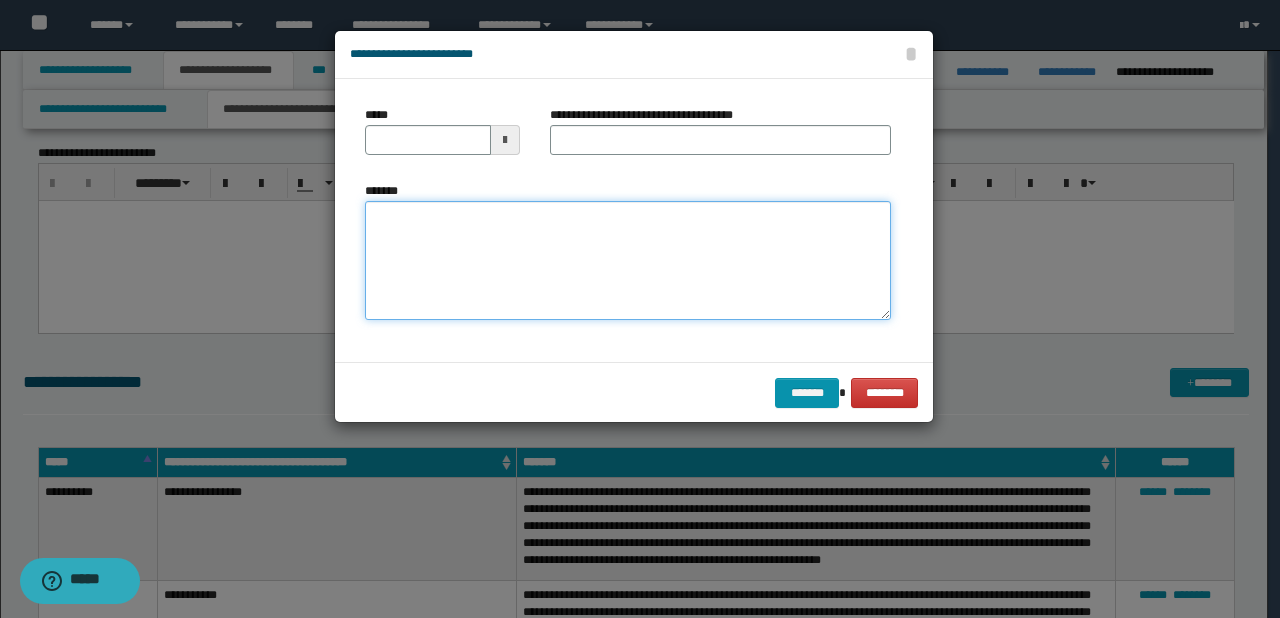 click on "*******" at bounding box center [628, 261] 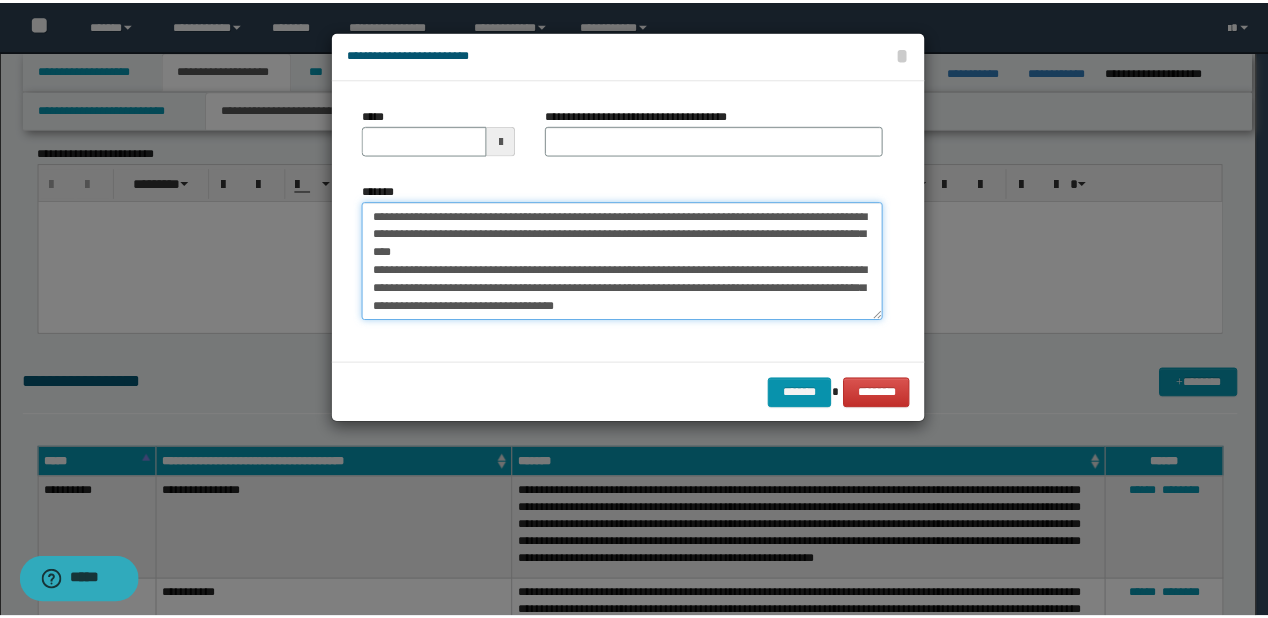 scroll, scrollTop: 0, scrollLeft: 0, axis: both 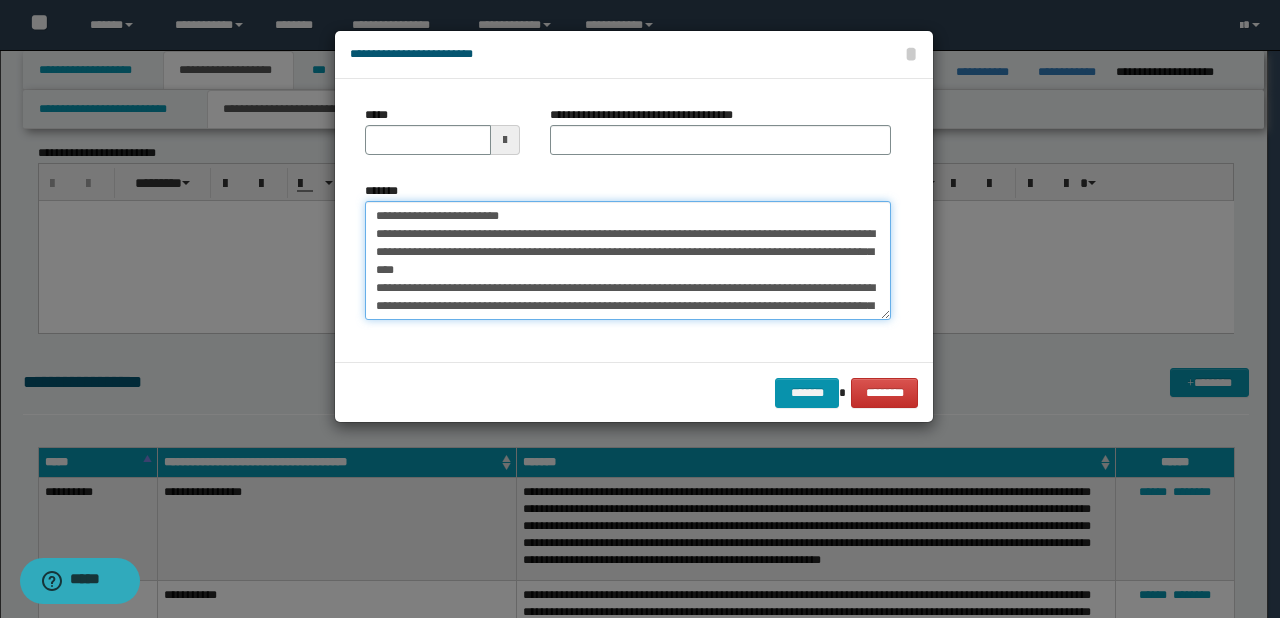 drag, startPoint x: 443, startPoint y: 209, endPoint x: 373, endPoint y: 218, distance: 70.5762 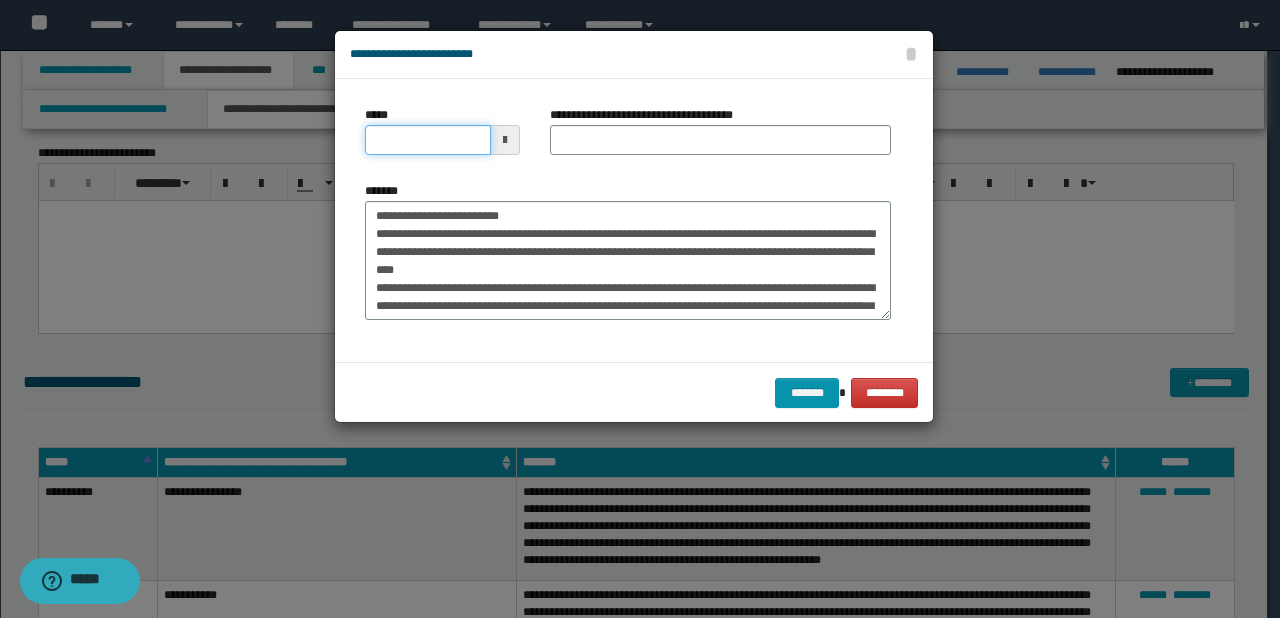 click on "*****" at bounding box center (428, 140) 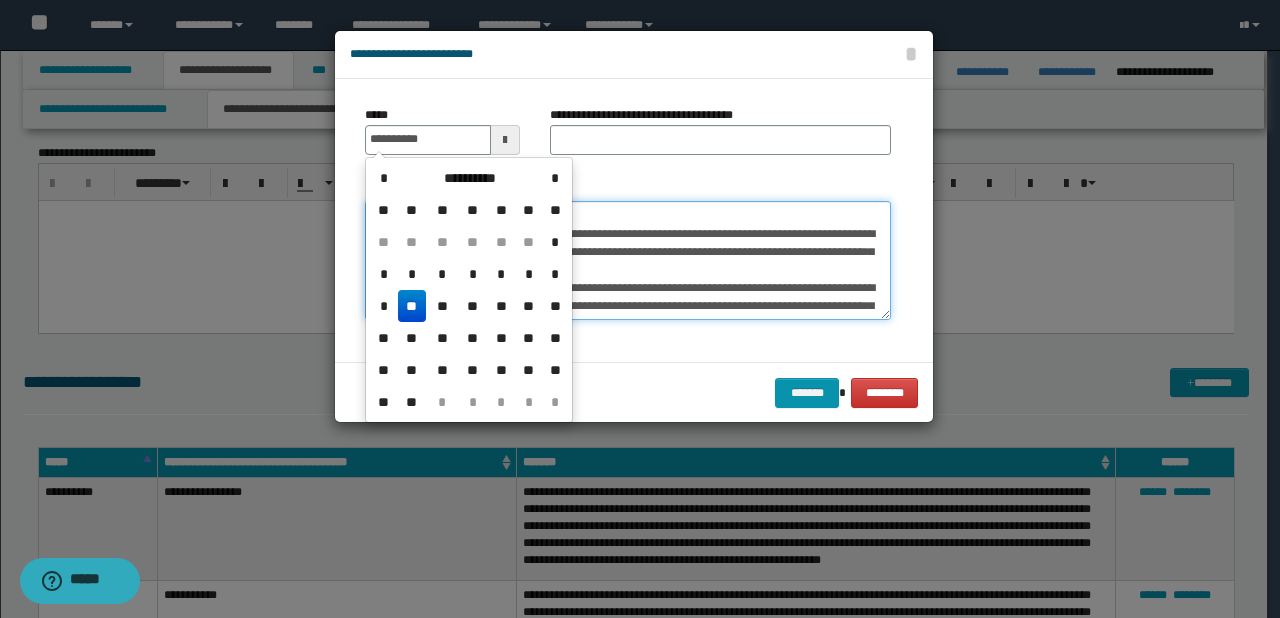 type on "**********" 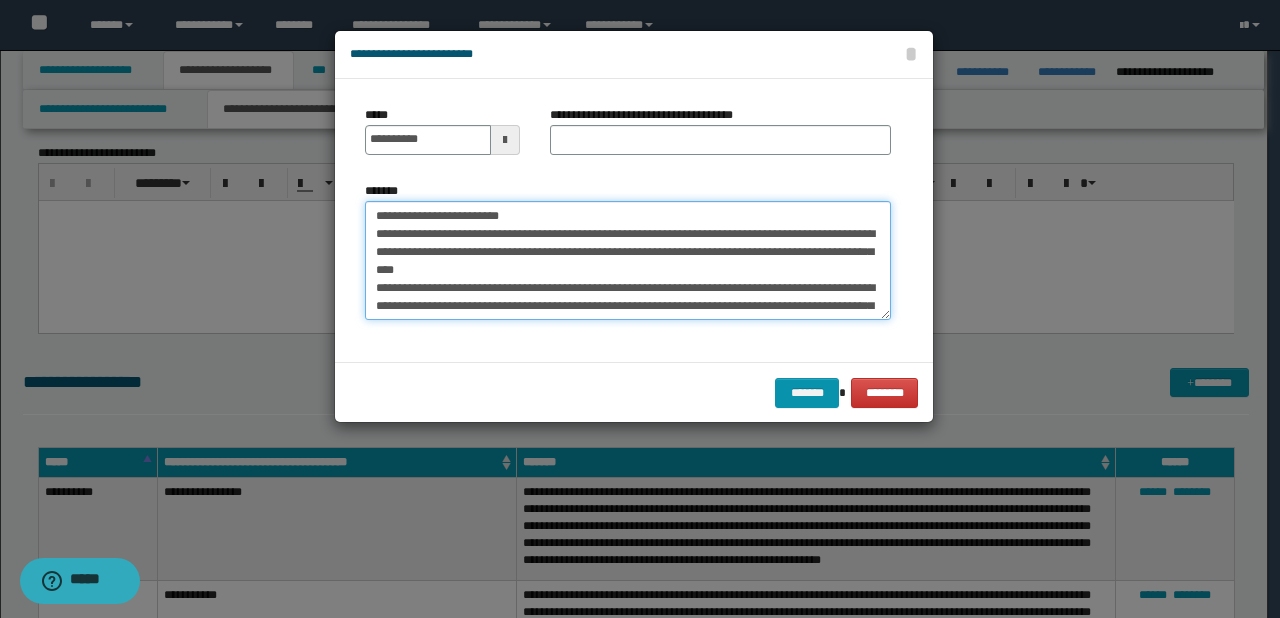 drag, startPoint x: 436, startPoint y: 218, endPoint x: 589, endPoint y: 214, distance: 153.05228 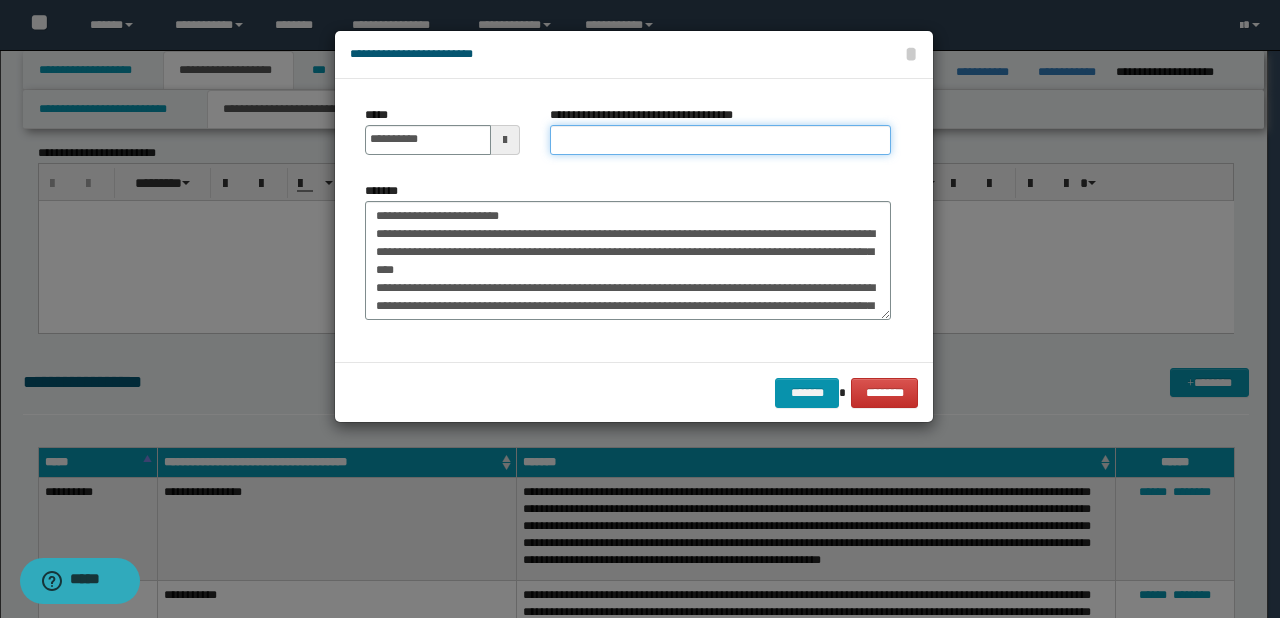 click on "**********" at bounding box center (720, 140) 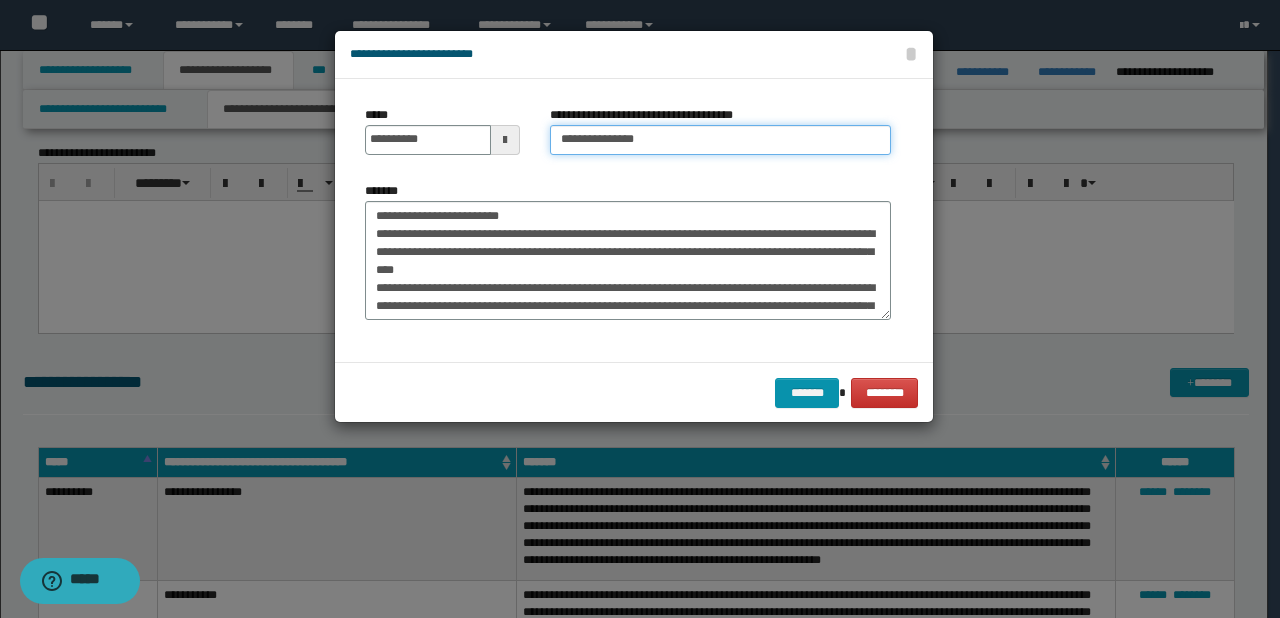 type on "**********" 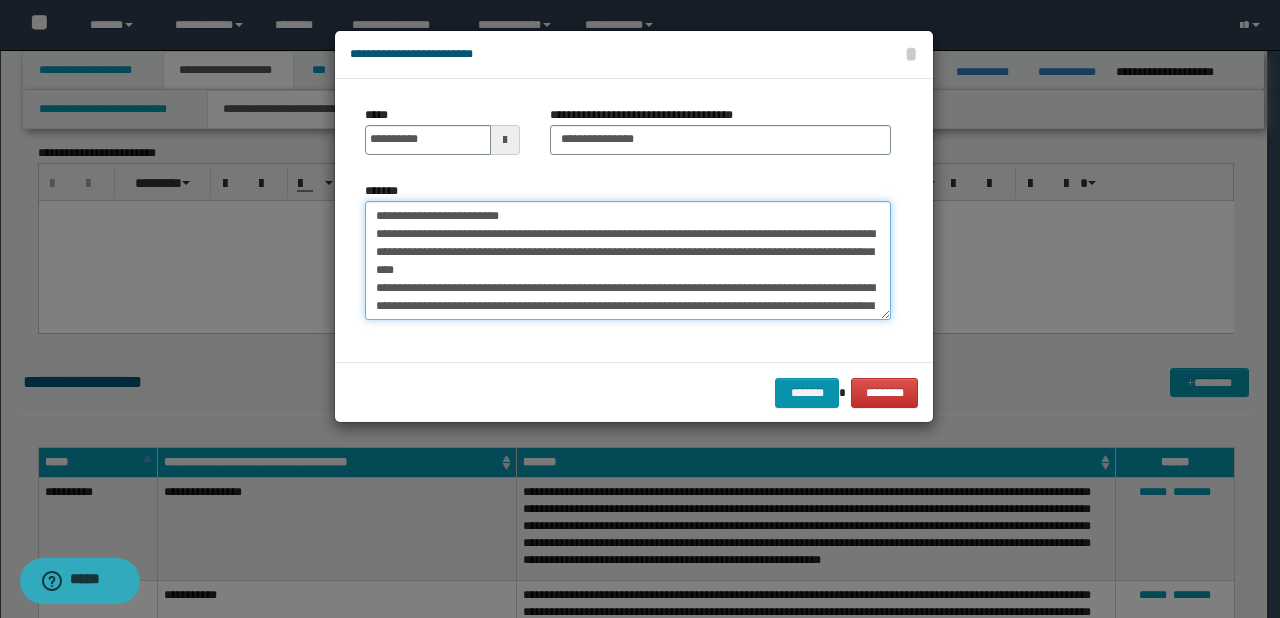 drag, startPoint x: 575, startPoint y: 210, endPoint x: 314, endPoint y: 247, distance: 263.60956 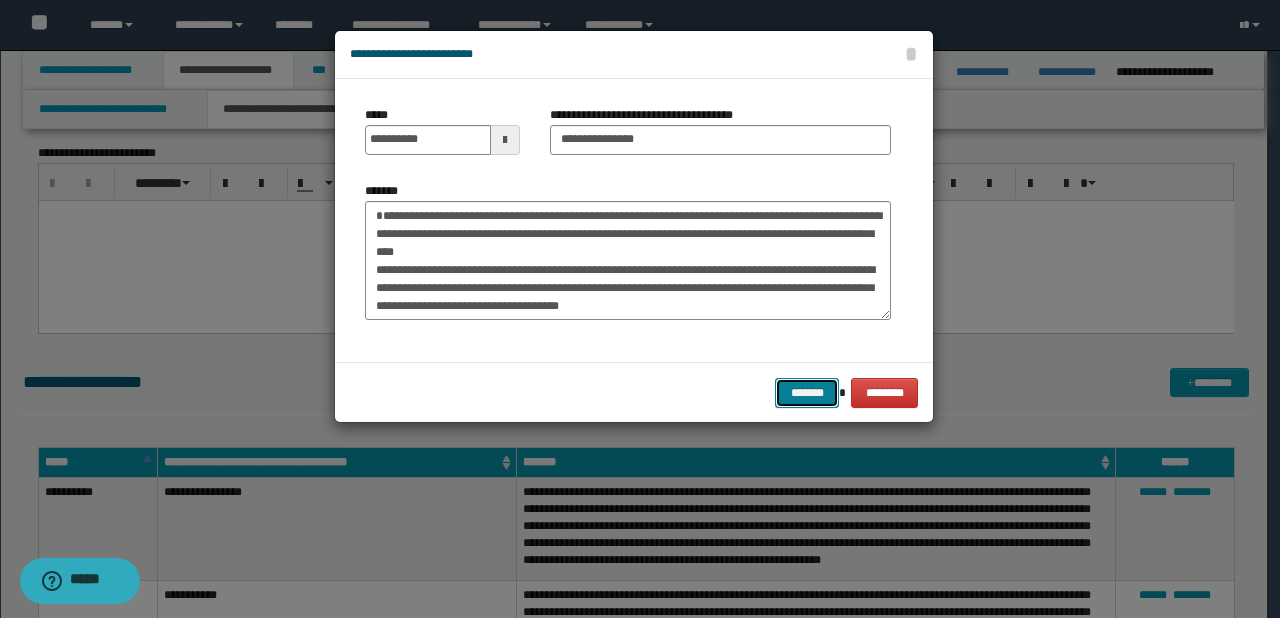 click on "*******" at bounding box center (807, 393) 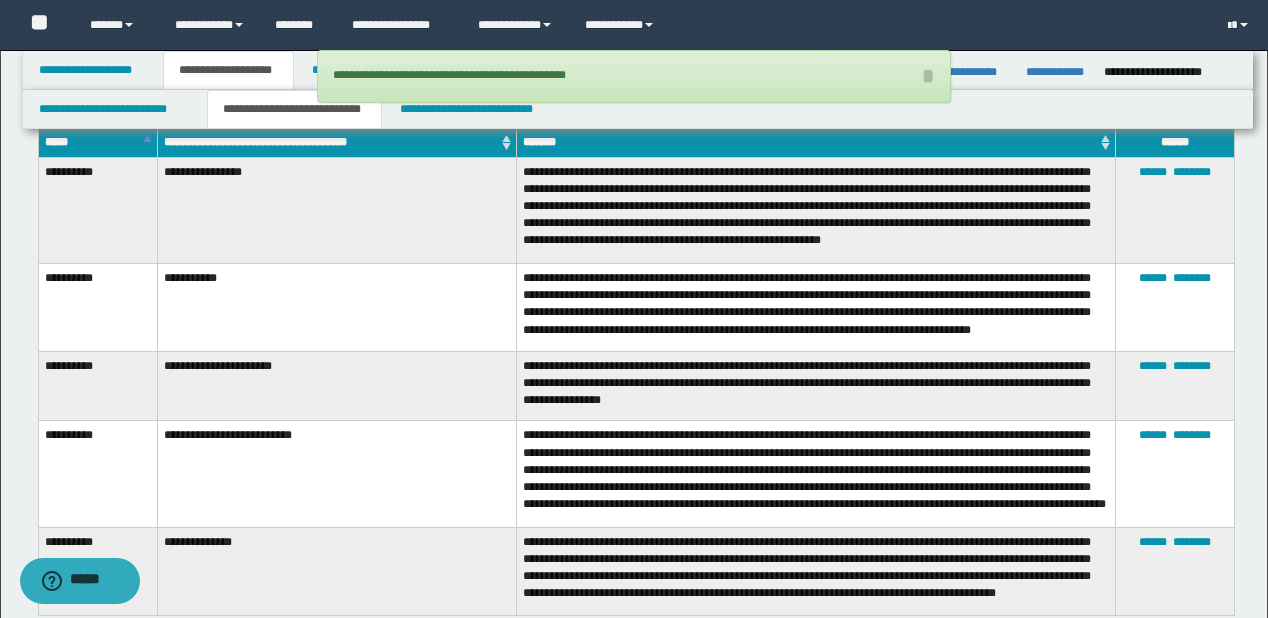 scroll, scrollTop: 2960, scrollLeft: 0, axis: vertical 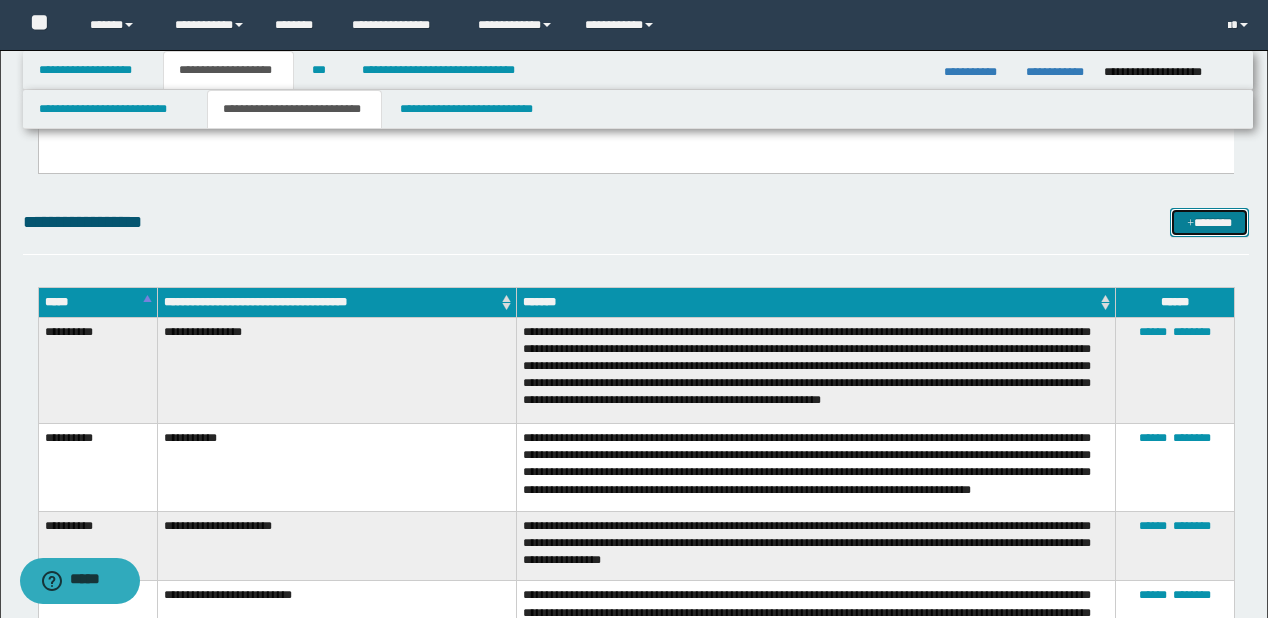 click at bounding box center (1190, 224) 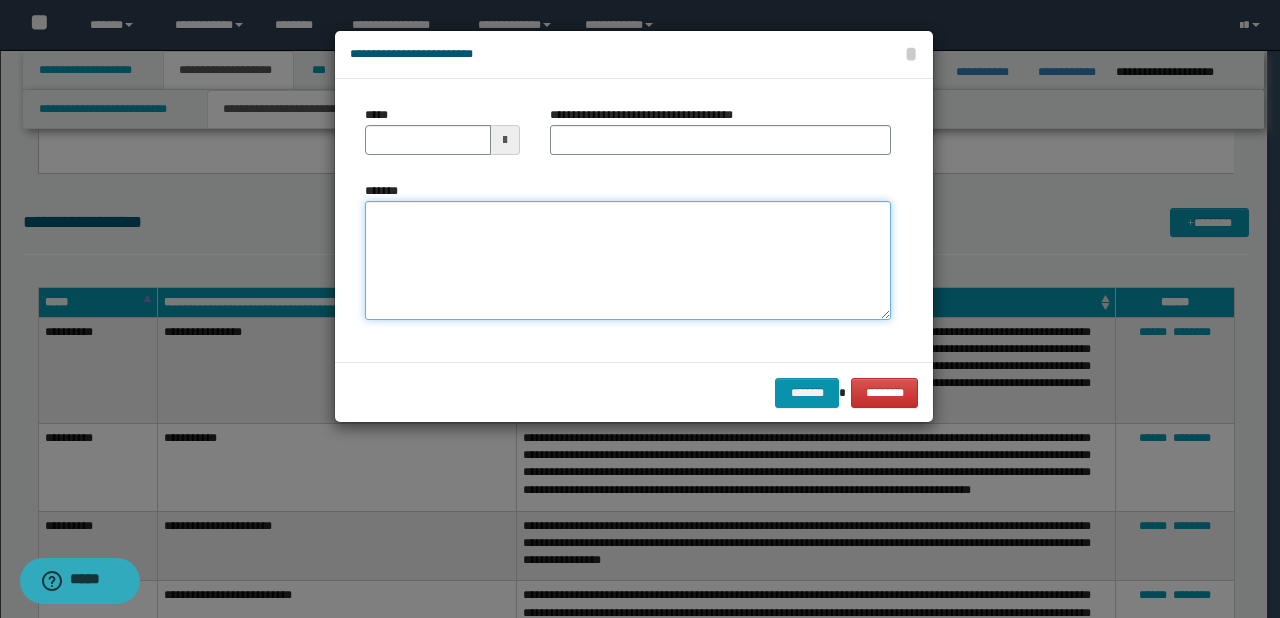 click on "*******" at bounding box center [628, 261] 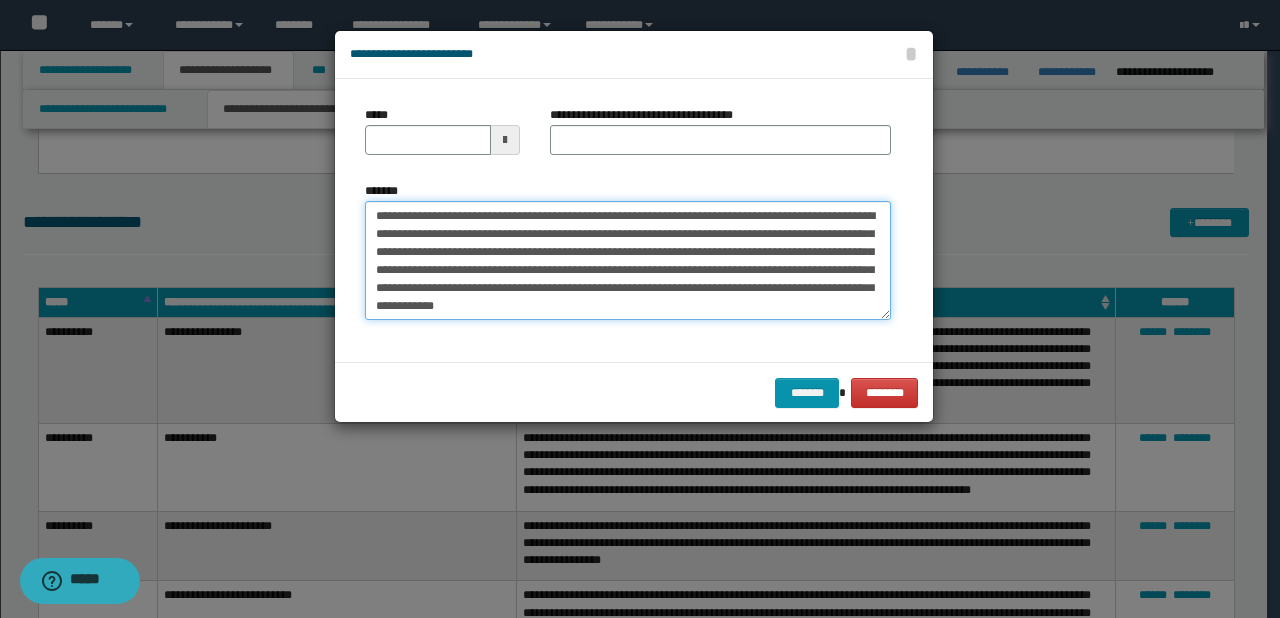 scroll, scrollTop: 0, scrollLeft: 0, axis: both 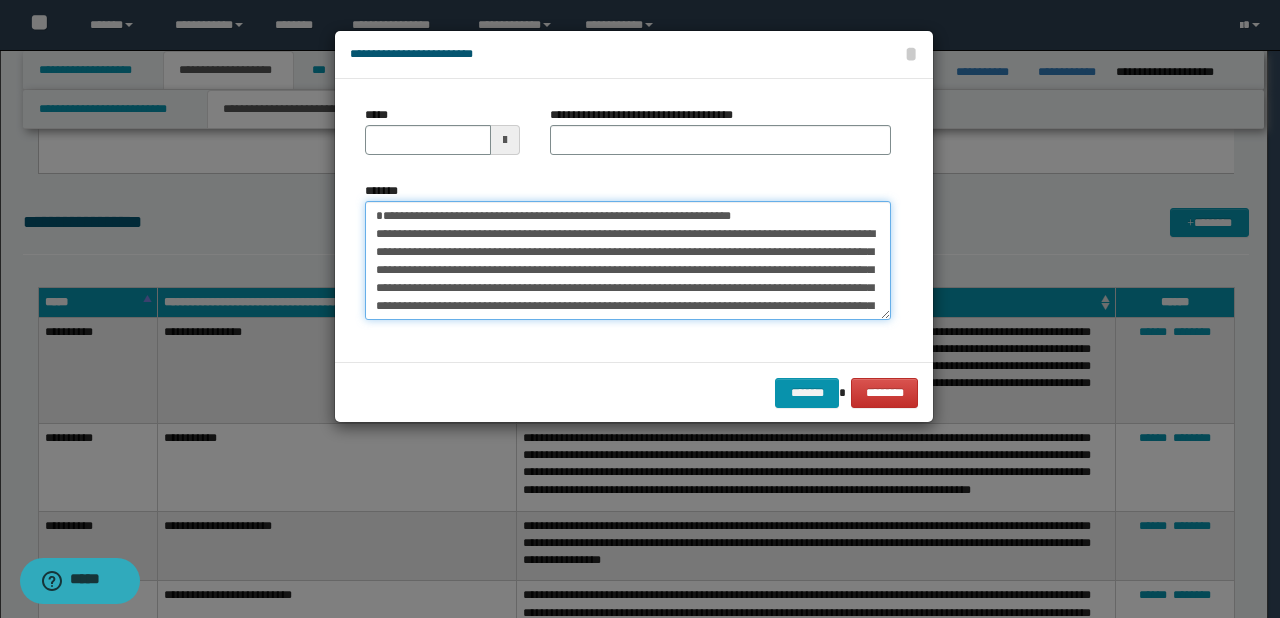 drag, startPoint x: 437, startPoint y: 231, endPoint x: 370, endPoint y: 235, distance: 67.11929 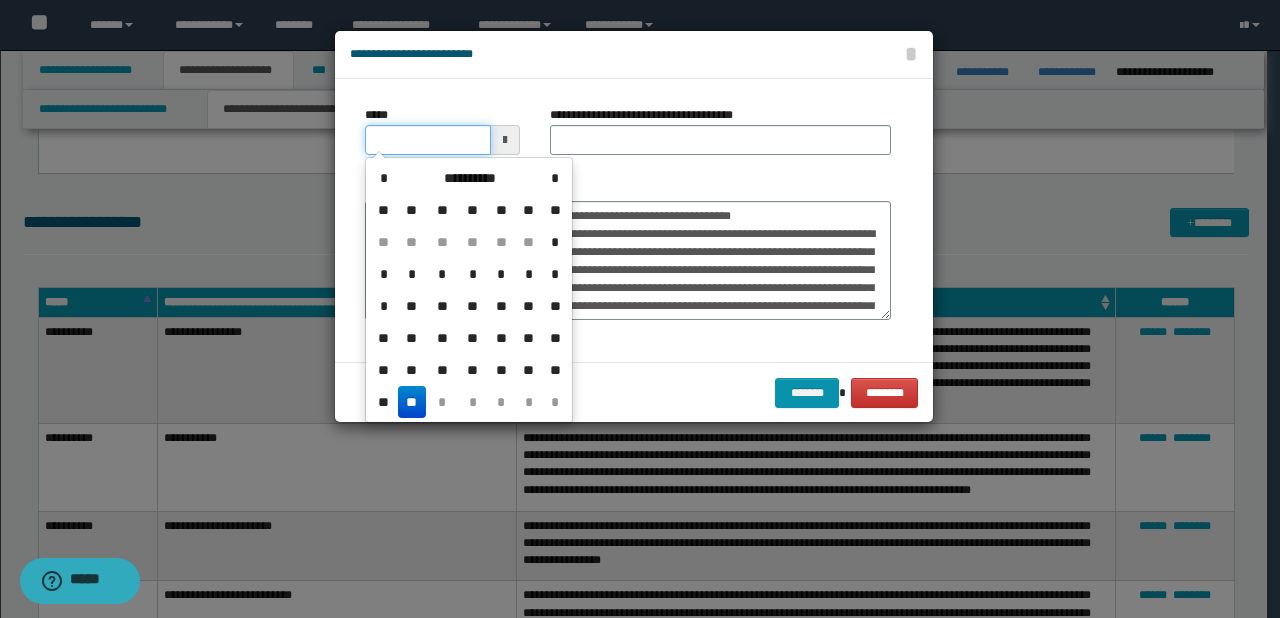 click on "*****" at bounding box center (428, 140) 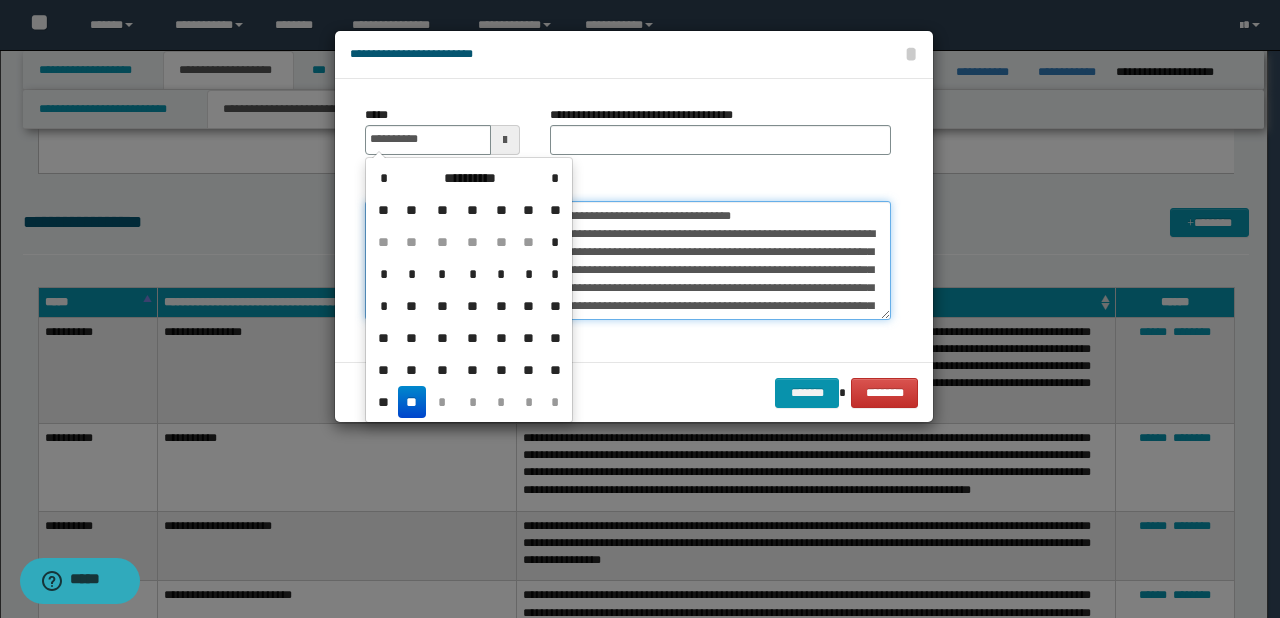 type on "**********" 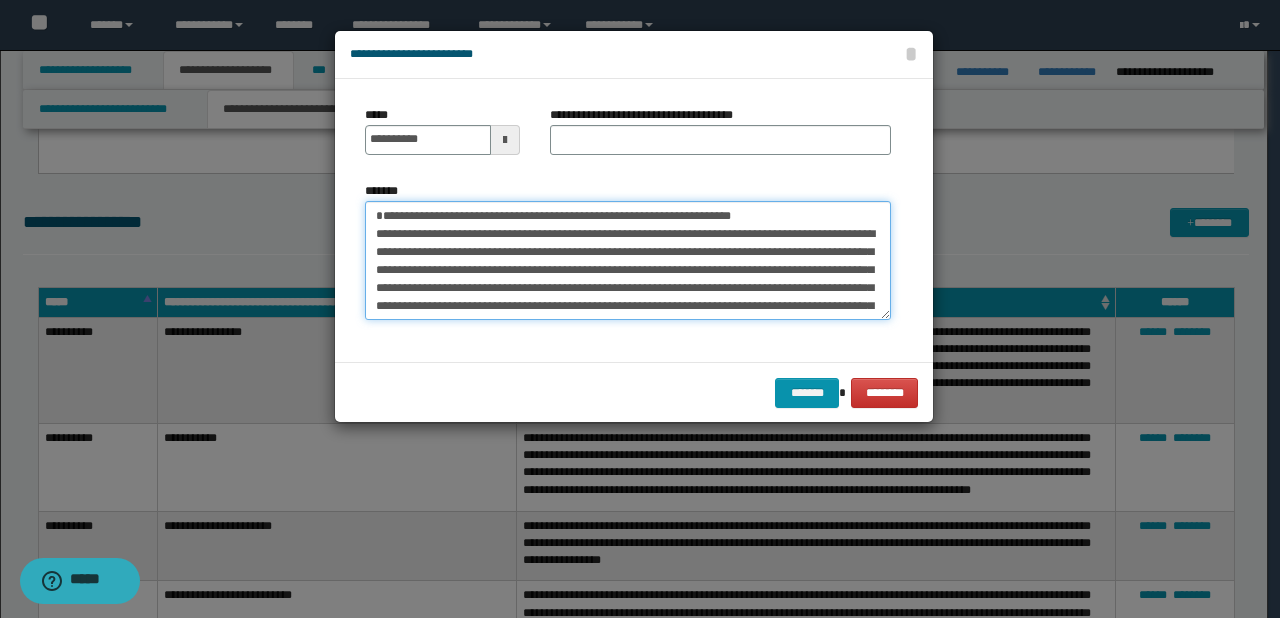 click on "**********" at bounding box center (628, 261) 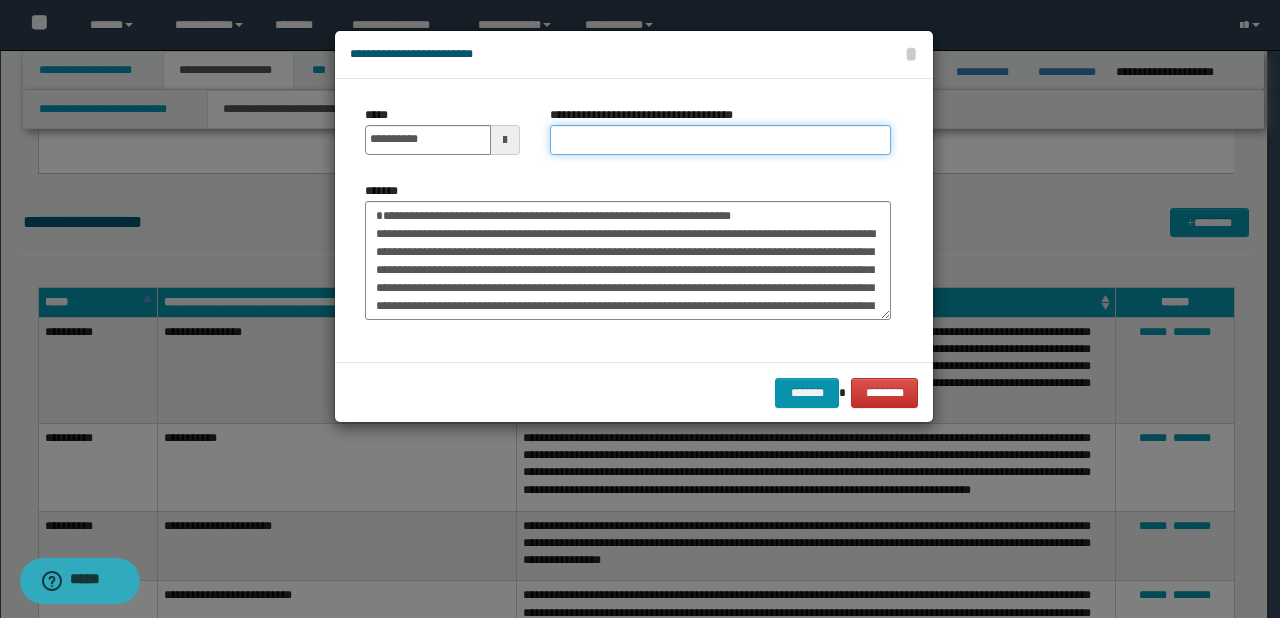 click on "**********" at bounding box center (720, 140) 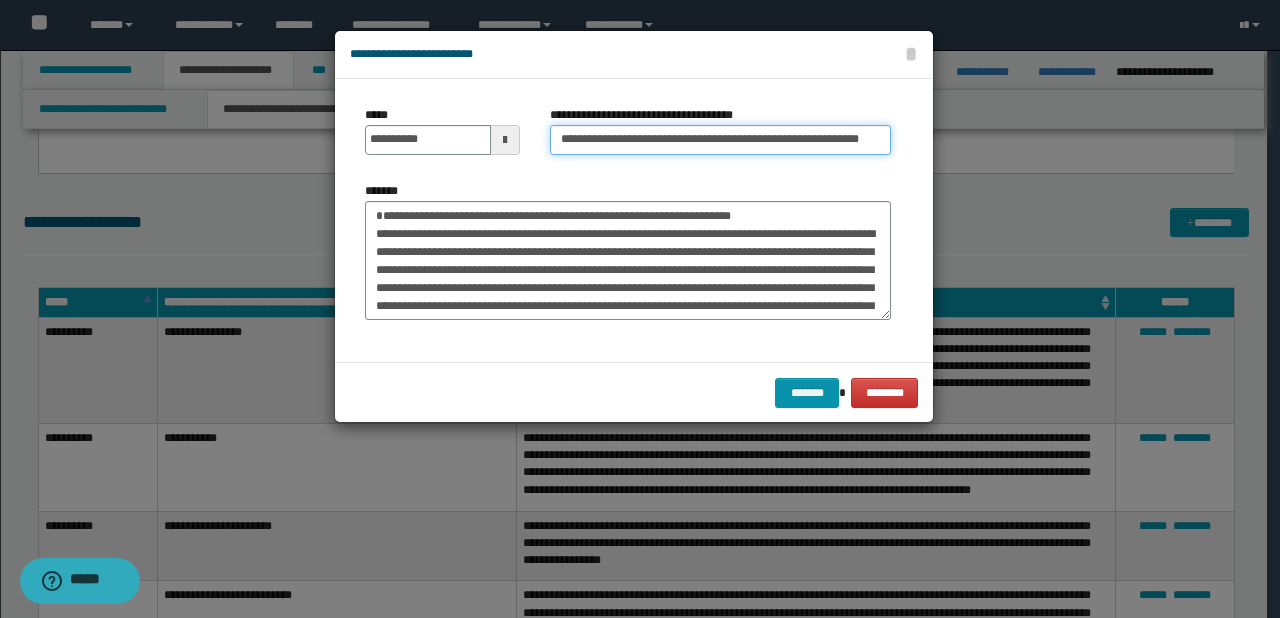 scroll, scrollTop: 0, scrollLeft: 84, axis: horizontal 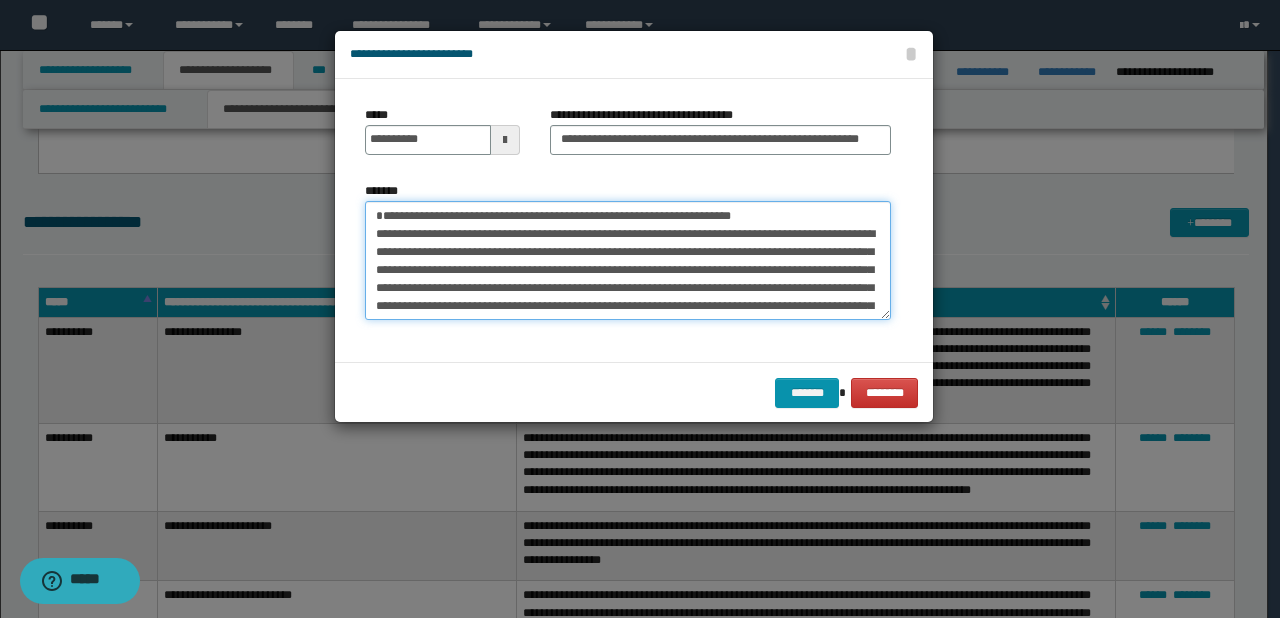 click on "**********" at bounding box center [628, 261] 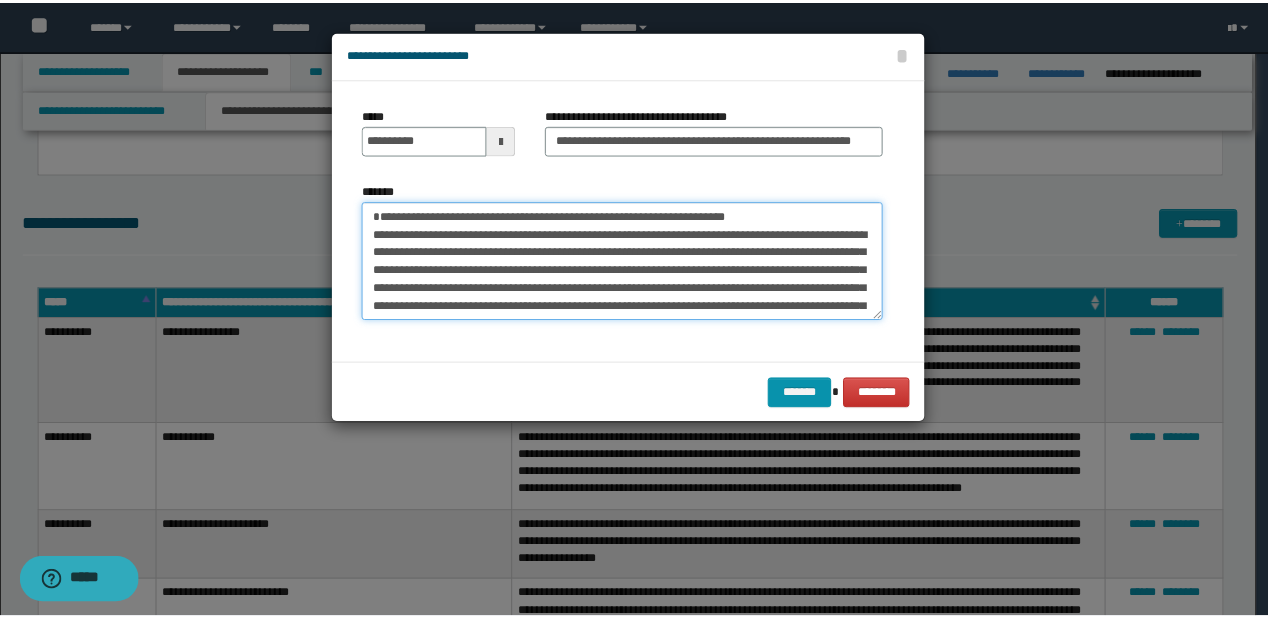 scroll, scrollTop: 0, scrollLeft: 0, axis: both 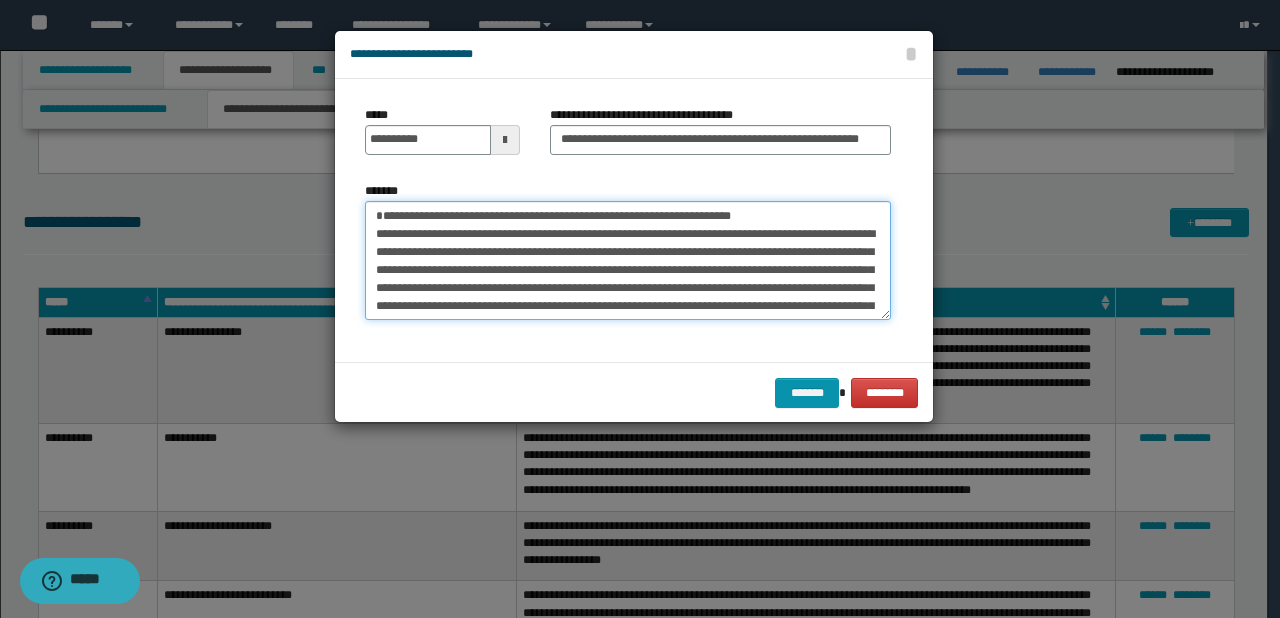 drag, startPoint x: 868, startPoint y: 228, endPoint x: 162, endPoint y: 228, distance: 706 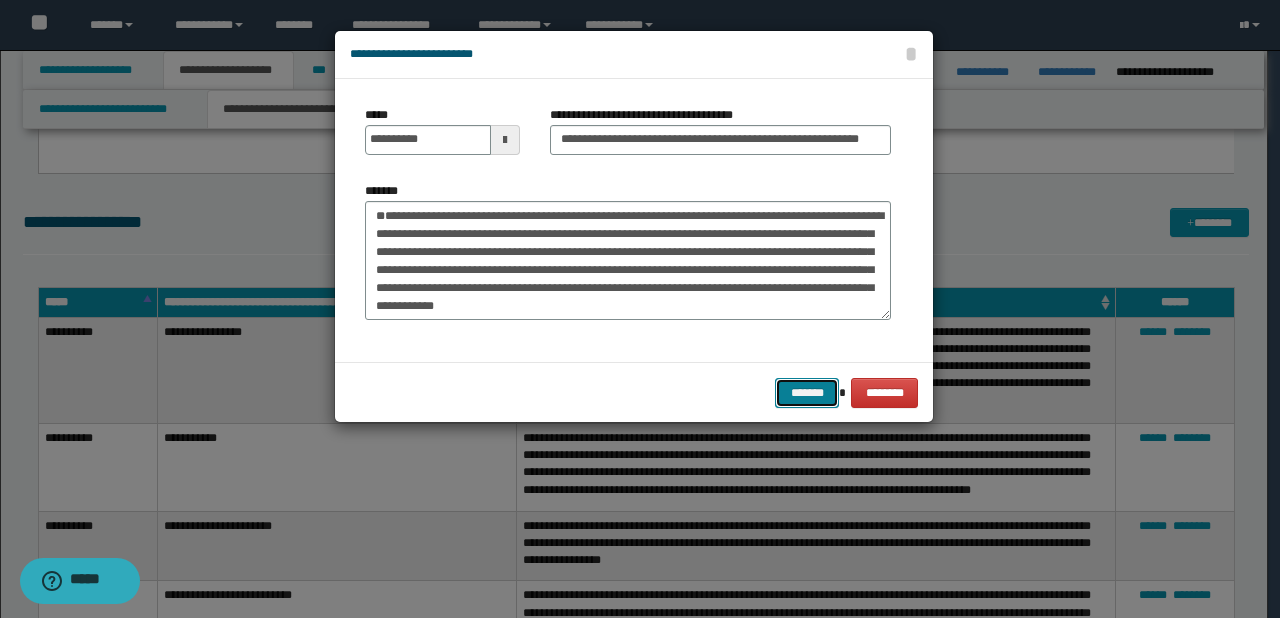 click on "*******" at bounding box center (807, 393) 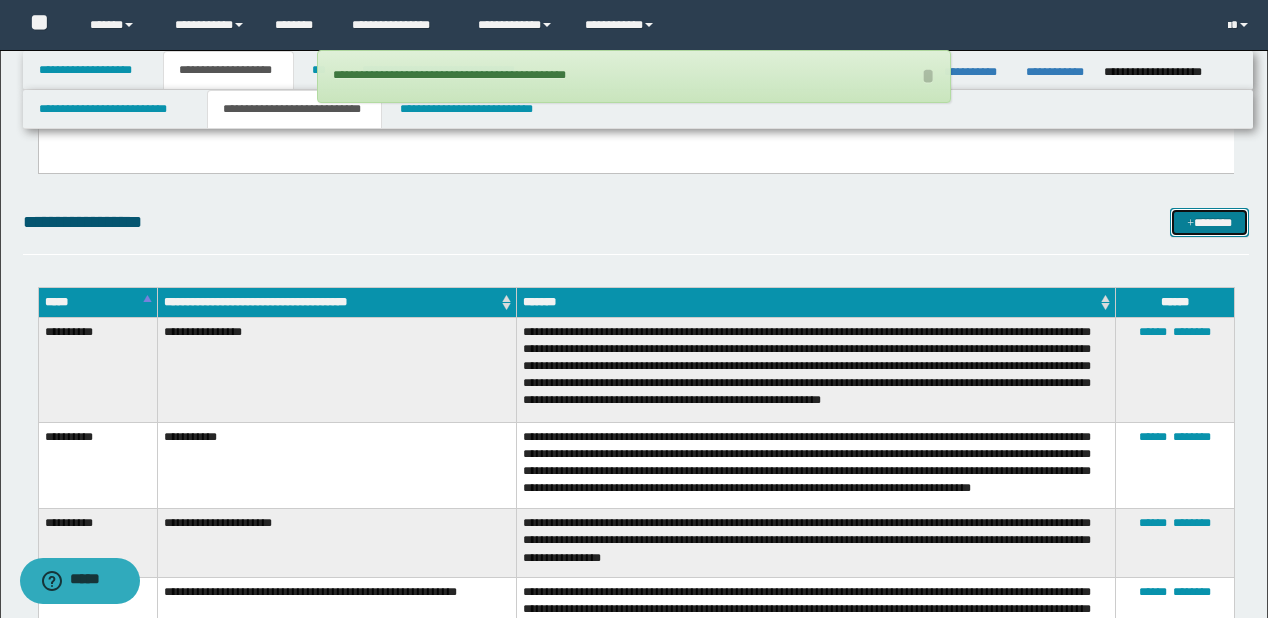 scroll, scrollTop: 2880, scrollLeft: 0, axis: vertical 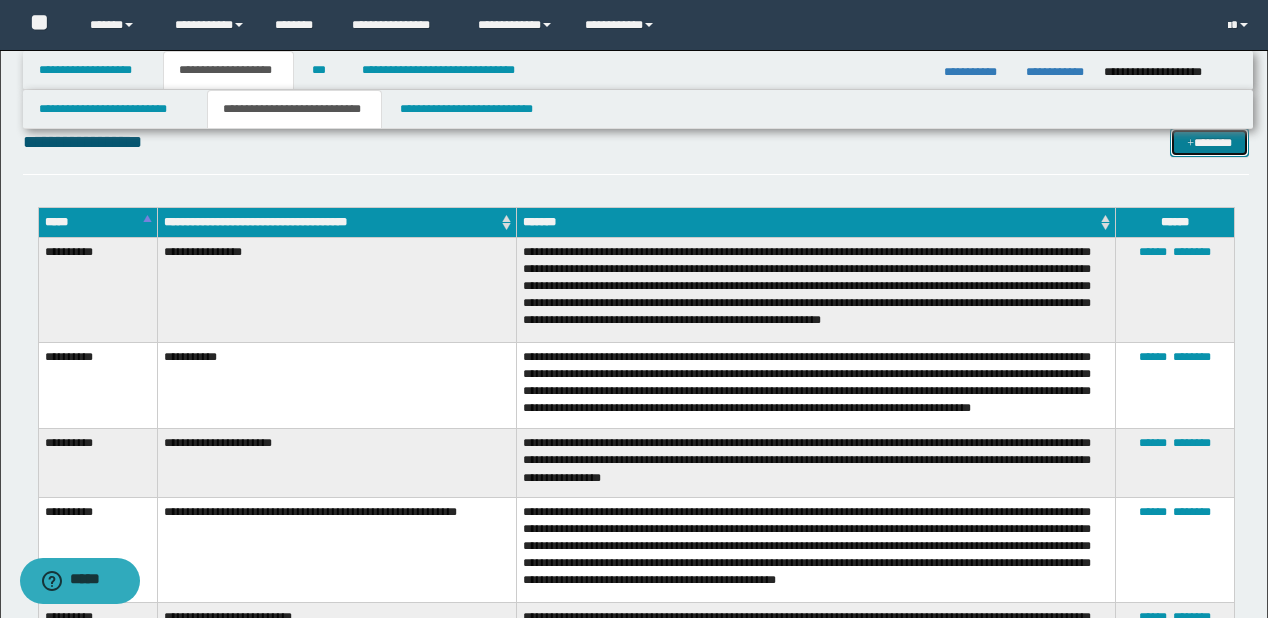 click on "*******" at bounding box center [1209, 143] 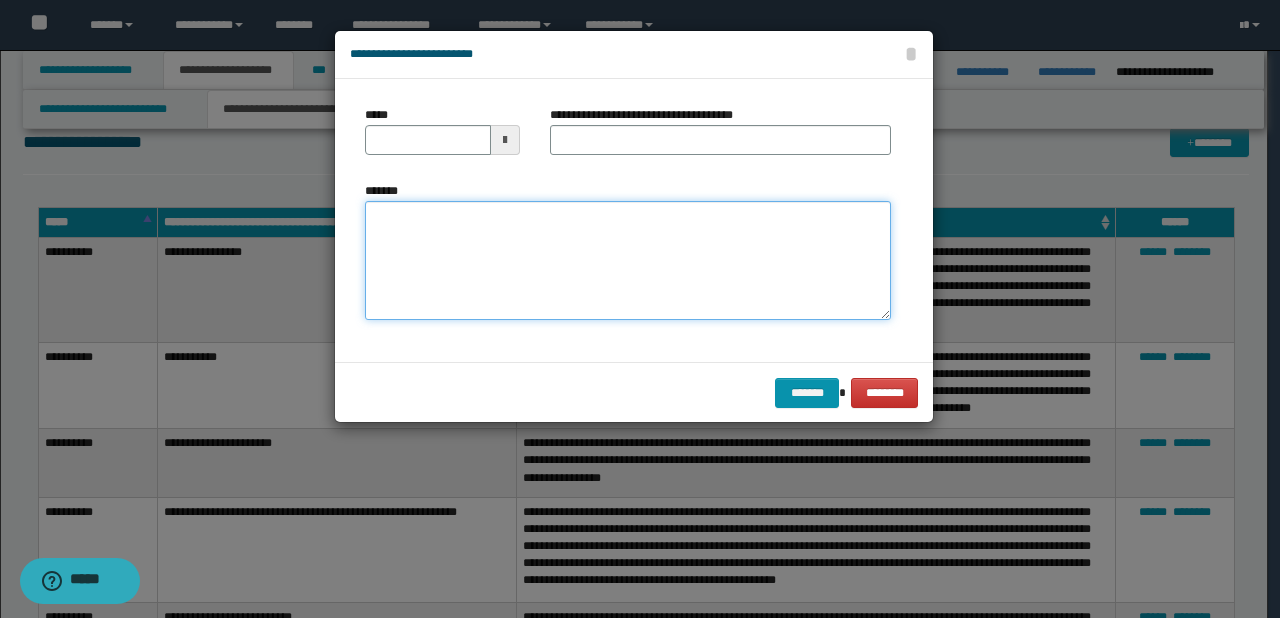 click on "*******" at bounding box center (628, 261) 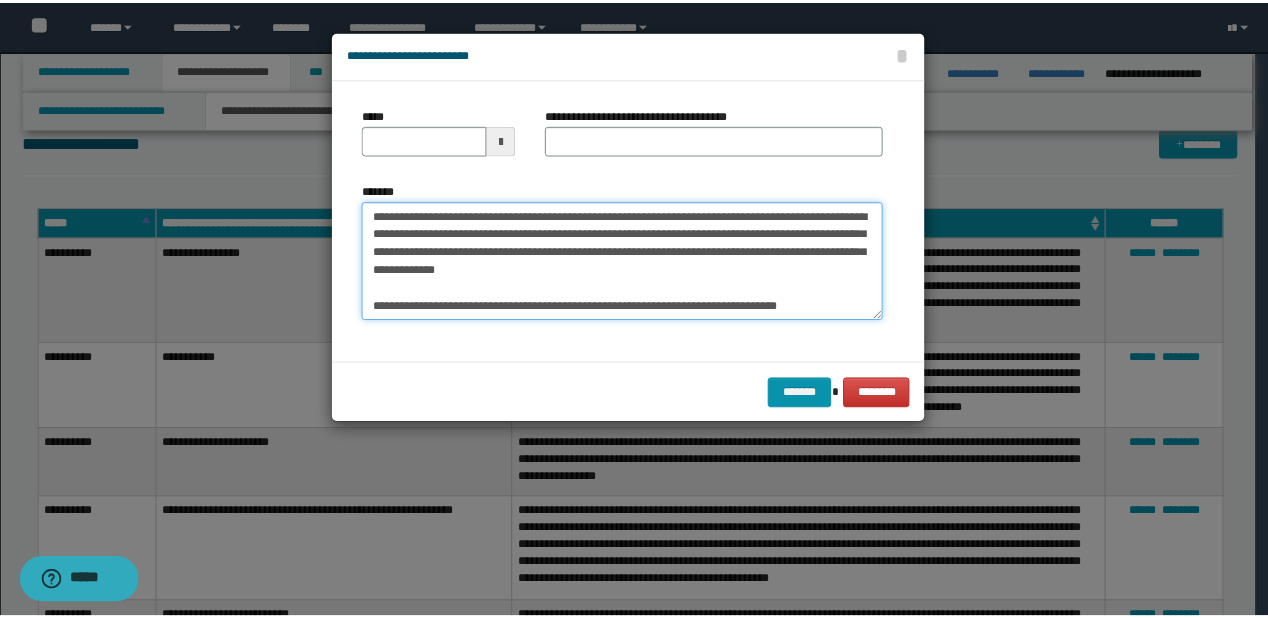 scroll, scrollTop: 0, scrollLeft: 0, axis: both 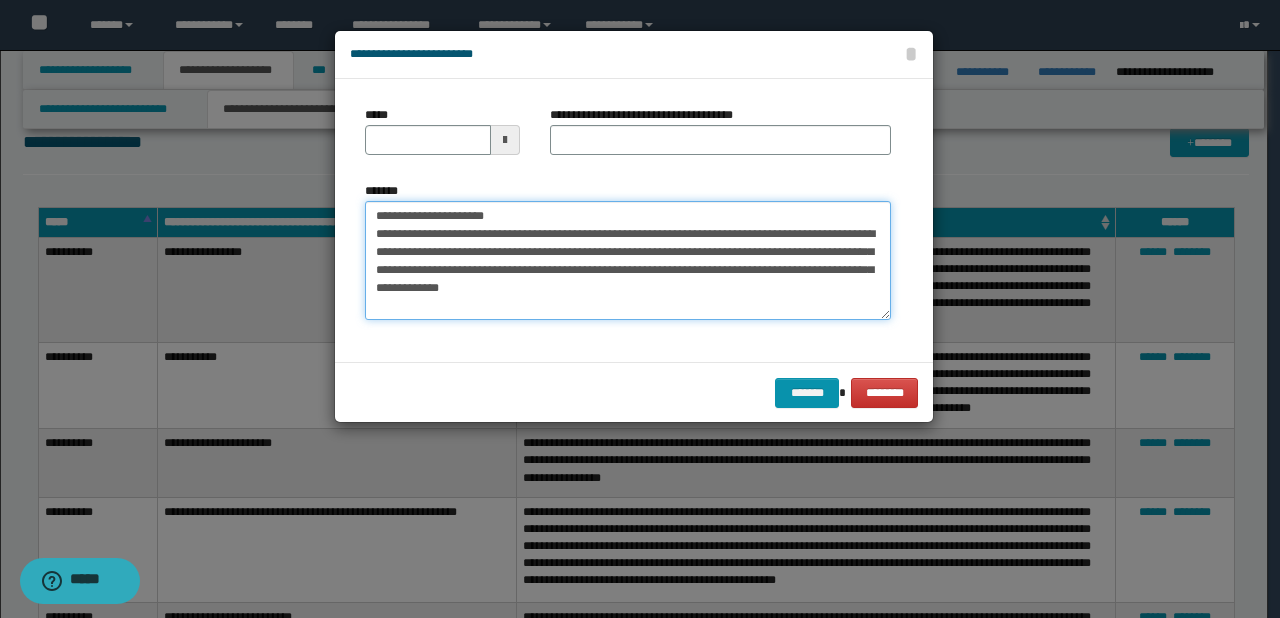 drag, startPoint x: 438, startPoint y: 215, endPoint x: 369, endPoint y: 213, distance: 69.02898 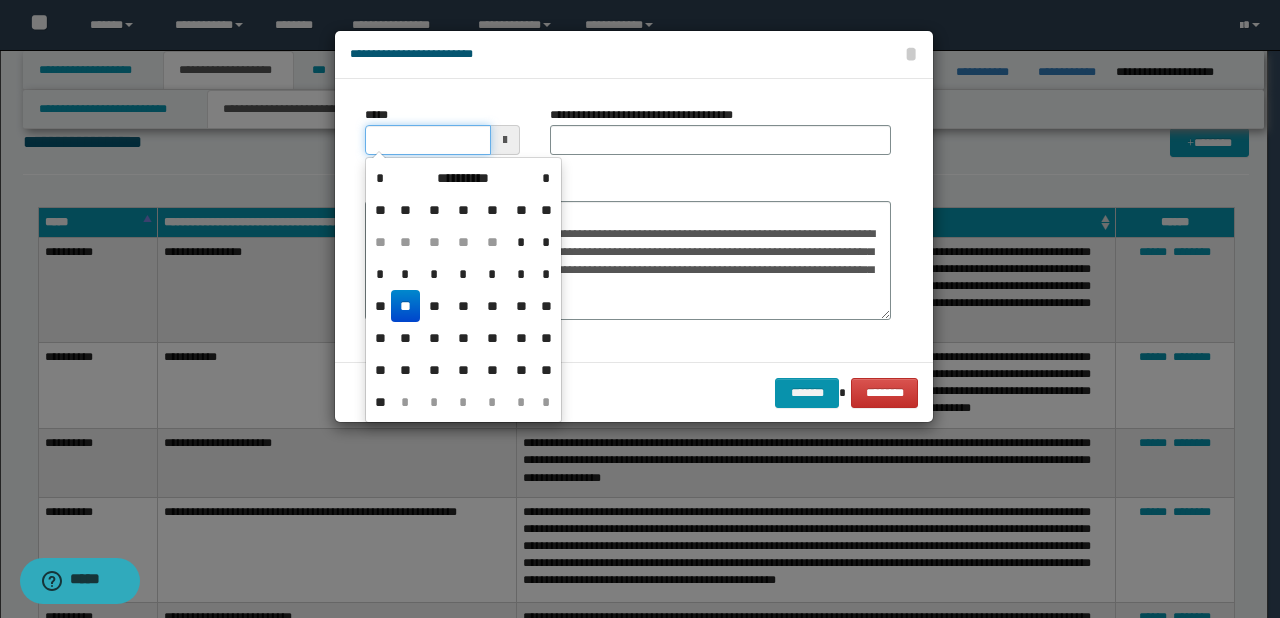 click on "*****" at bounding box center (428, 140) 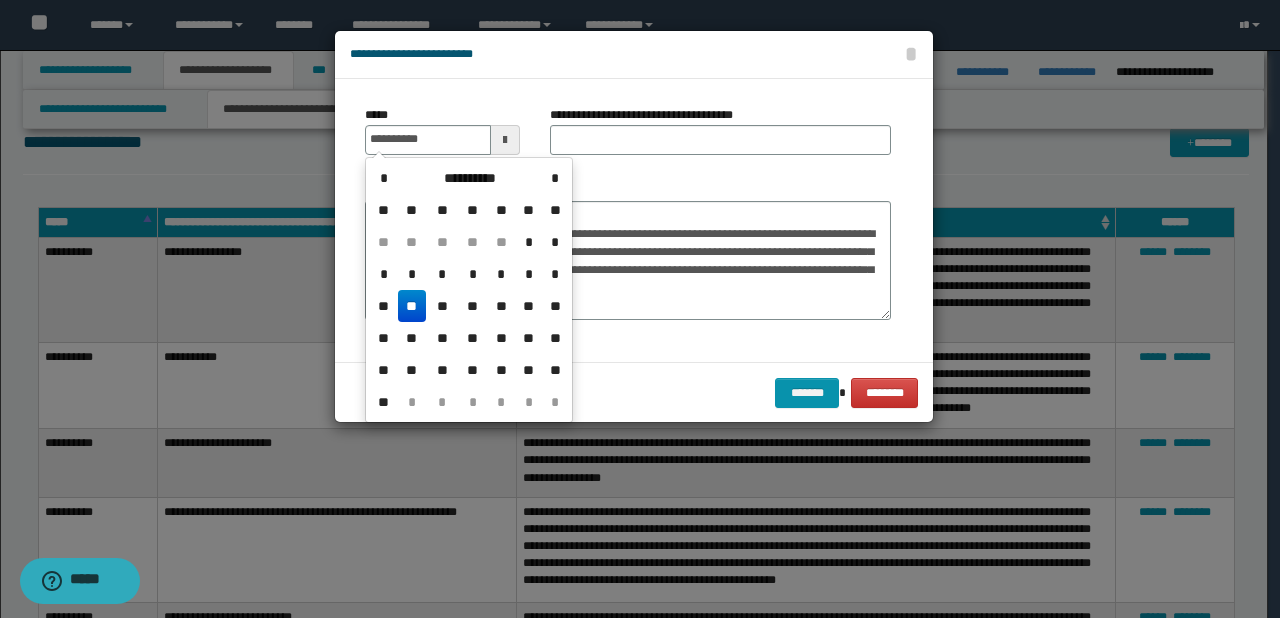 type on "**********" 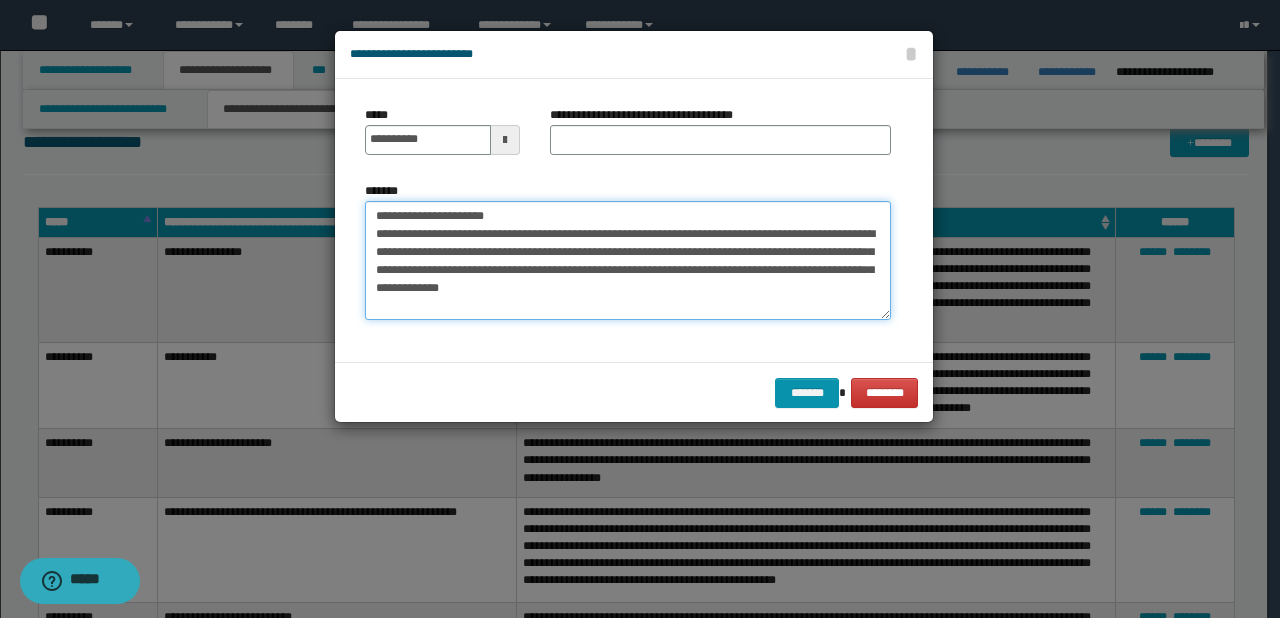 drag, startPoint x: 441, startPoint y: 216, endPoint x: 575, endPoint y: 216, distance: 134 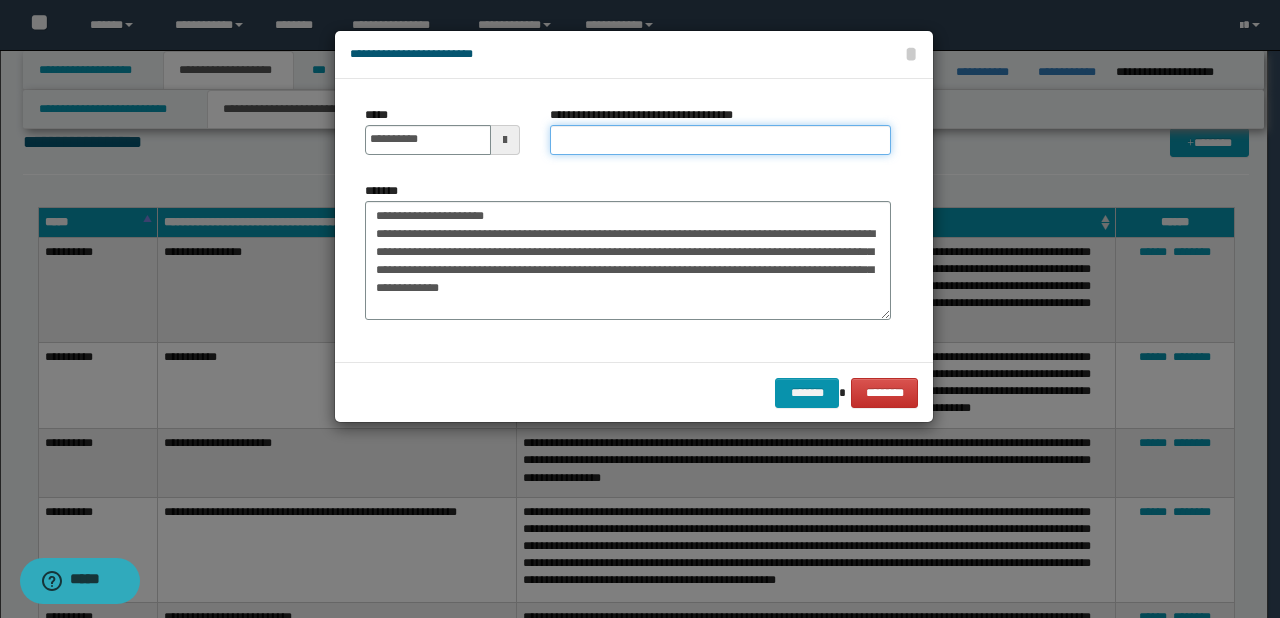 click on "**********" at bounding box center (720, 140) 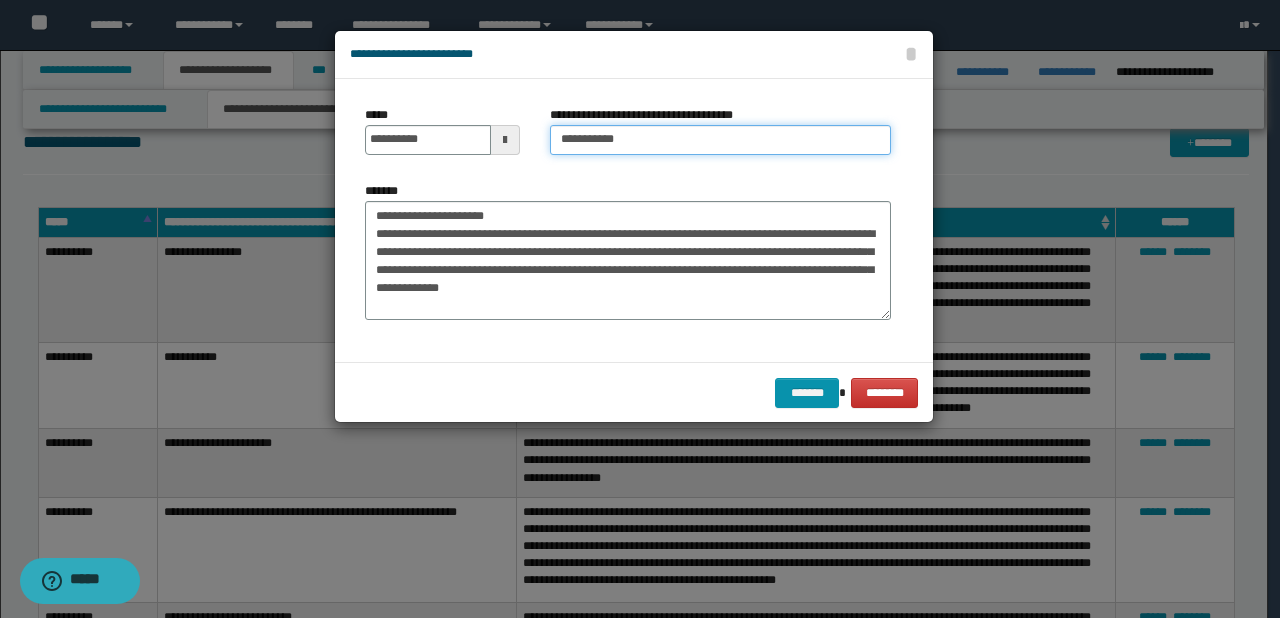 type on "**********" 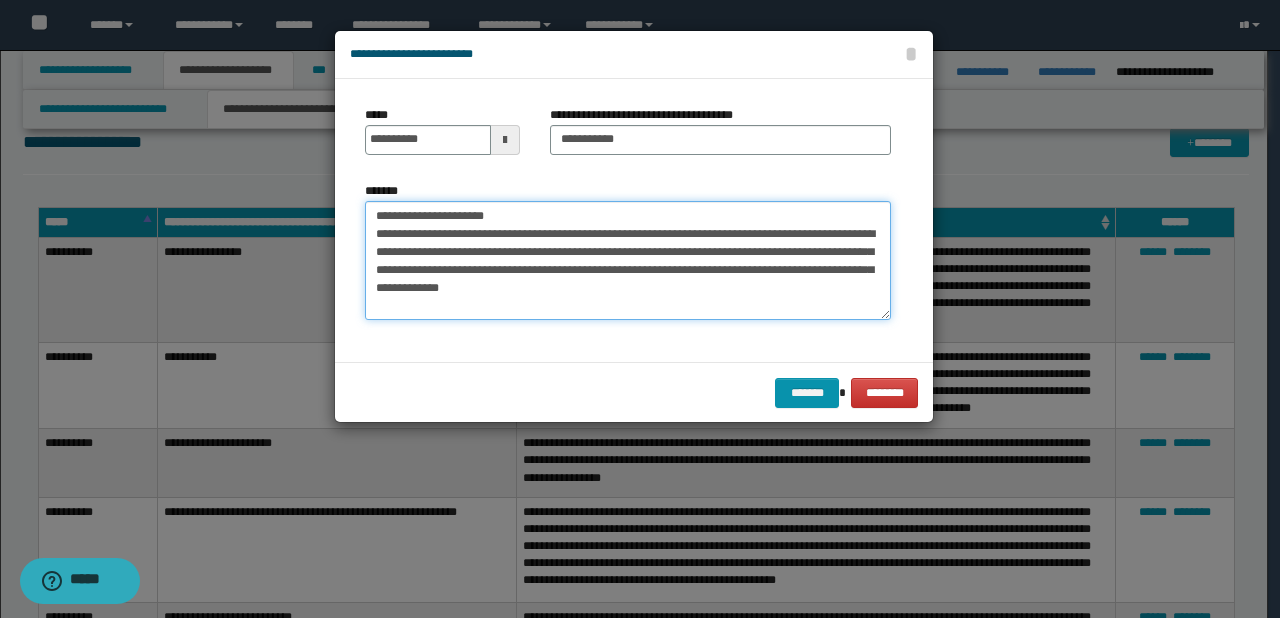 drag, startPoint x: 560, startPoint y: 212, endPoint x: 324, endPoint y: 210, distance: 236.00847 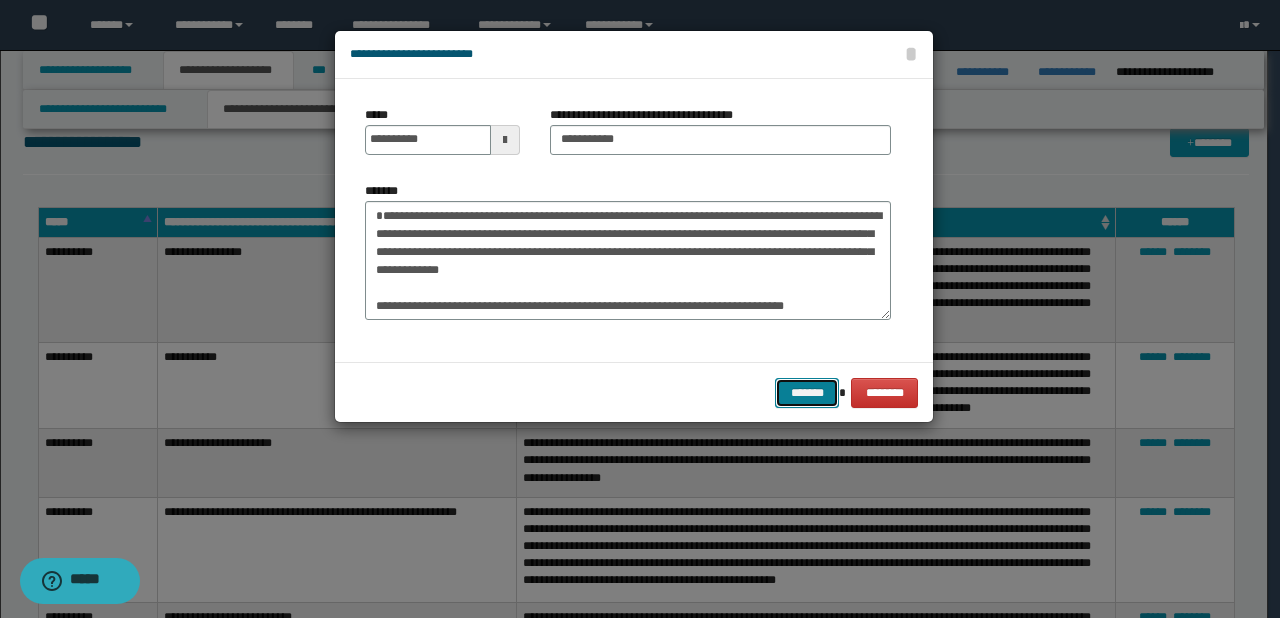 click on "*******" at bounding box center [807, 393] 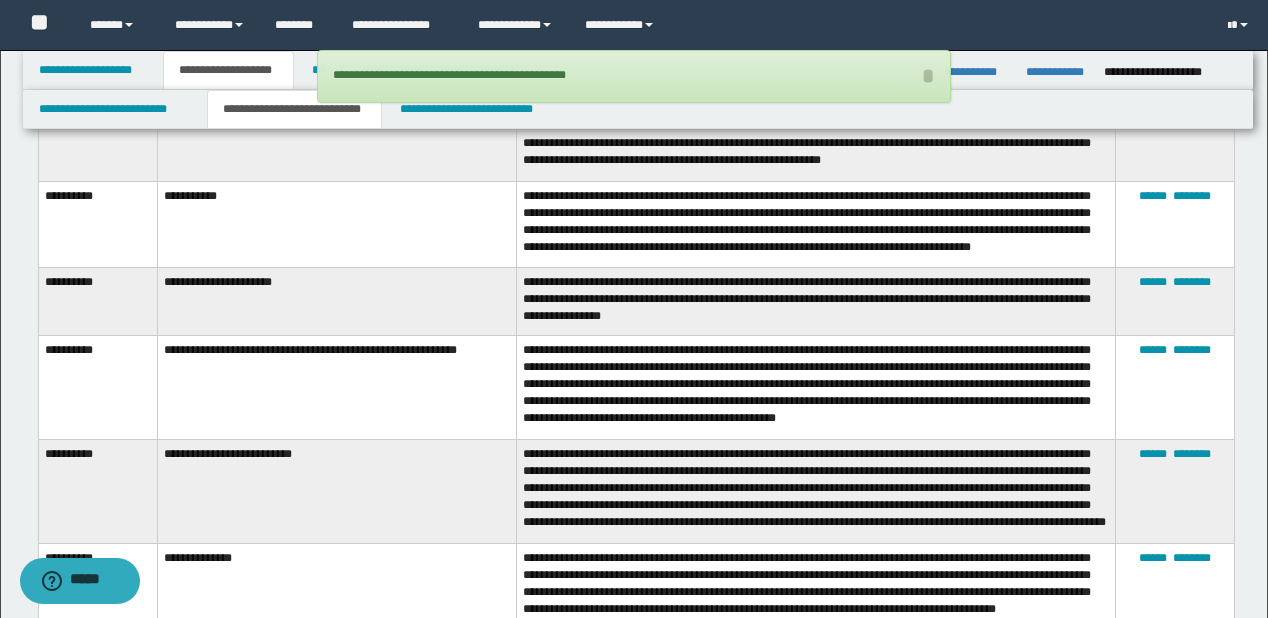 scroll, scrollTop: 3120, scrollLeft: 0, axis: vertical 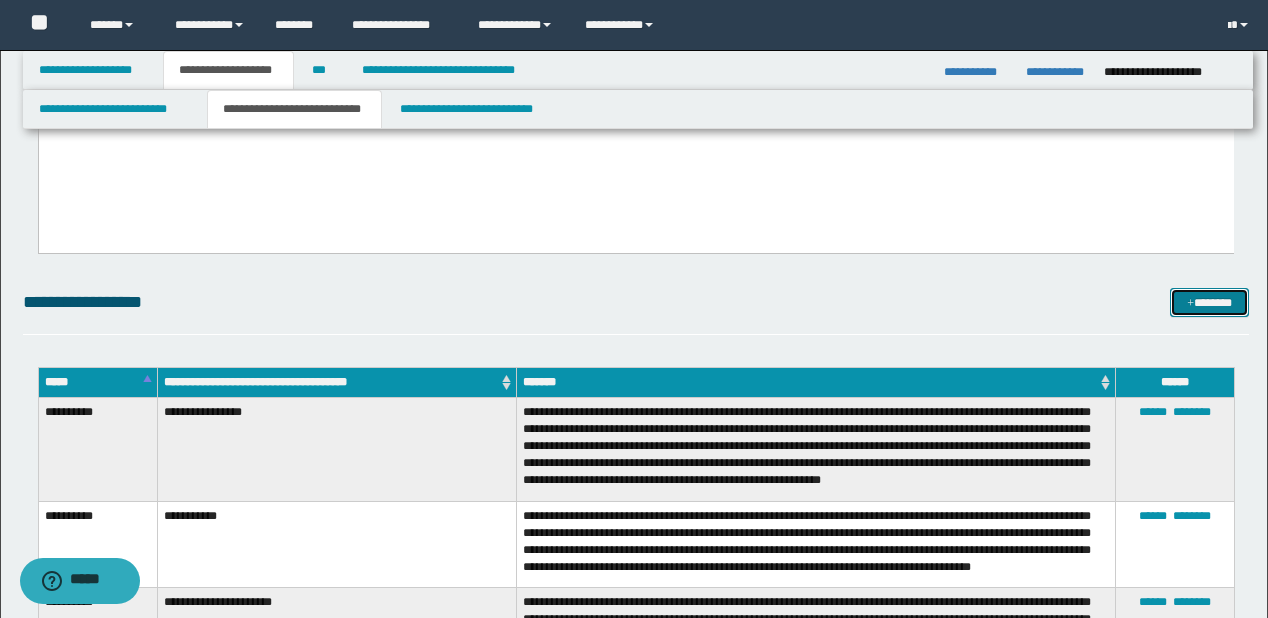 click on "*******" at bounding box center (1209, 303) 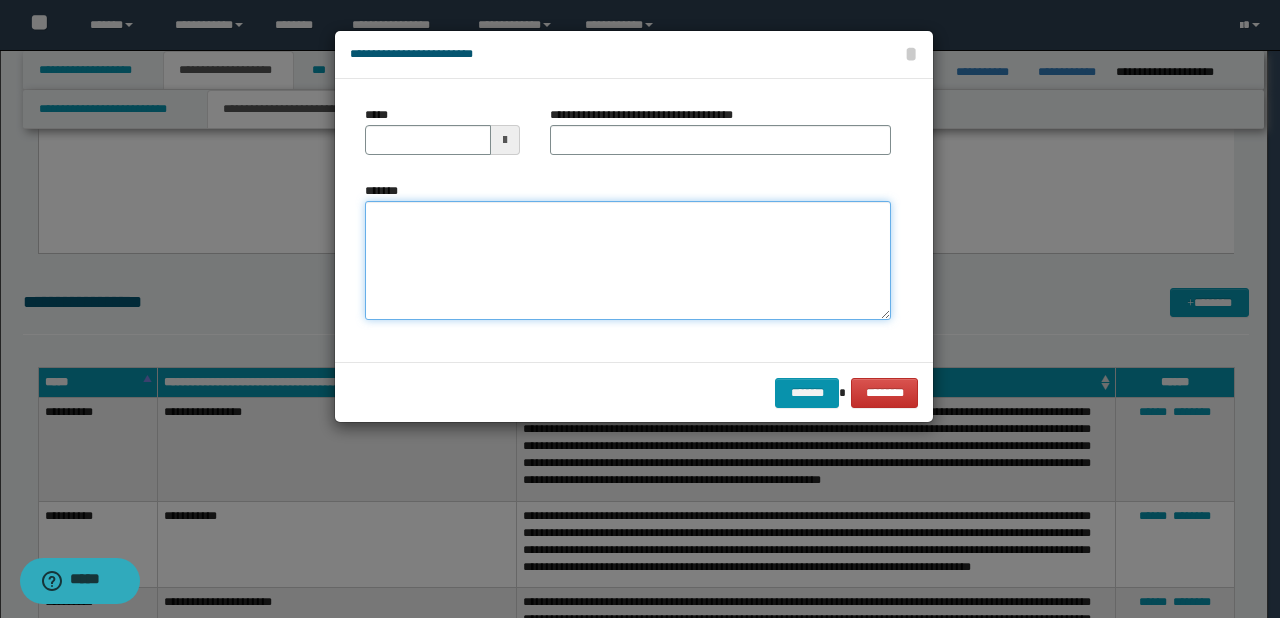 click on "*******" at bounding box center (628, 261) 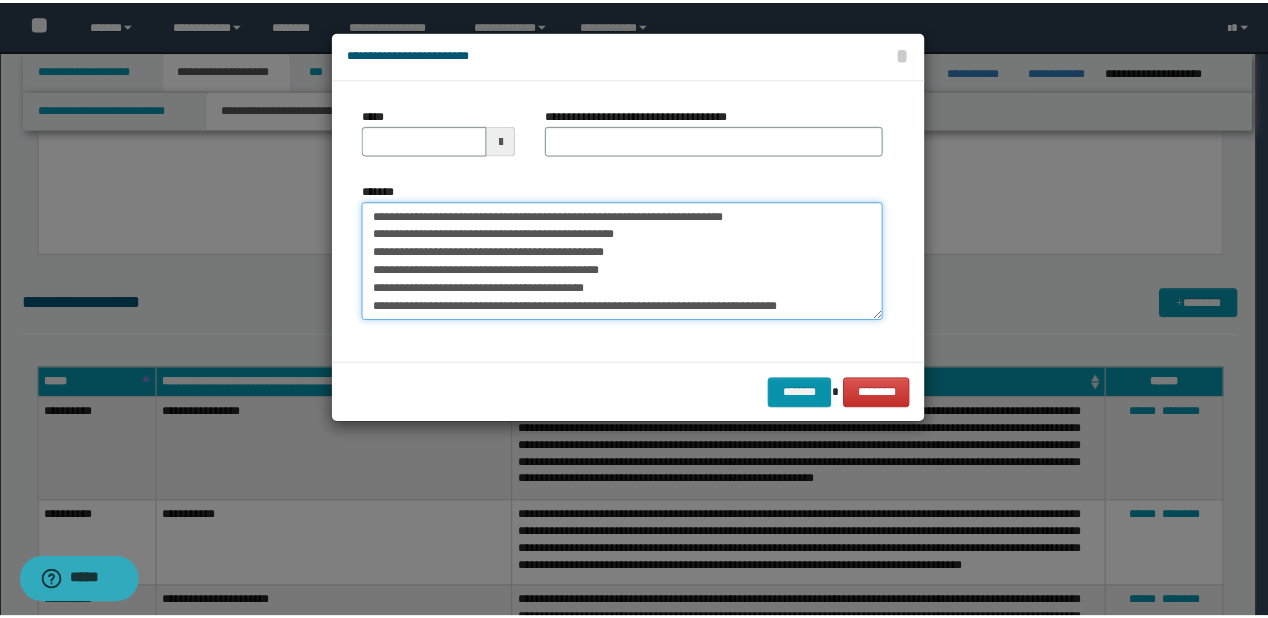 scroll, scrollTop: 0, scrollLeft: 0, axis: both 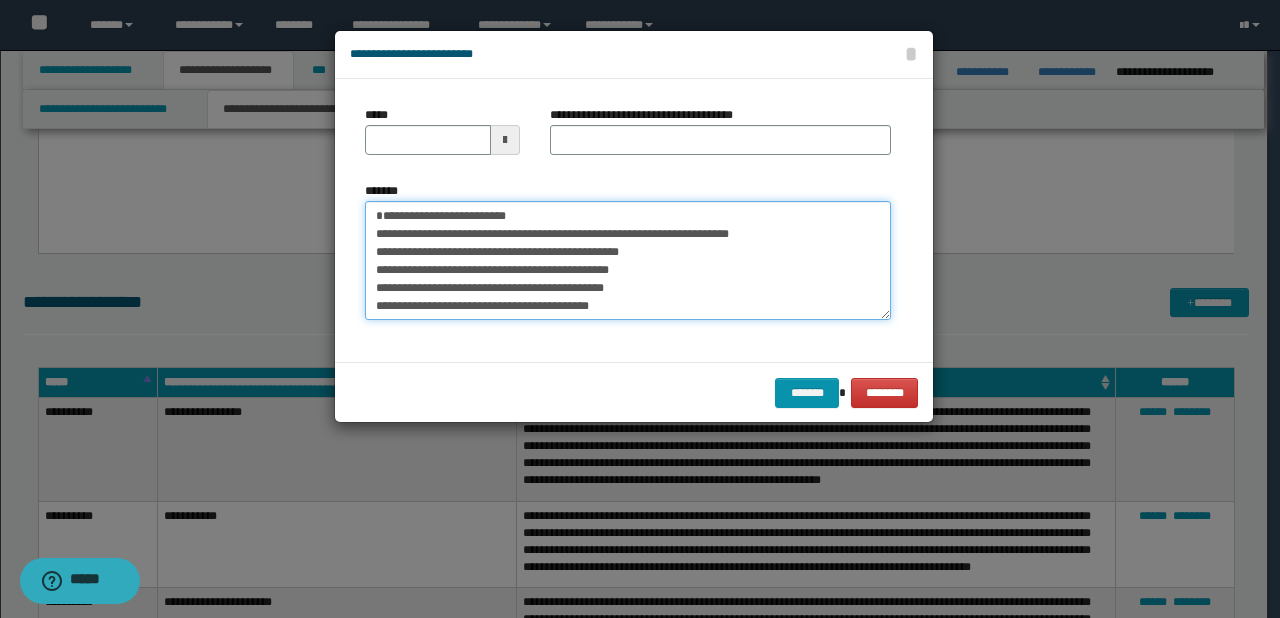 drag, startPoint x: 439, startPoint y: 236, endPoint x: 372, endPoint y: 231, distance: 67.18631 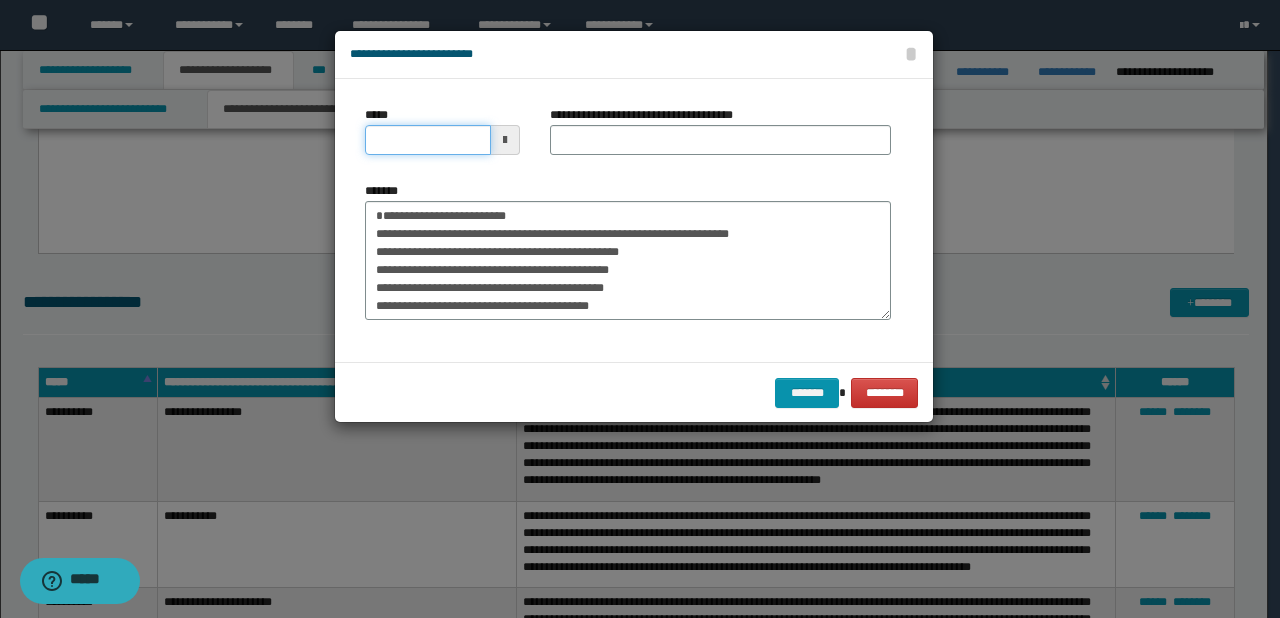 click on "*****" at bounding box center (428, 140) 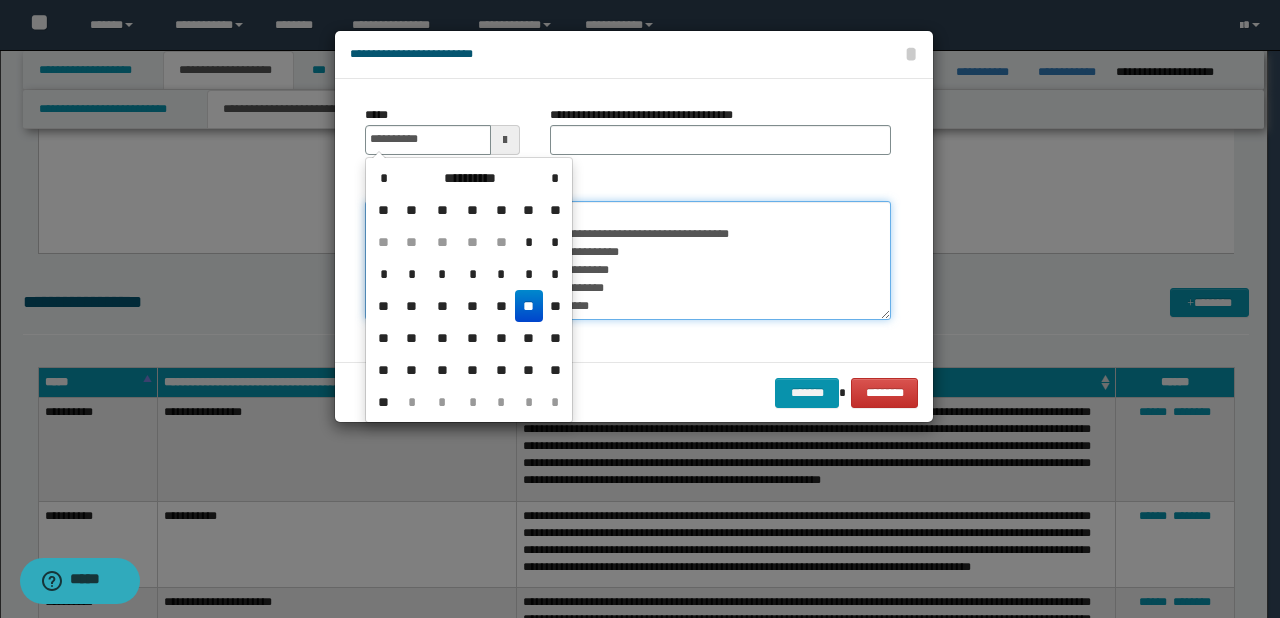 type on "**********" 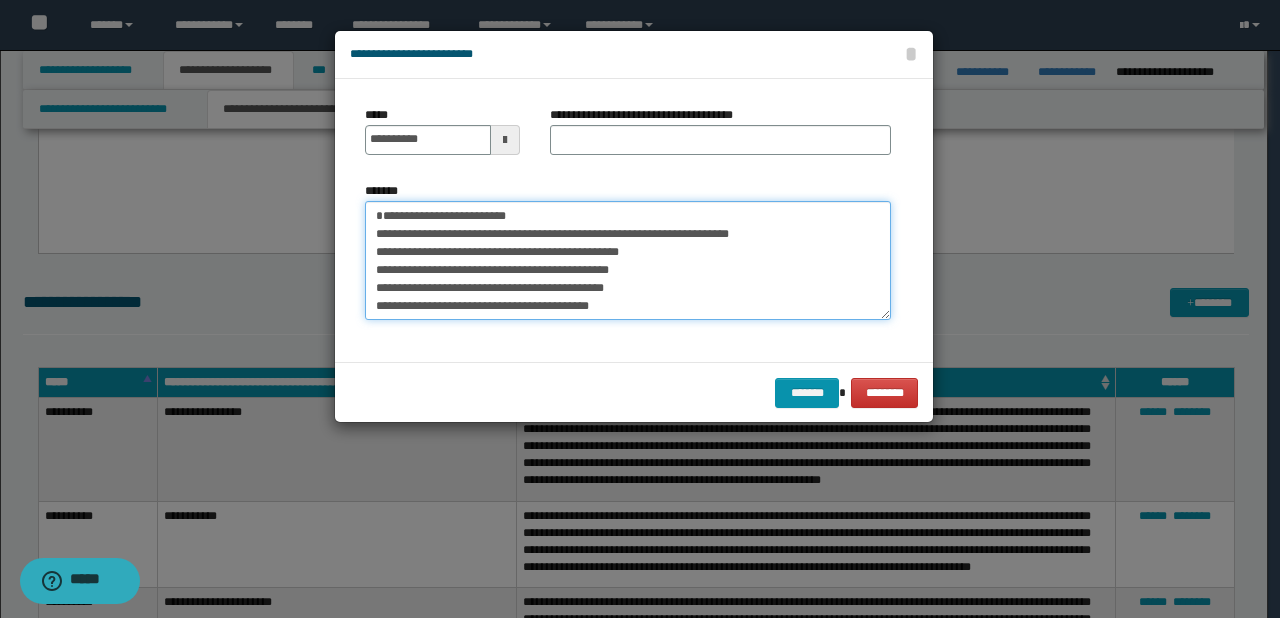 drag, startPoint x: 444, startPoint y: 231, endPoint x: 538, endPoint y: 230, distance: 94.00532 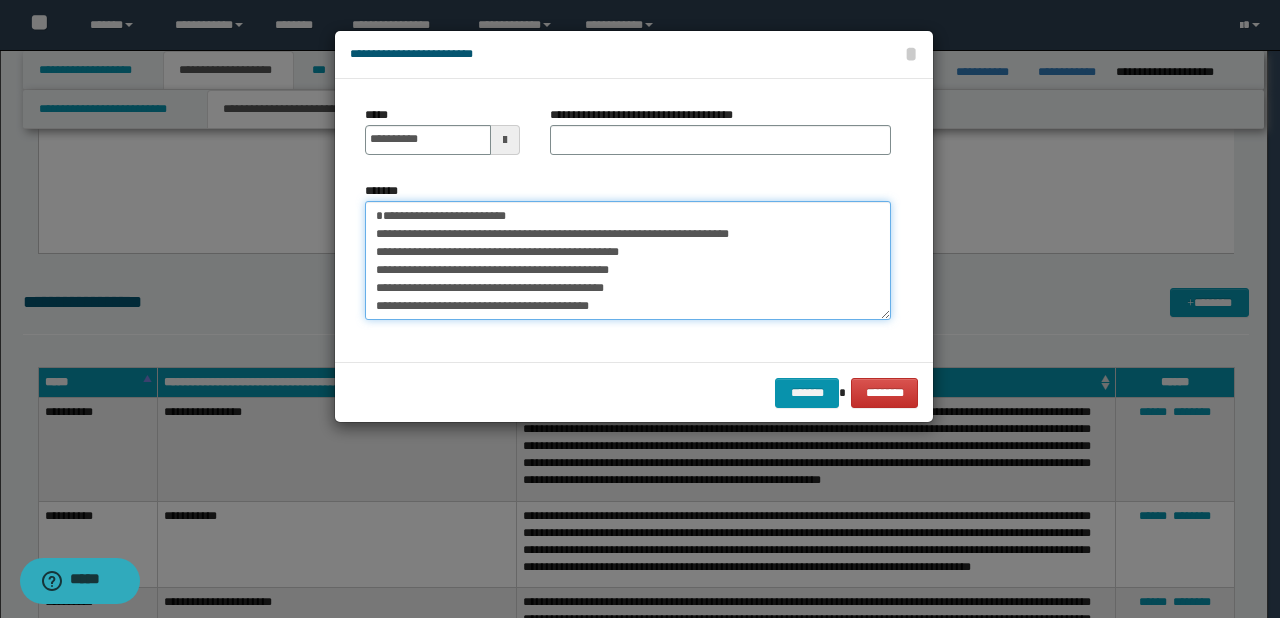 drag, startPoint x: 439, startPoint y: 233, endPoint x: 559, endPoint y: 231, distance: 120.01666 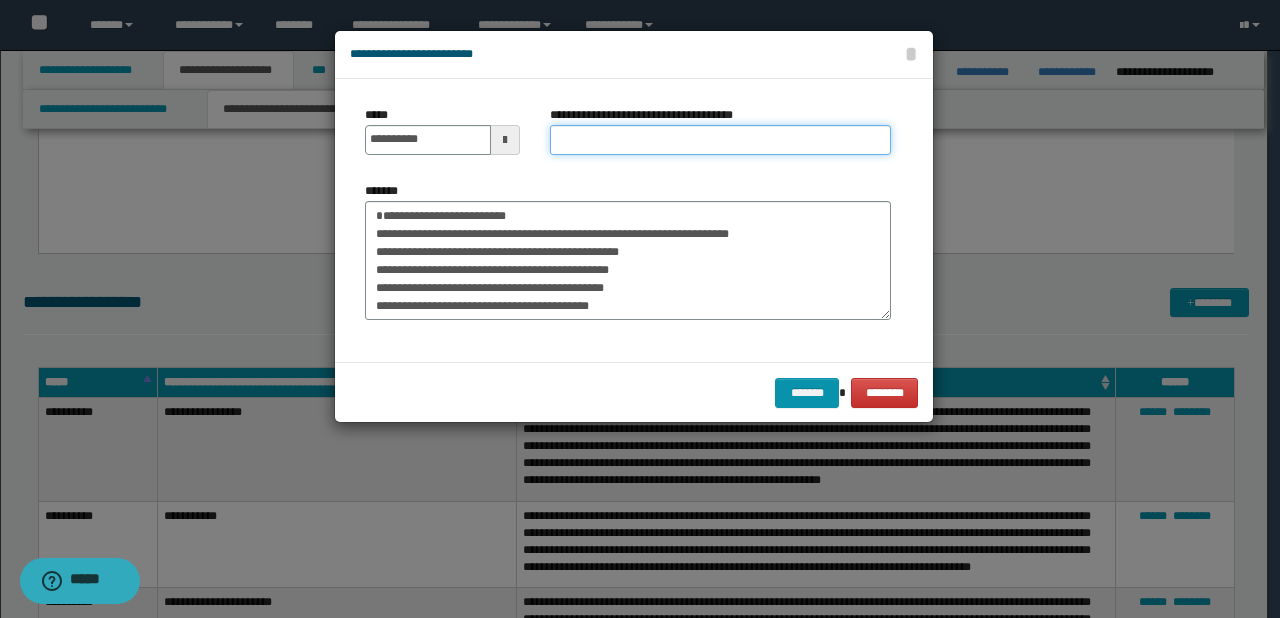 click on "**********" at bounding box center [720, 140] 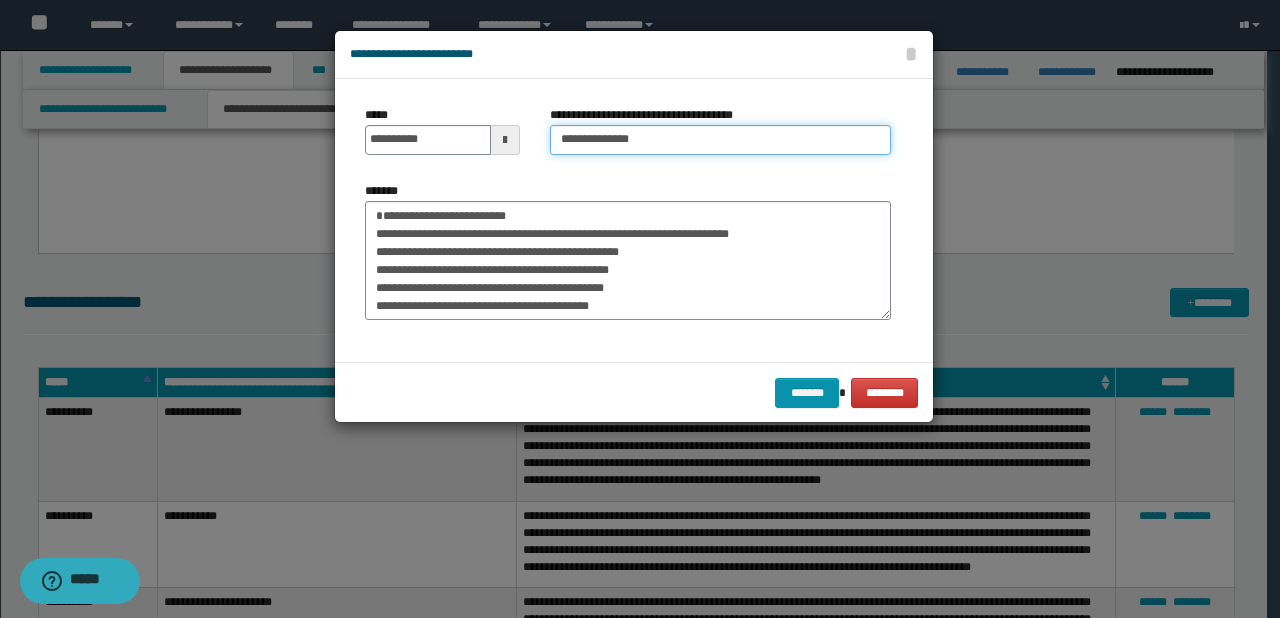 type on "**********" 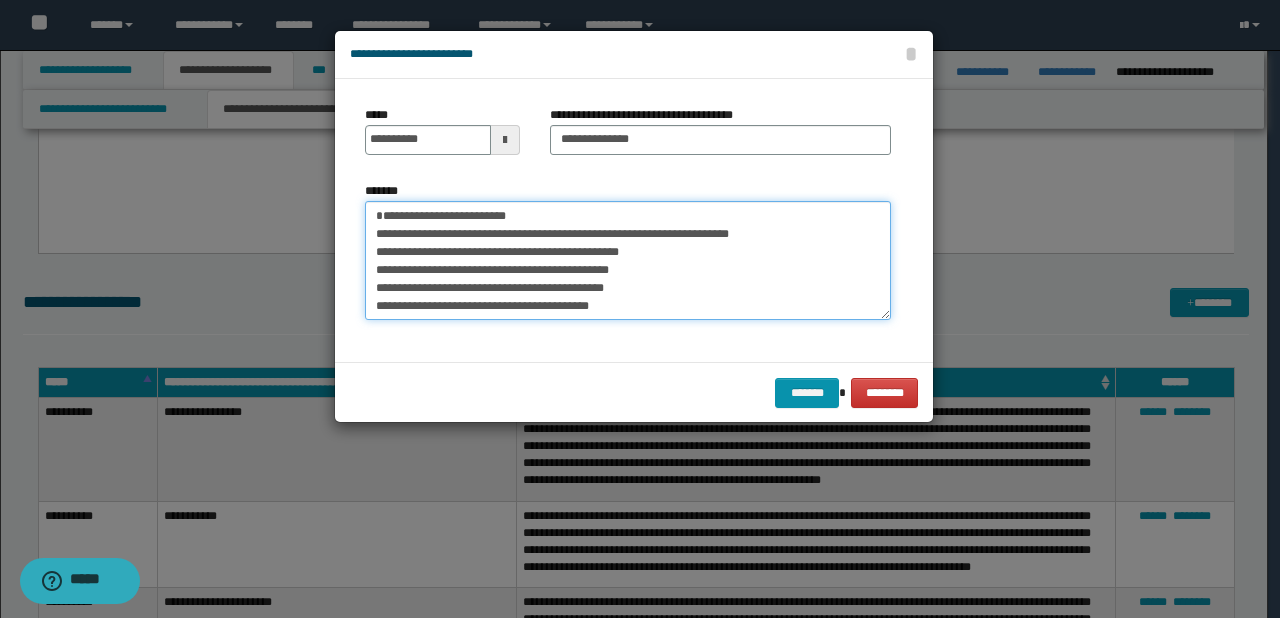 click on "**********" at bounding box center (628, 261) 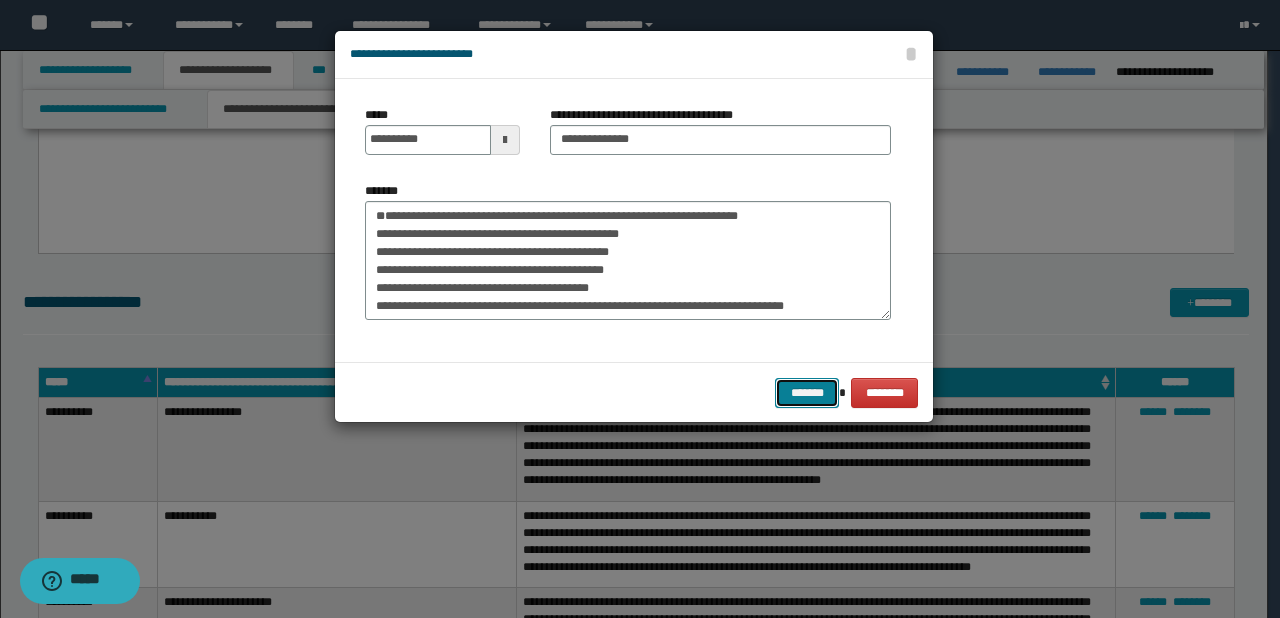 click on "*******" at bounding box center (807, 393) 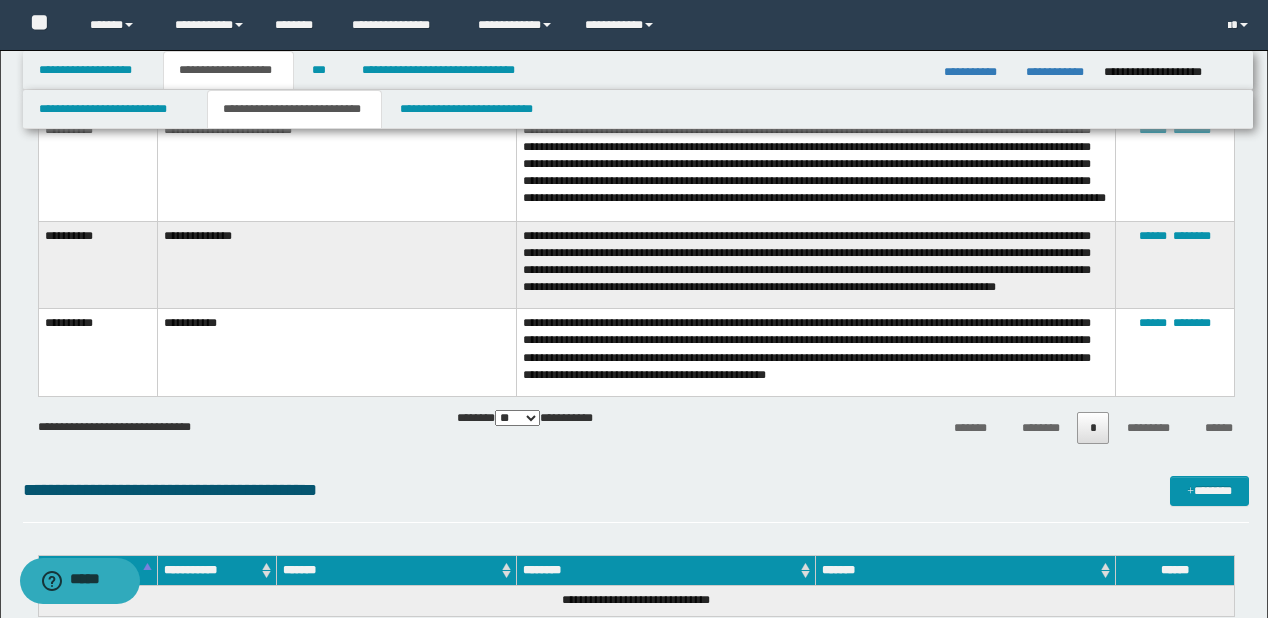 scroll, scrollTop: 3360, scrollLeft: 0, axis: vertical 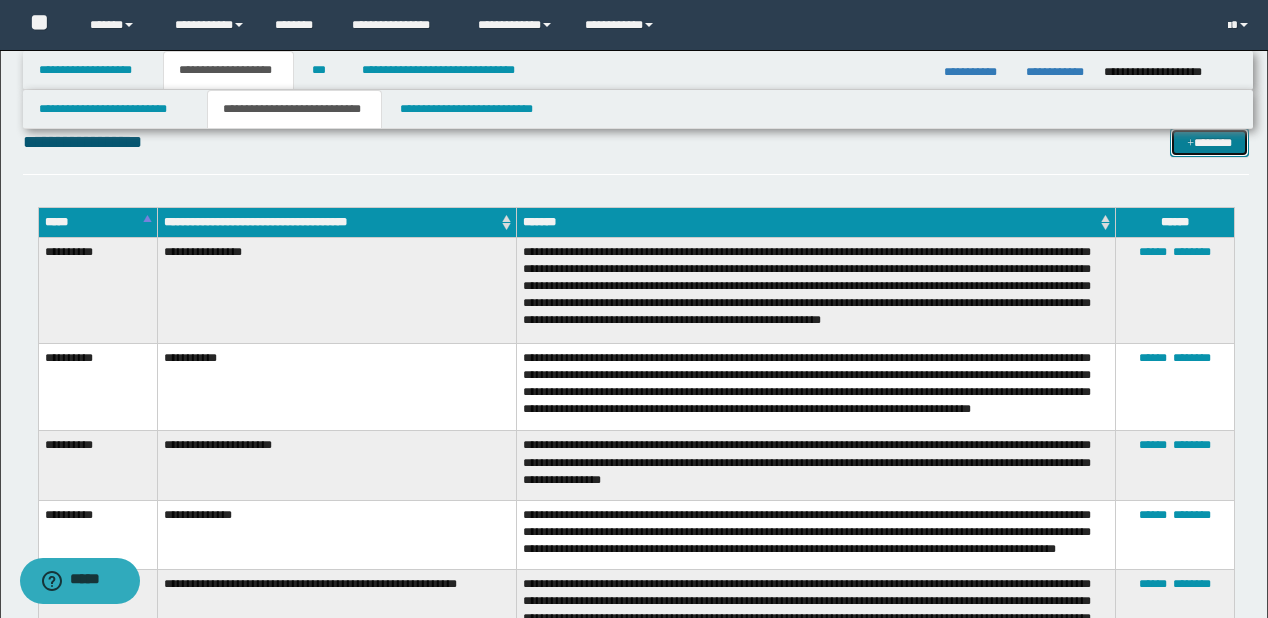click at bounding box center (1190, 144) 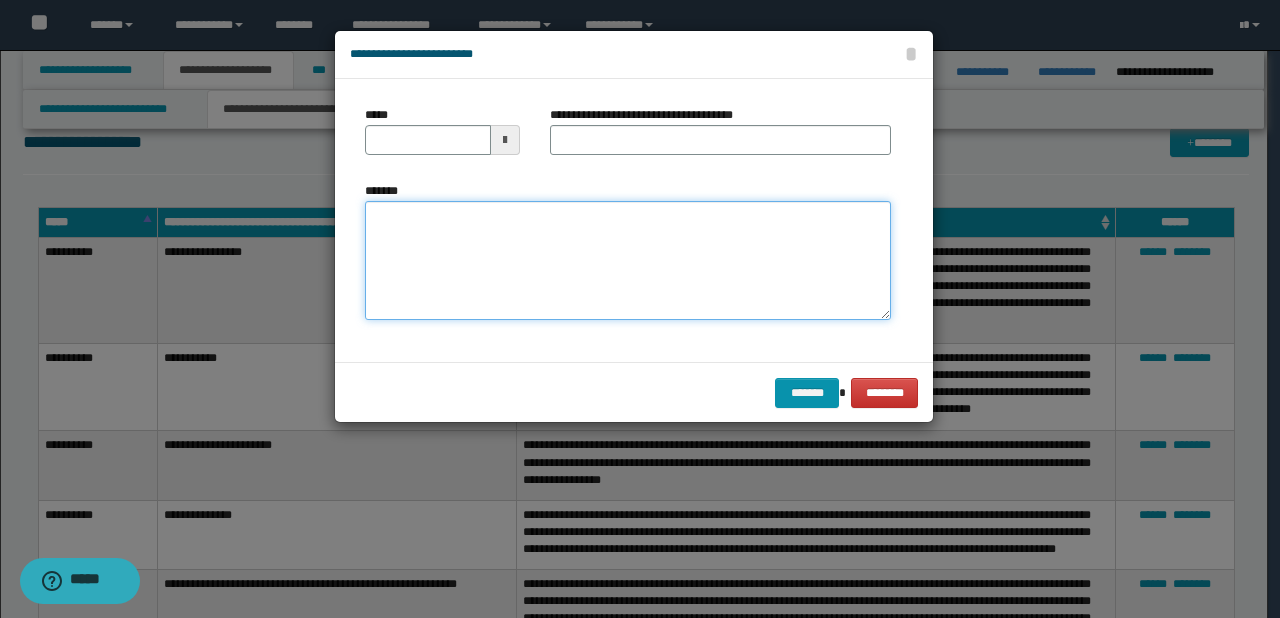 click on "*******" at bounding box center [628, 261] 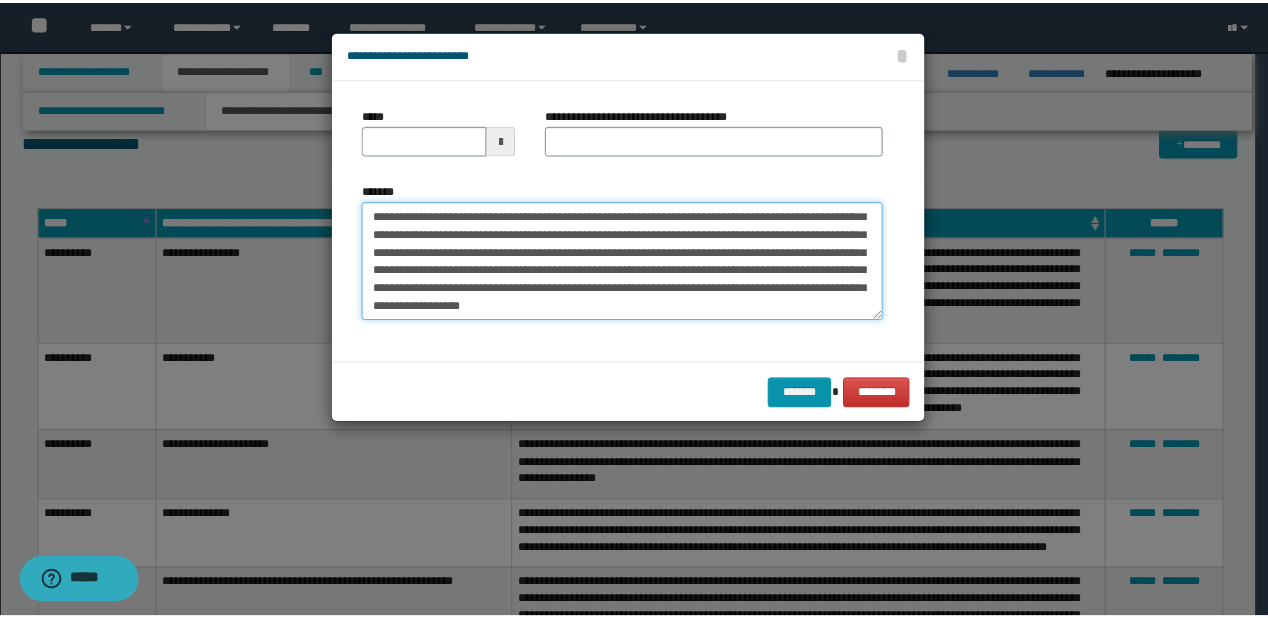 scroll, scrollTop: 0, scrollLeft: 0, axis: both 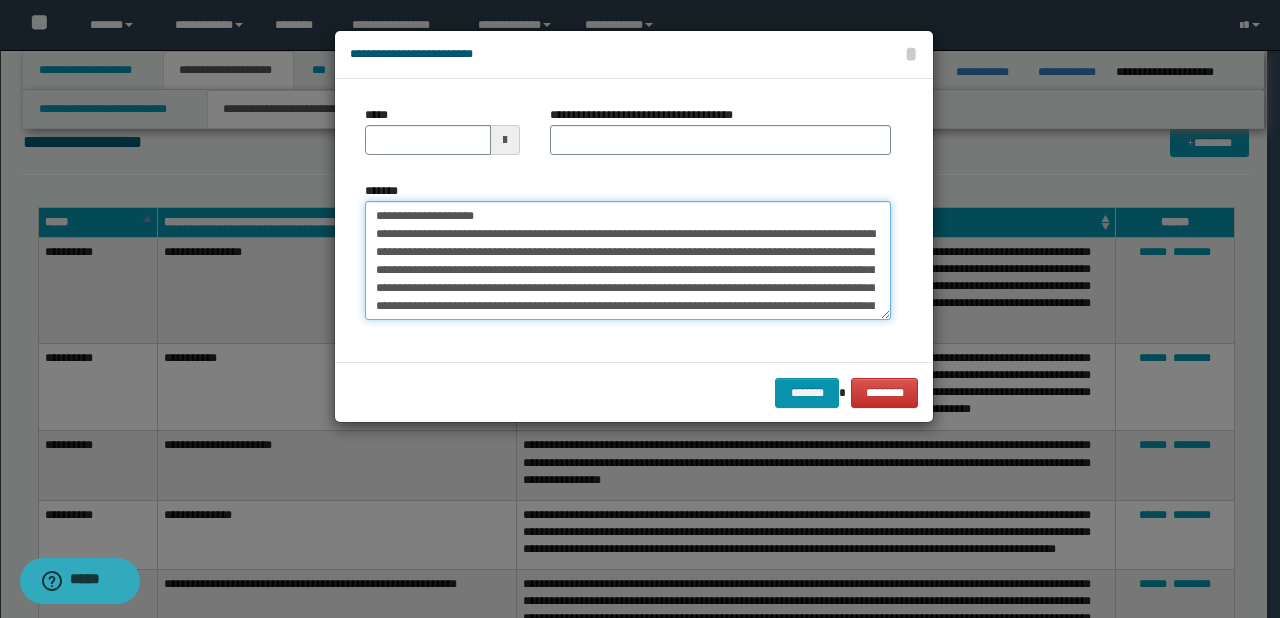 drag, startPoint x: 437, startPoint y: 211, endPoint x: 365, endPoint y: 216, distance: 72.1734 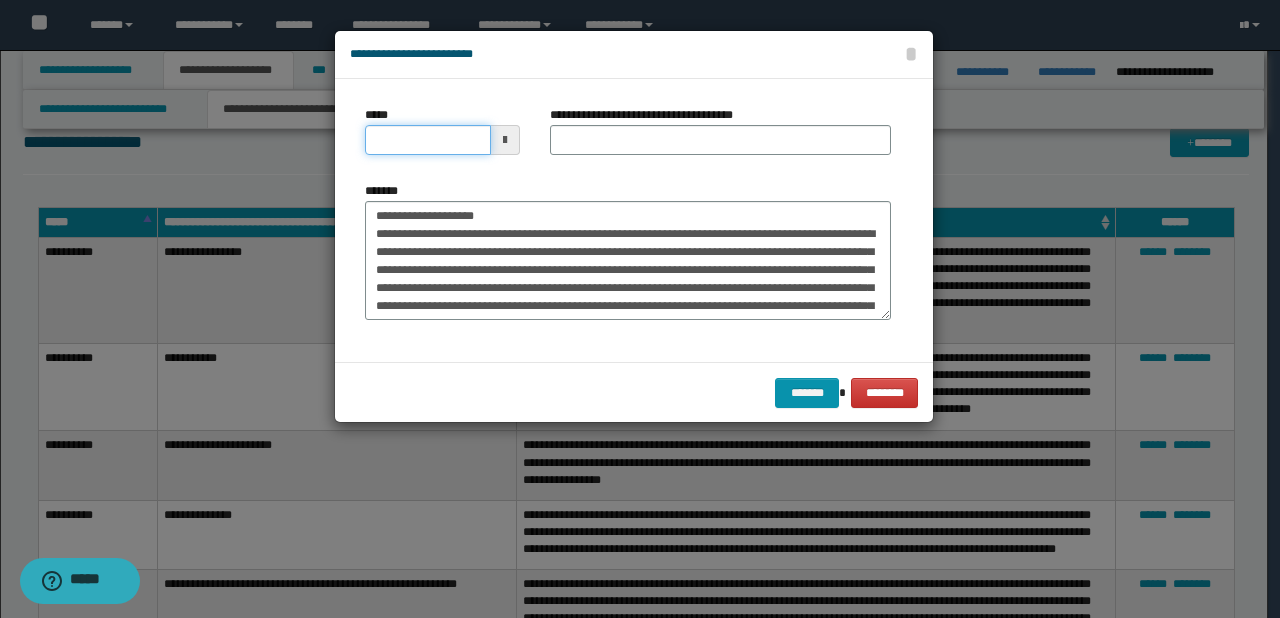 click on "*****" at bounding box center (428, 140) 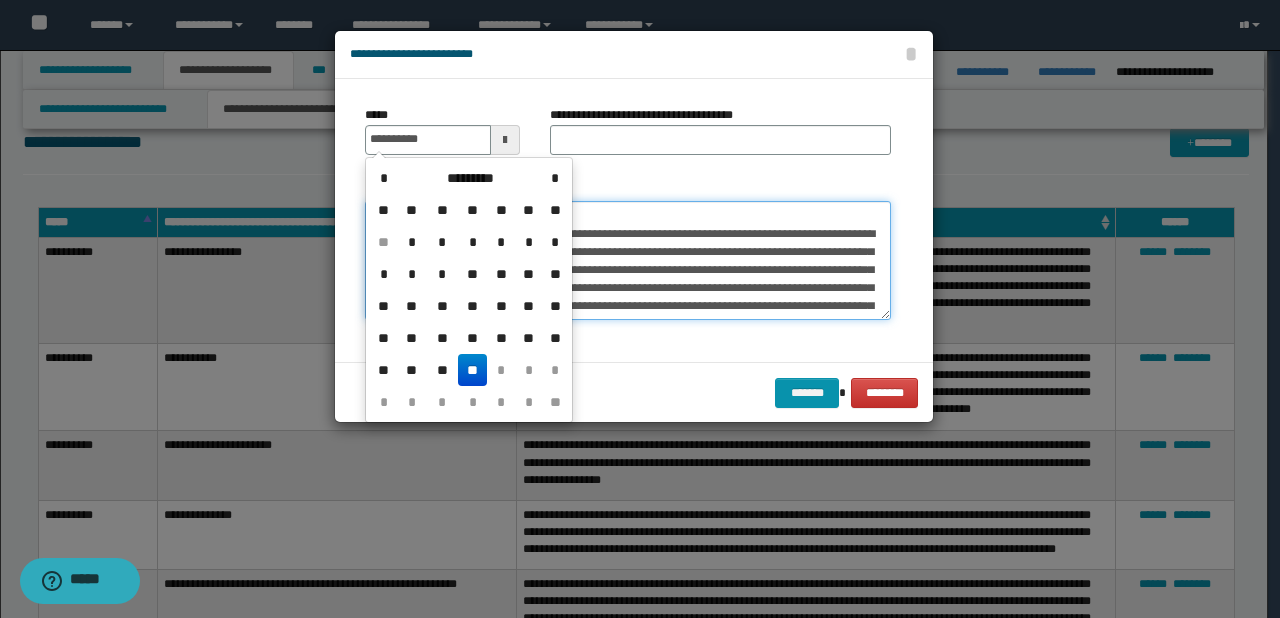 type on "**********" 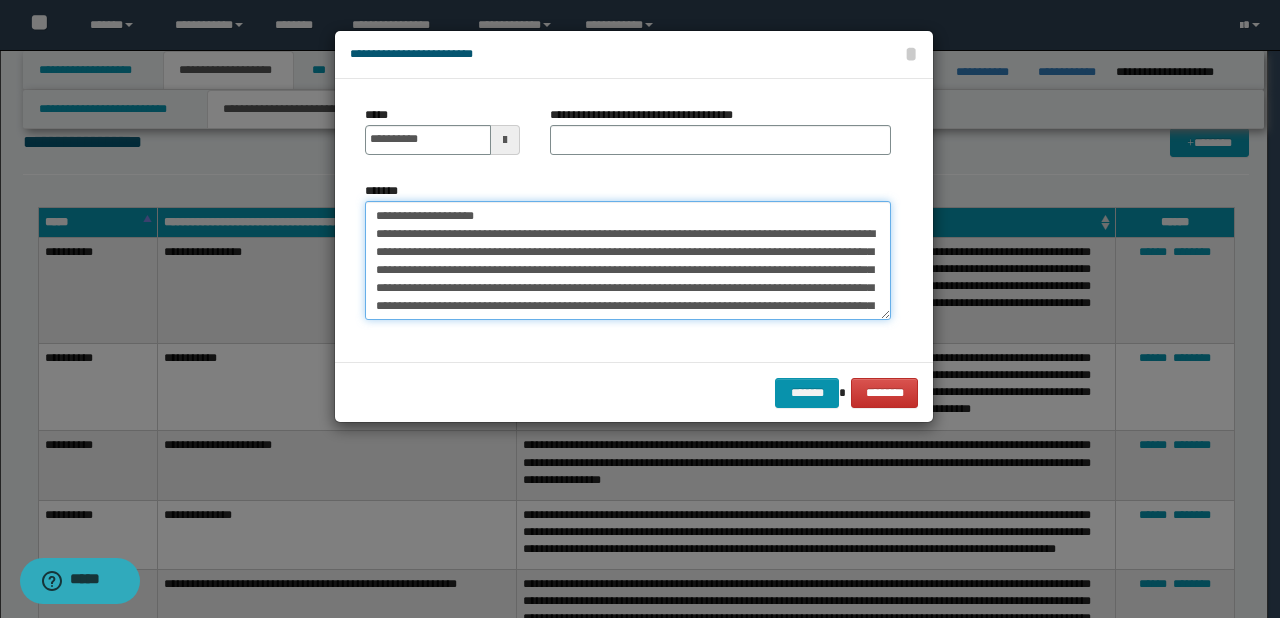 drag, startPoint x: 444, startPoint y: 213, endPoint x: 540, endPoint y: 213, distance: 96 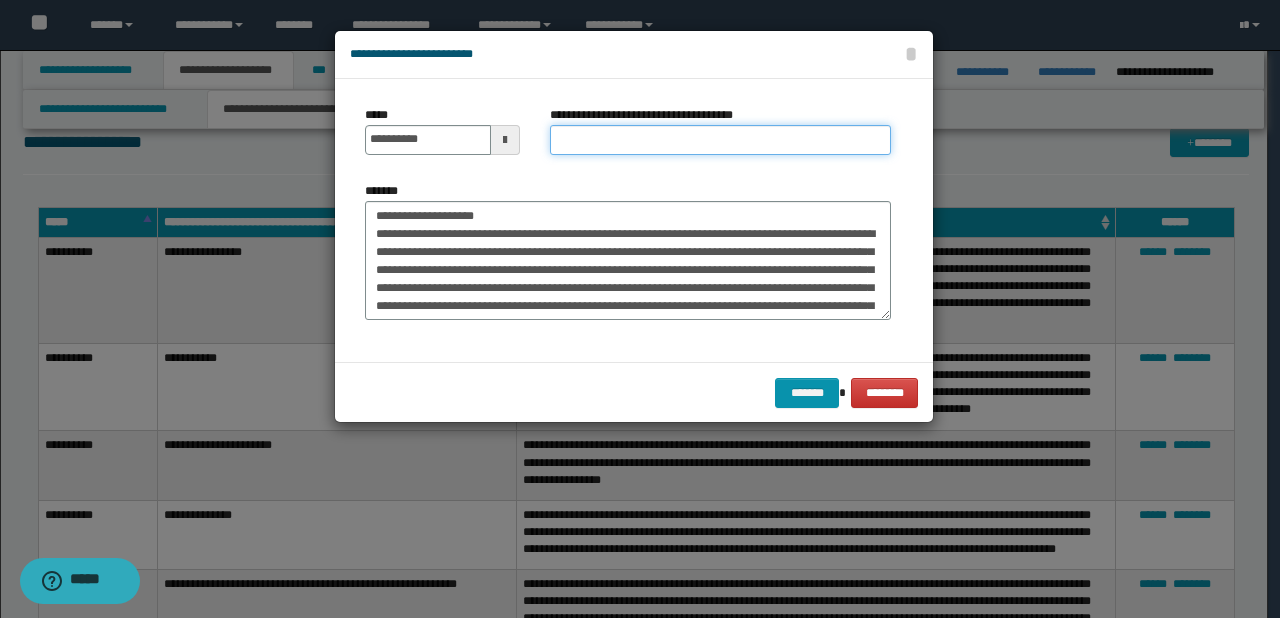 drag, startPoint x: 570, startPoint y: 142, endPoint x: 577, endPoint y: 160, distance: 19.313208 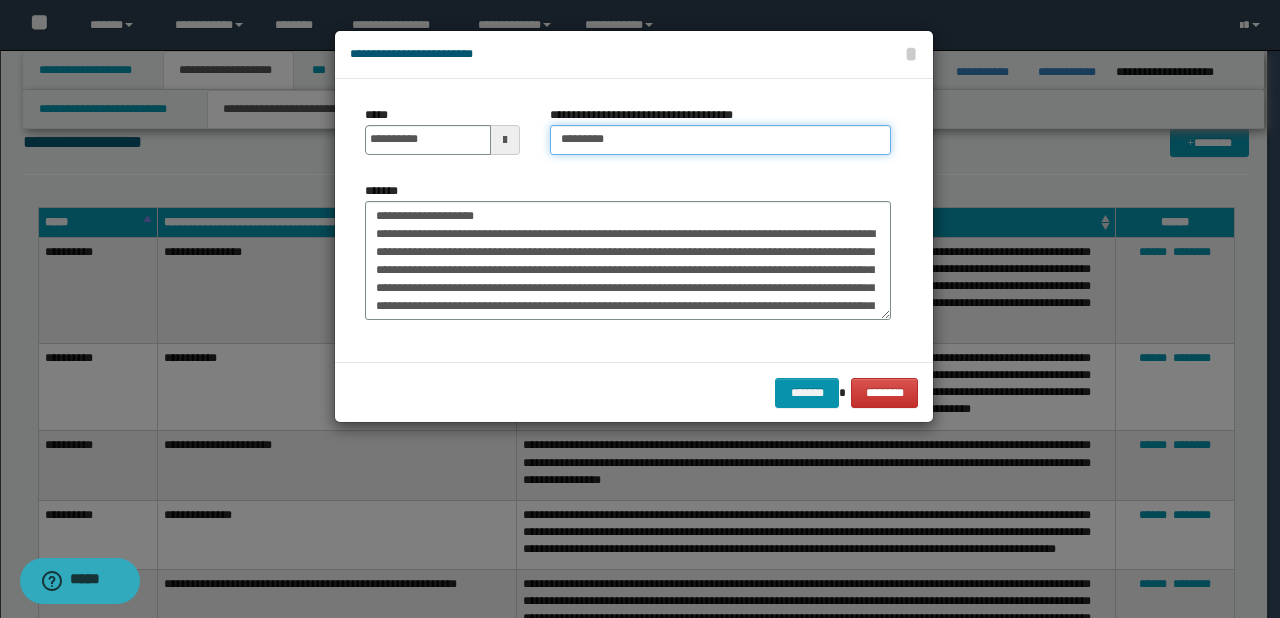 type on "*********" 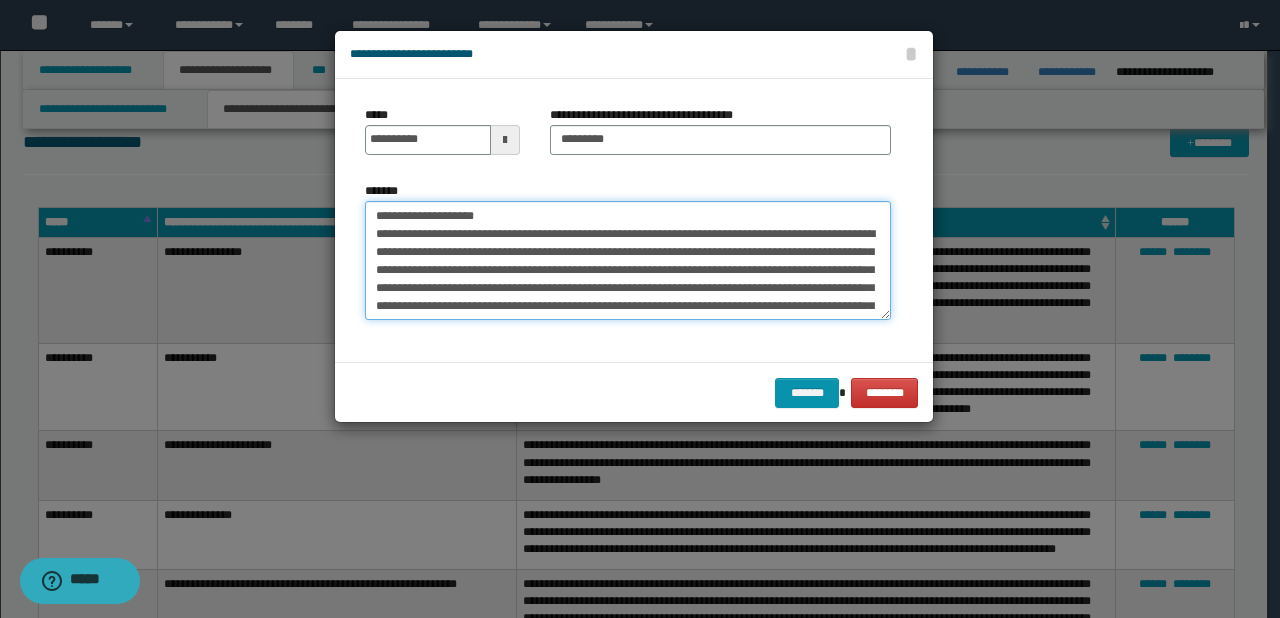 drag, startPoint x: 533, startPoint y: 216, endPoint x: 439, endPoint y: 285, distance: 116.60618 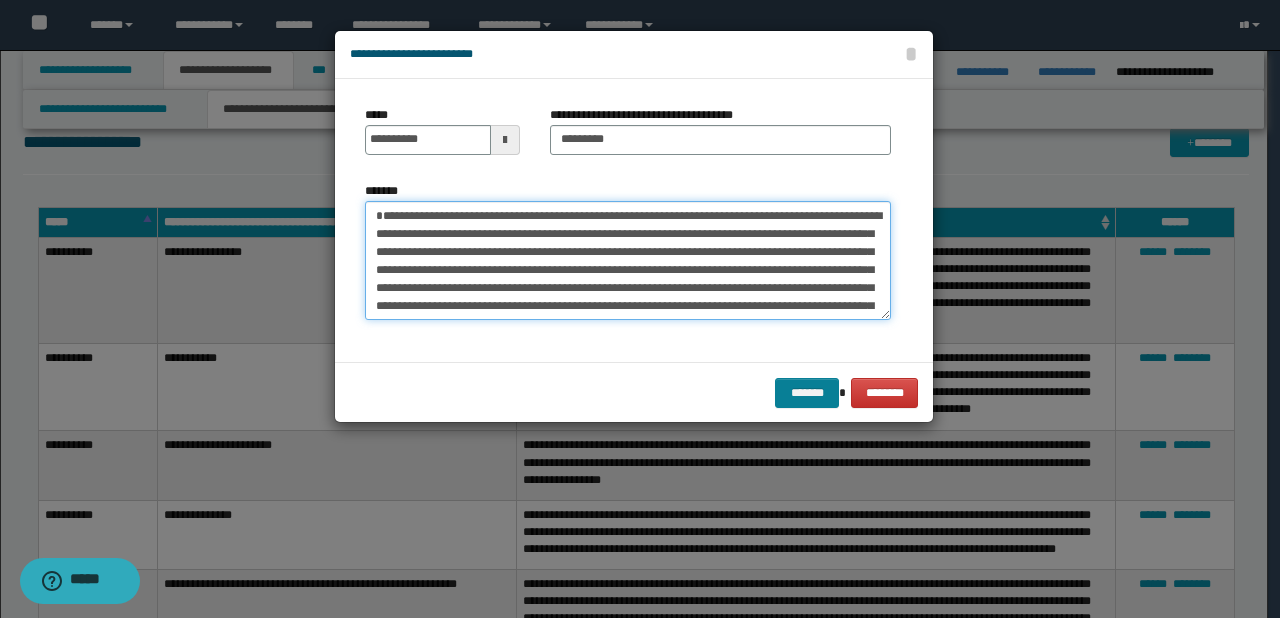 type on "**********" 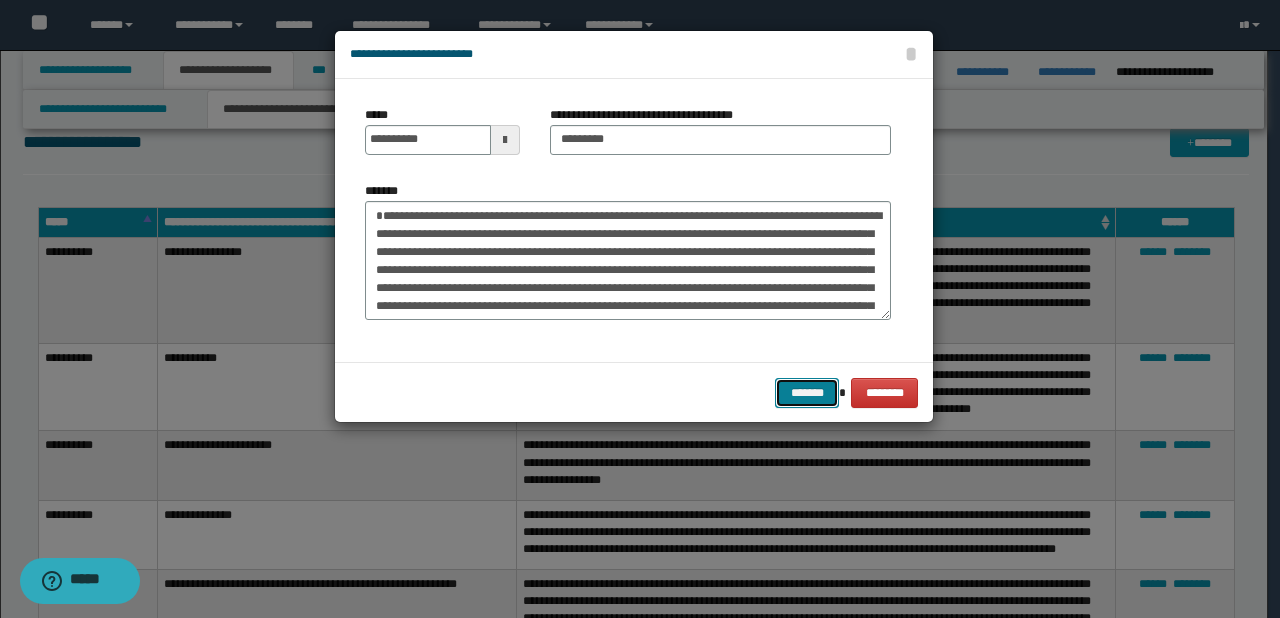 click on "*******" at bounding box center (807, 393) 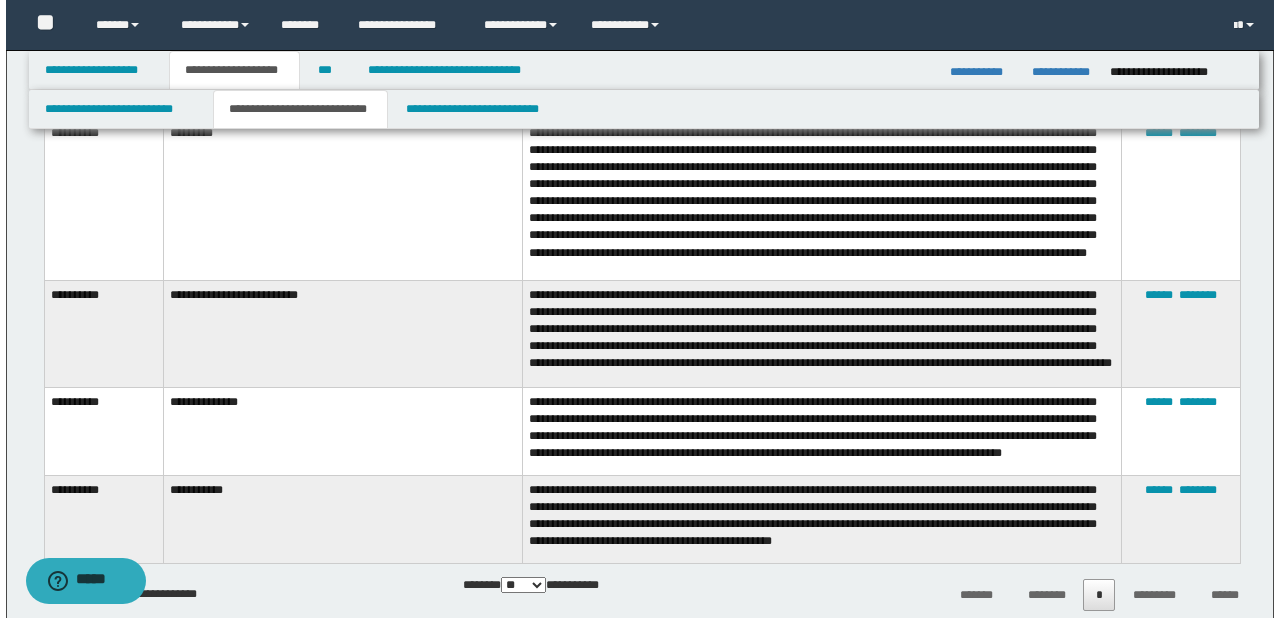 scroll, scrollTop: 3200, scrollLeft: 0, axis: vertical 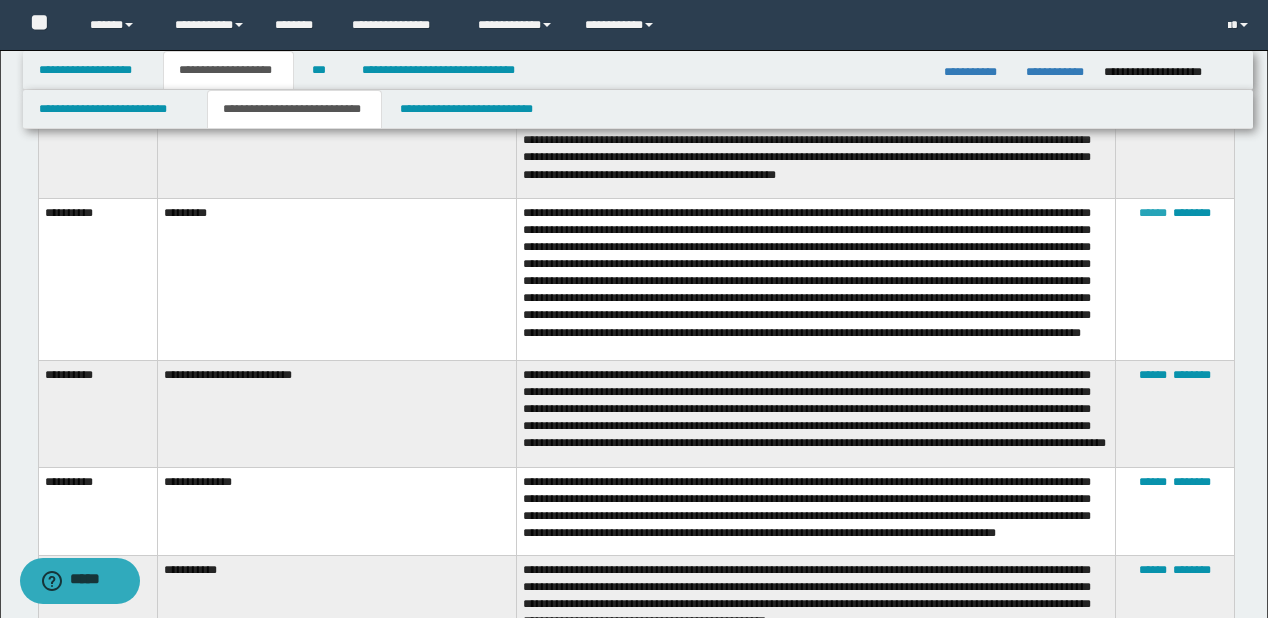click on "******" at bounding box center [1153, 213] 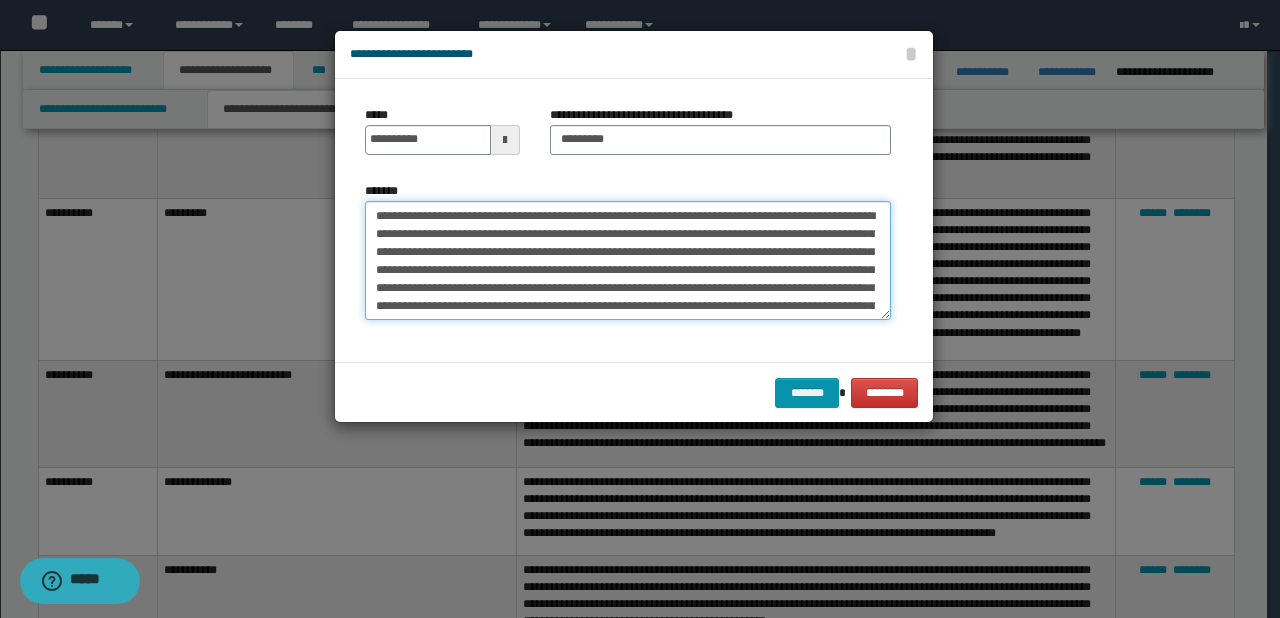 click on "**********" at bounding box center (628, 261) 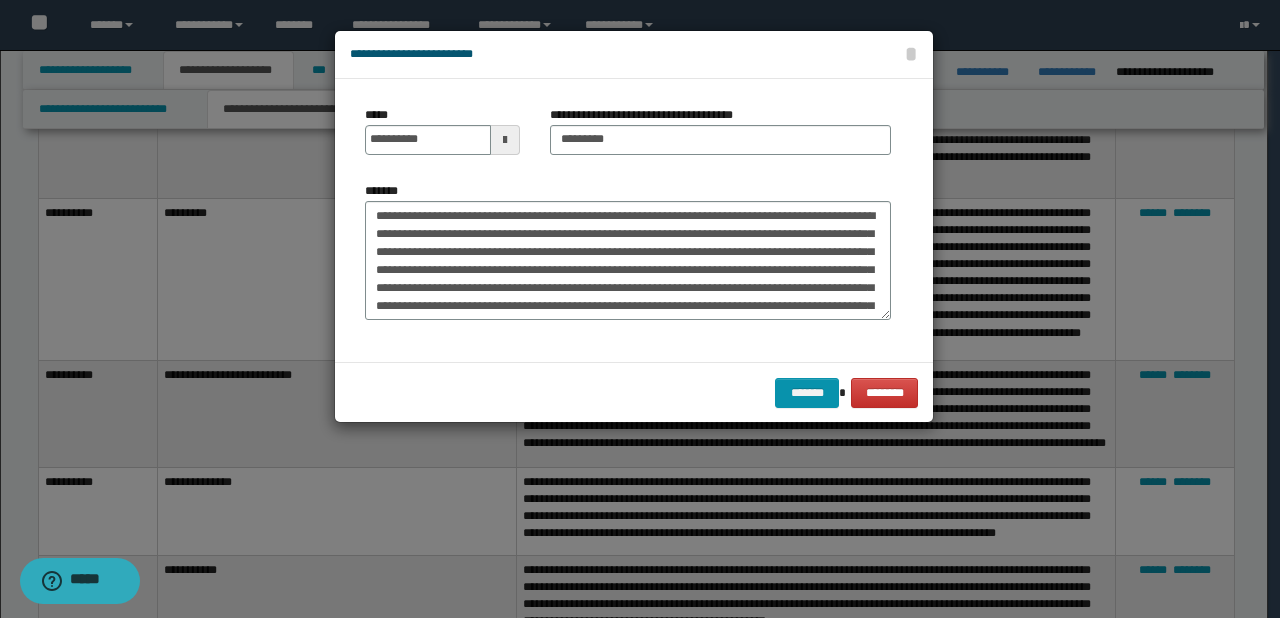click on "*******
********" at bounding box center [634, 392] 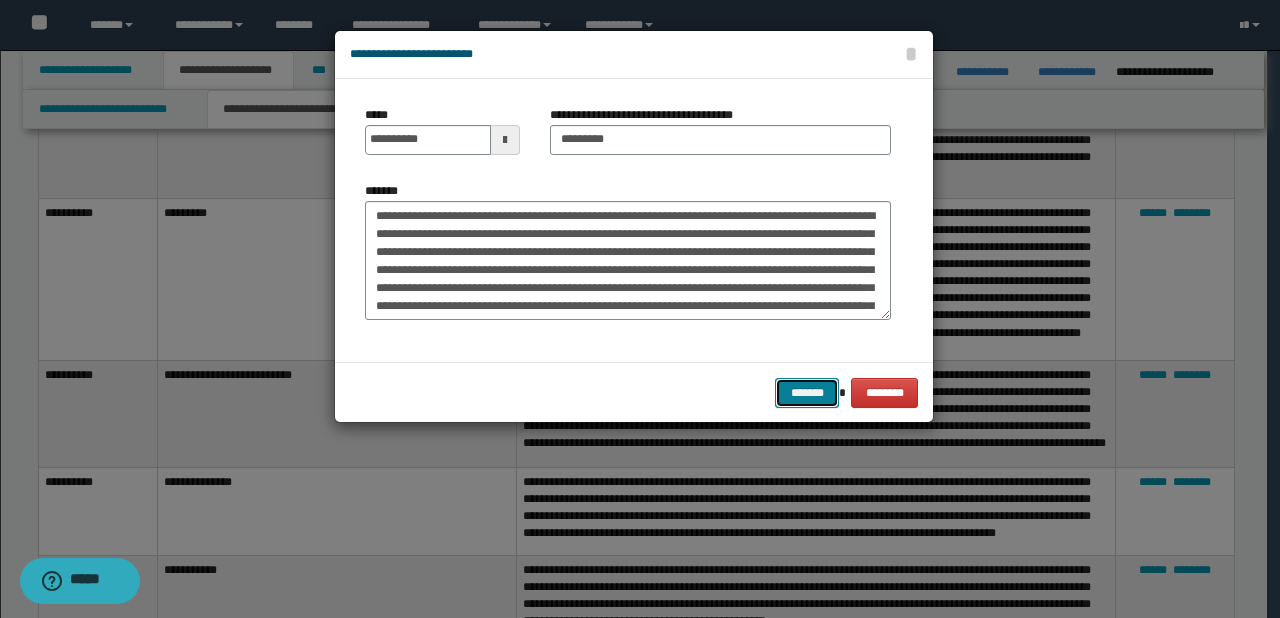click on "*******" at bounding box center [807, 393] 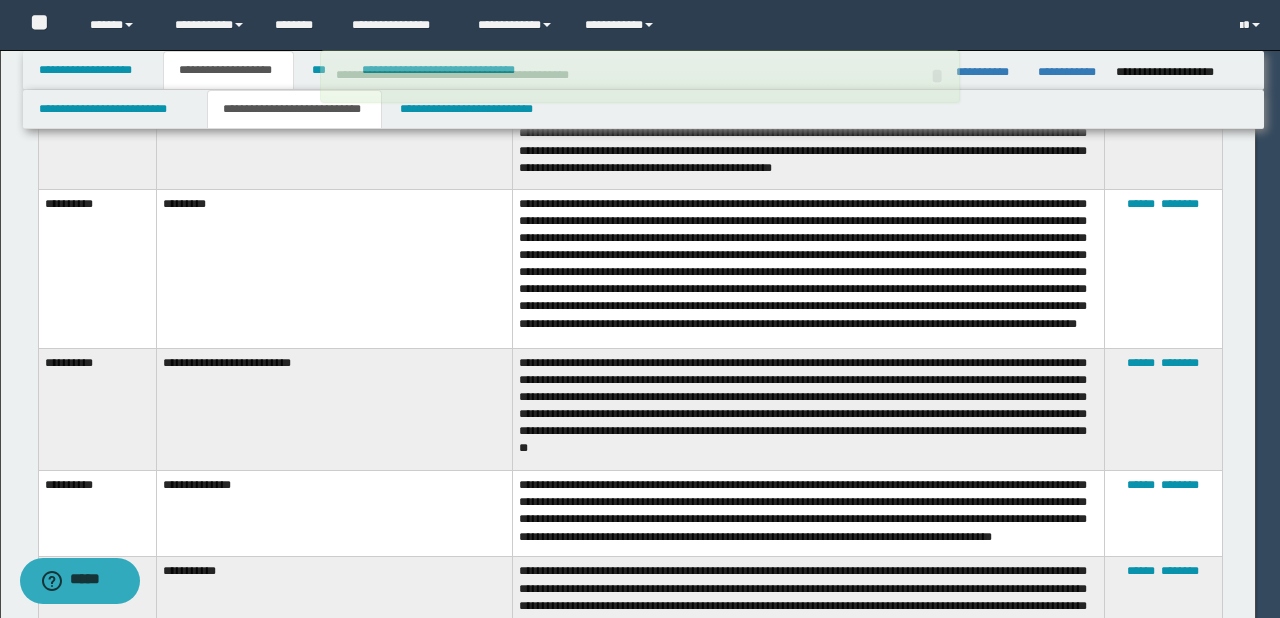 type 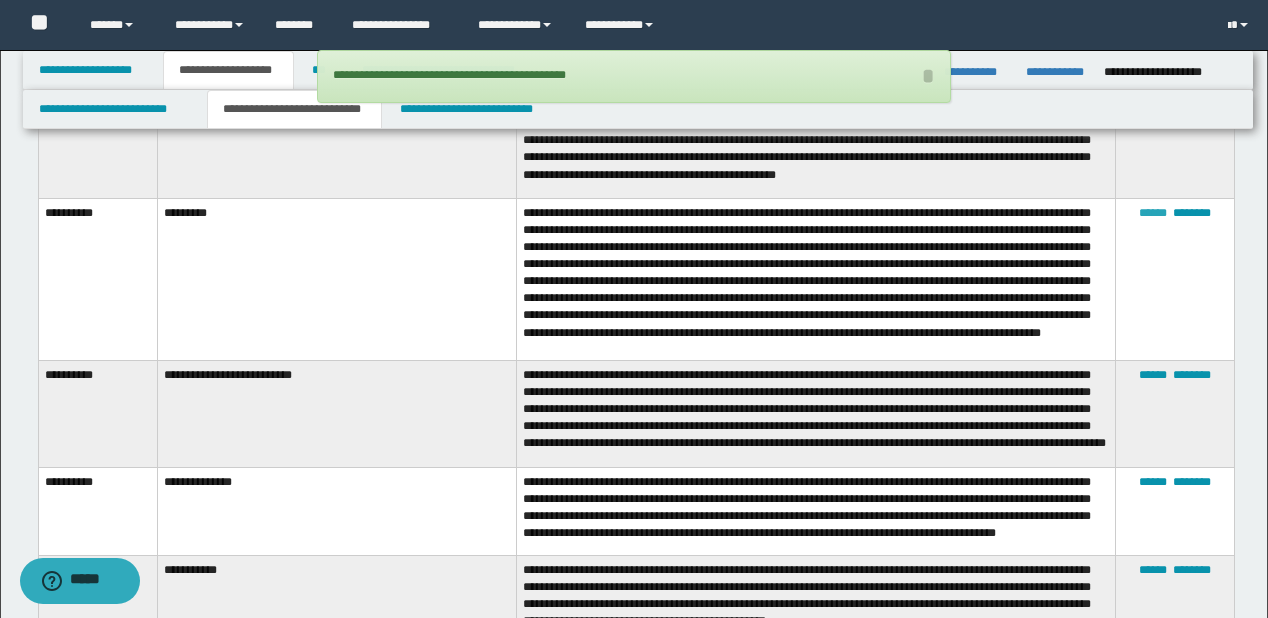 click on "******" at bounding box center [1153, 213] 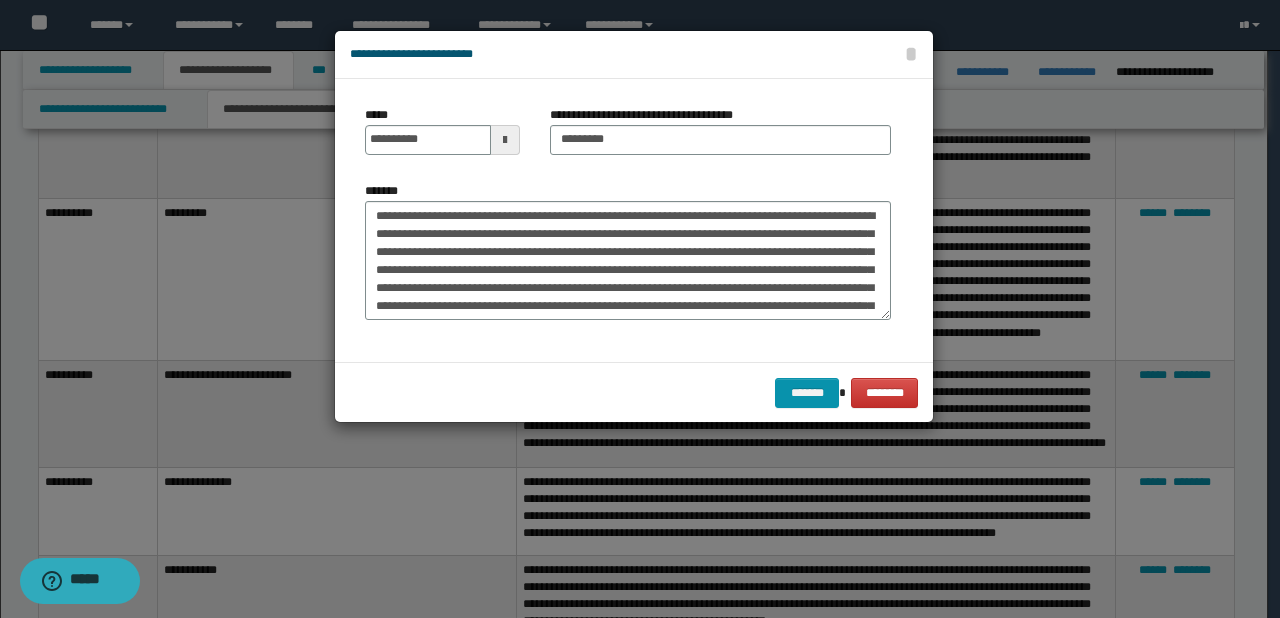scroll, scrollTop: 89, scrollLeft: 0, axis: vertical 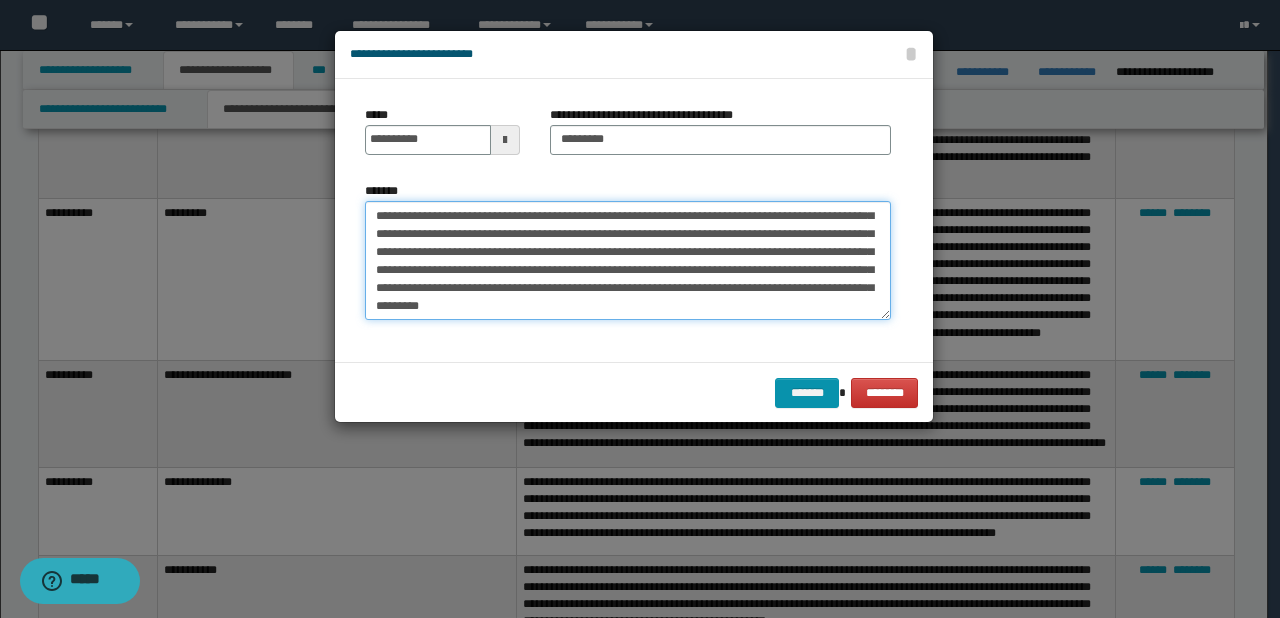 click on "**********" at bounding box center [628, 261] 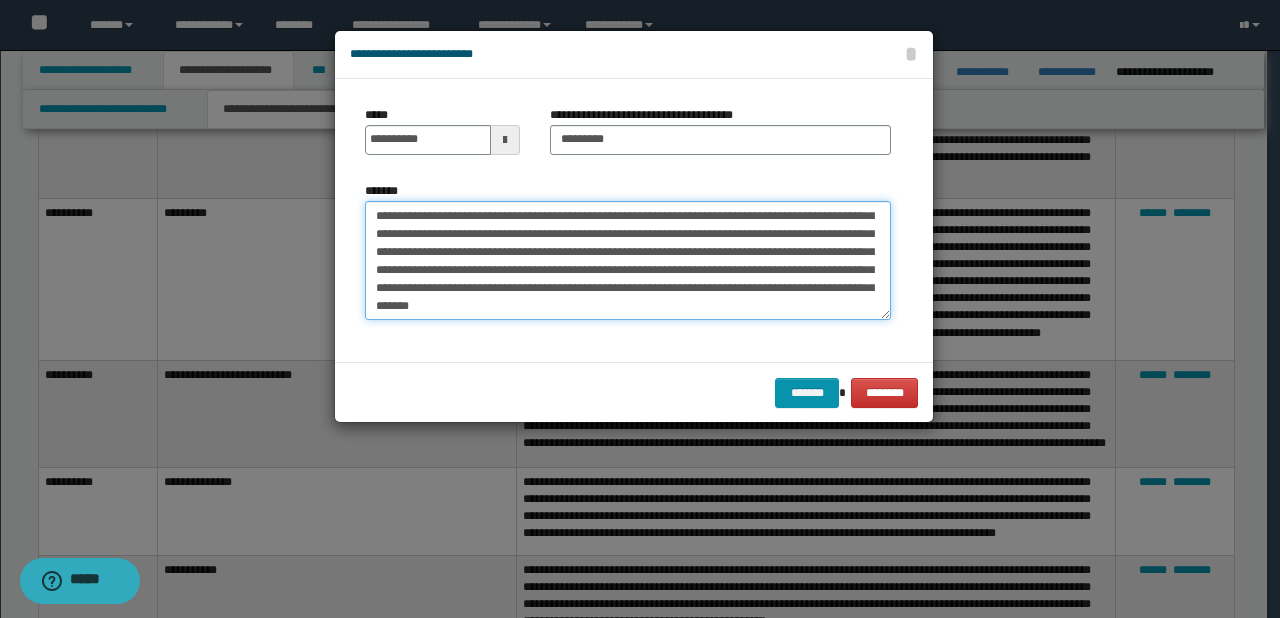 click on "**********" at bounding box center [628, 261] 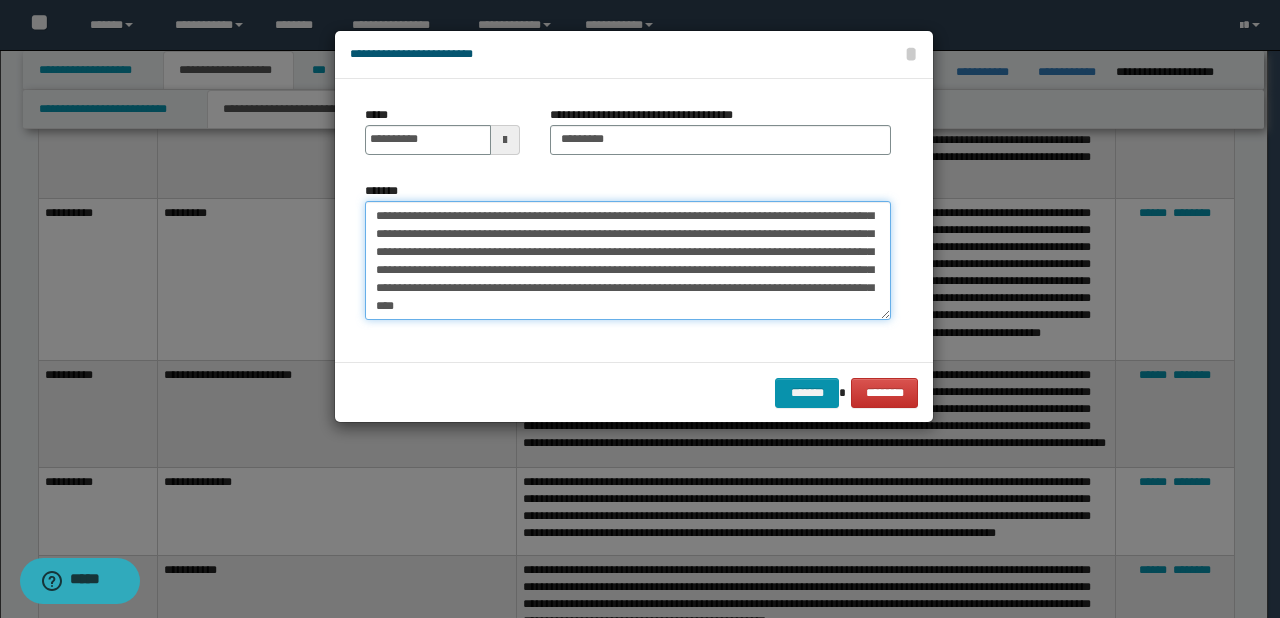 click on "**********" at bounding box center (628, 261) 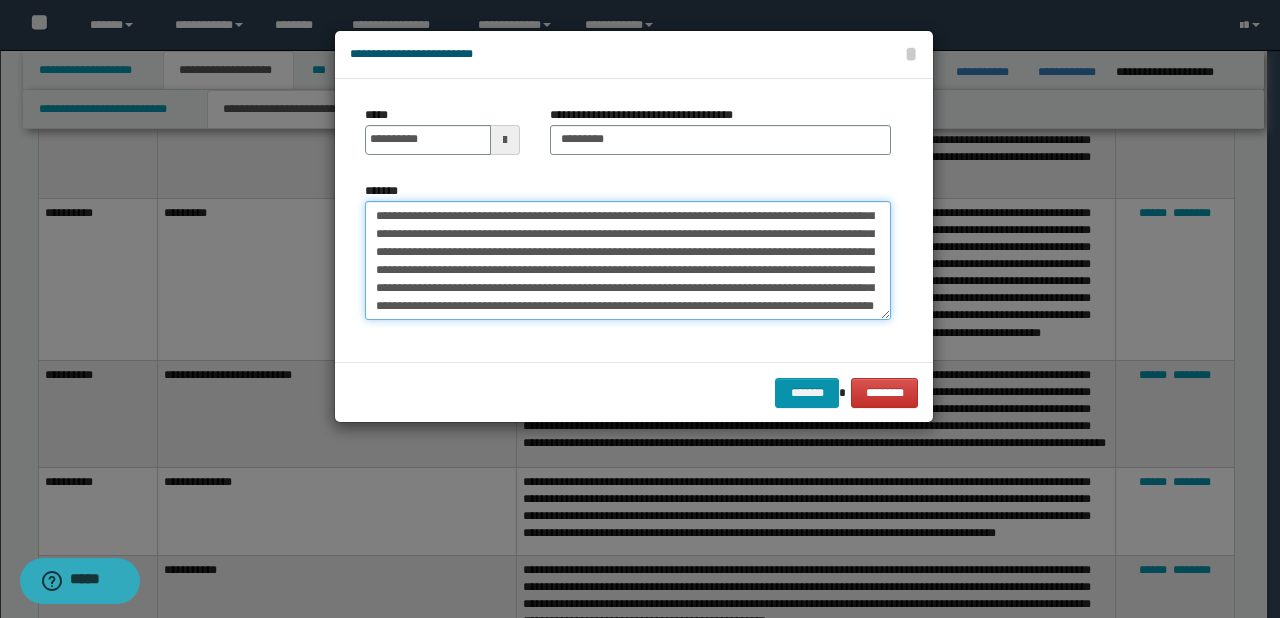 click on "**********" at bounding box center (628, 261) 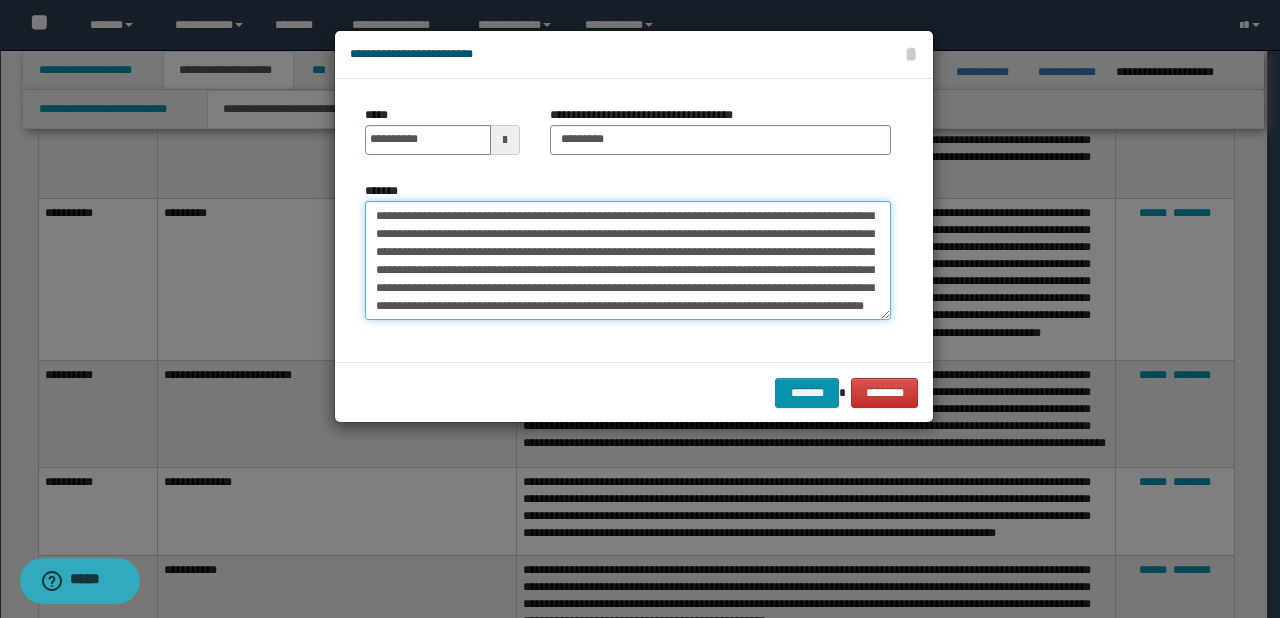 click on "**********" at bounding box center [628, 261] 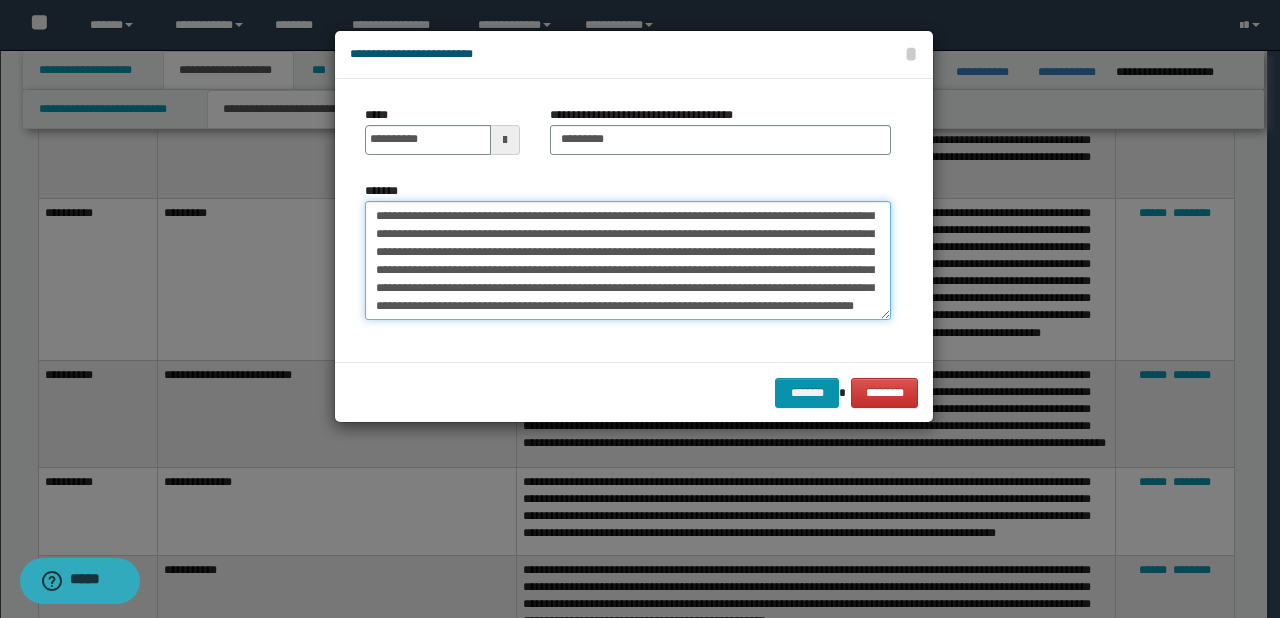 click on "**********" at bounding box center (628, 261) 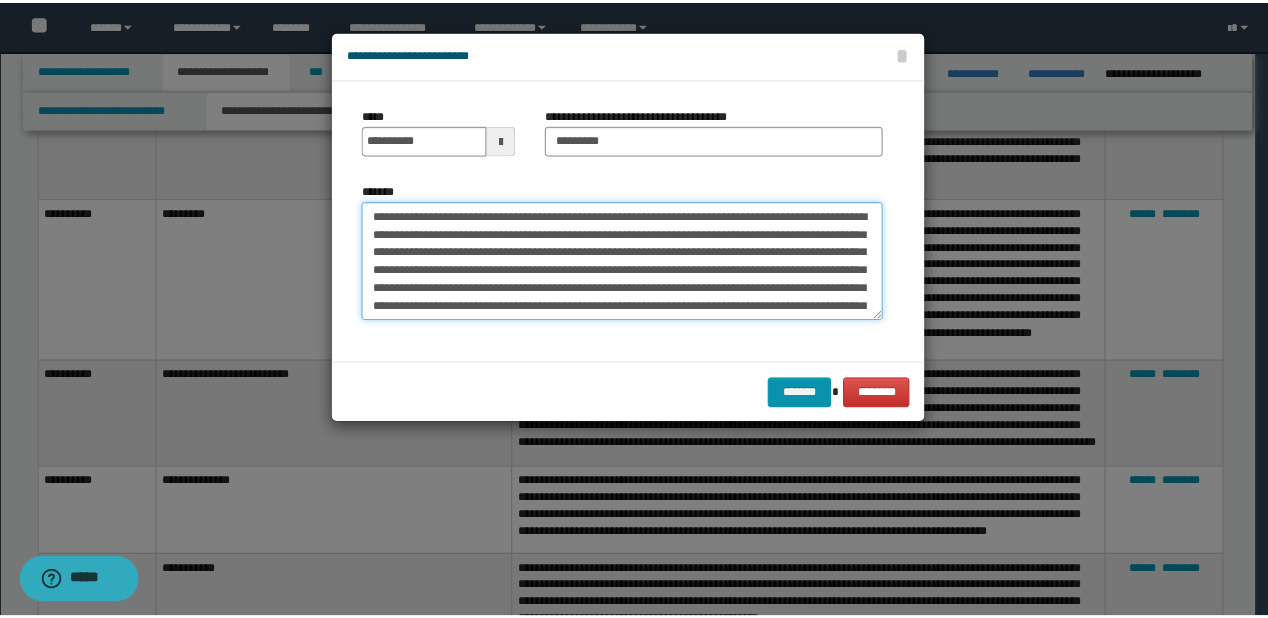 scroll, scrollTop: 89, scrollLeft: 0, axis: vertical 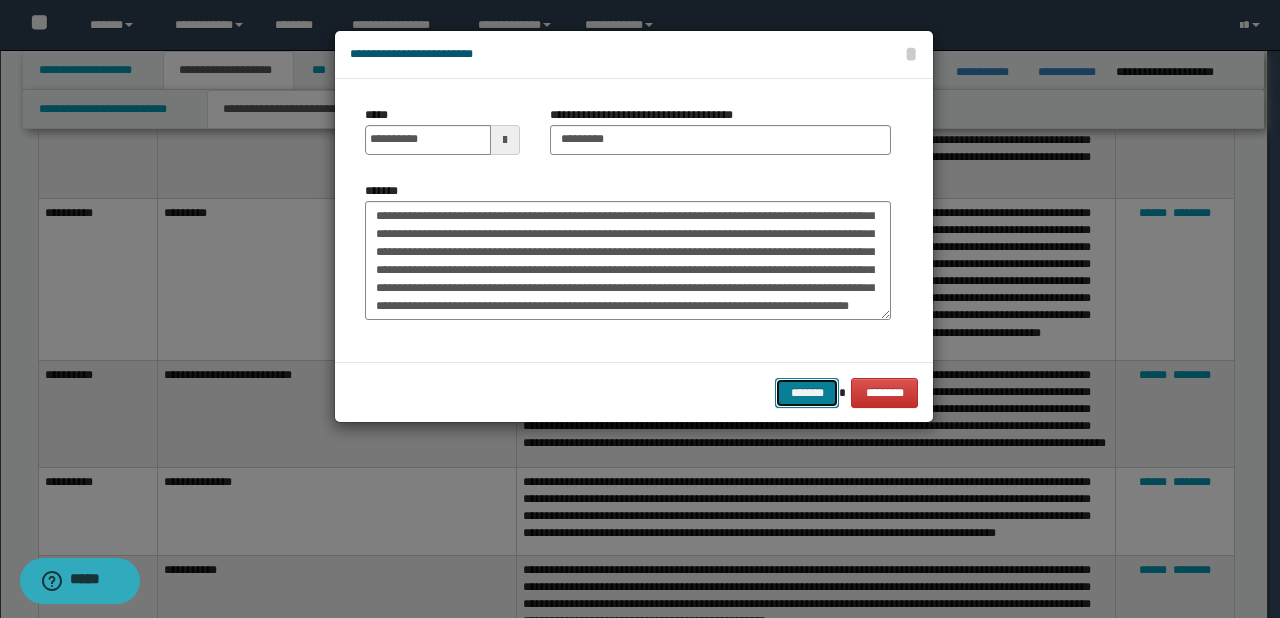 click on "*******" at bounding box center [807, 393] 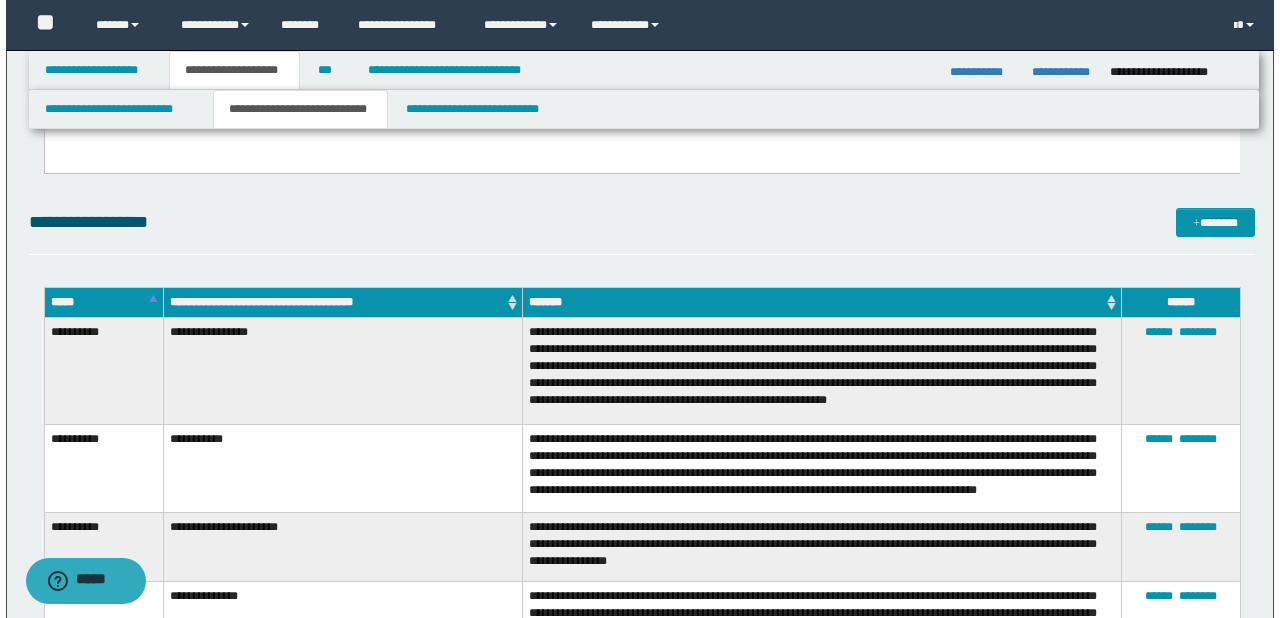 scroll, scrollTop: 2560, scrollLeft: 0, axis: vertical 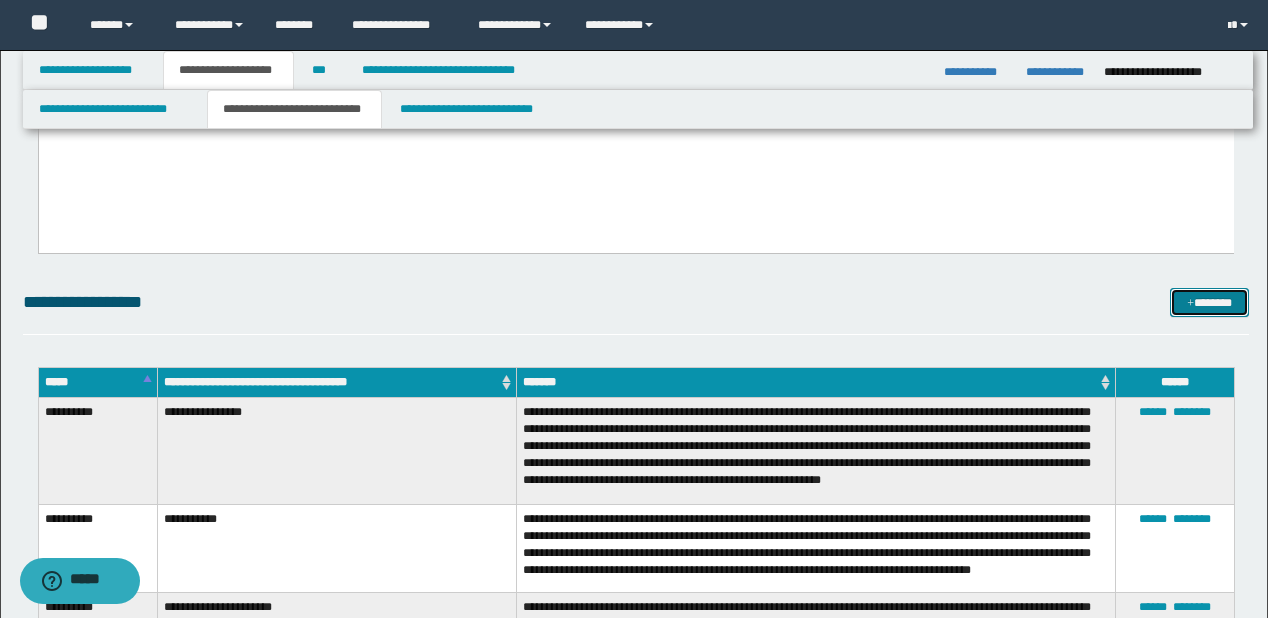 click at bounding box center (1190, 304) 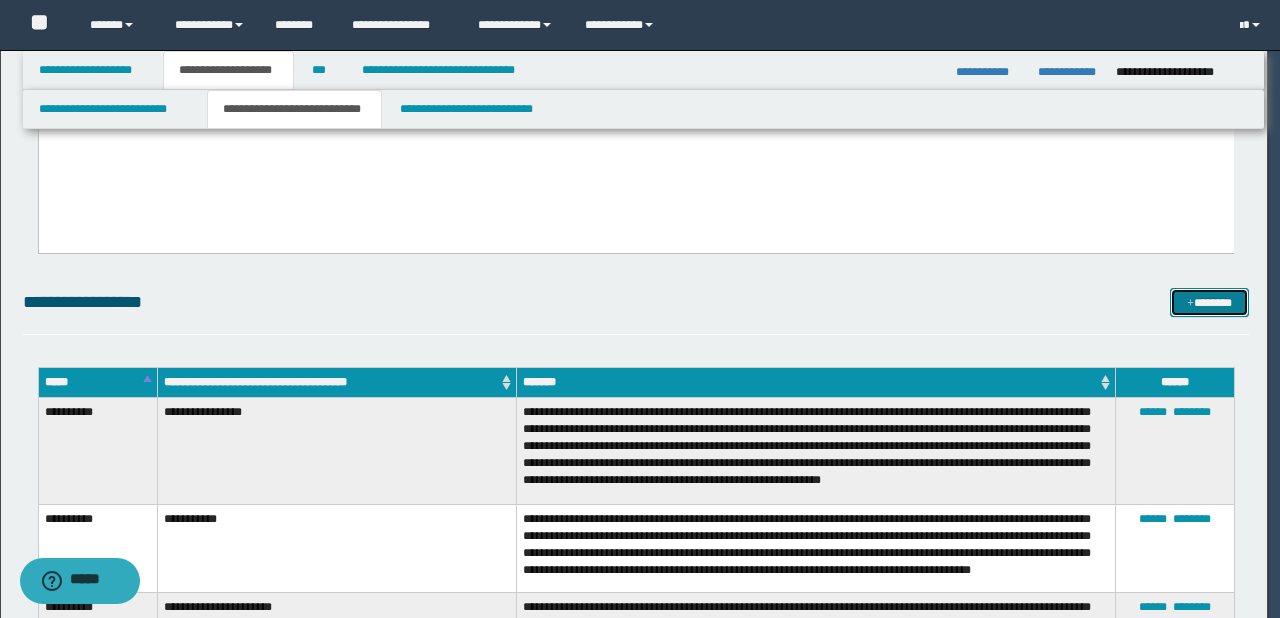 scroll, scrollTop: 0, scrollLeft: 0, axis: both 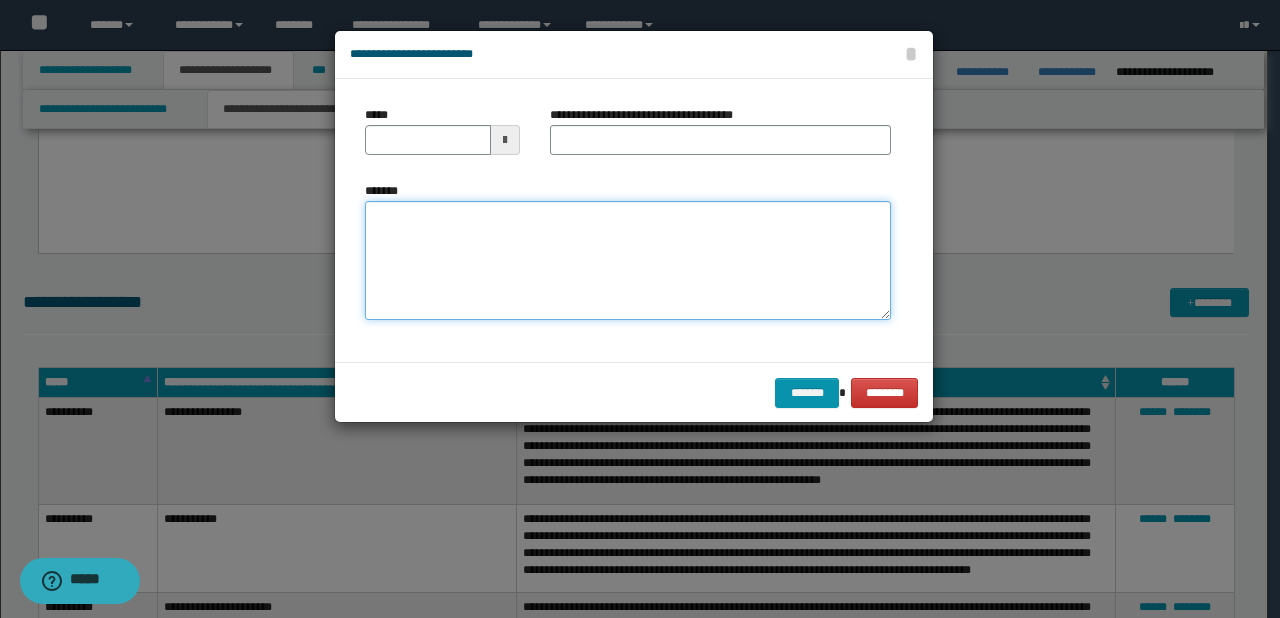 click on "*******" at bounding box center [628, 261] 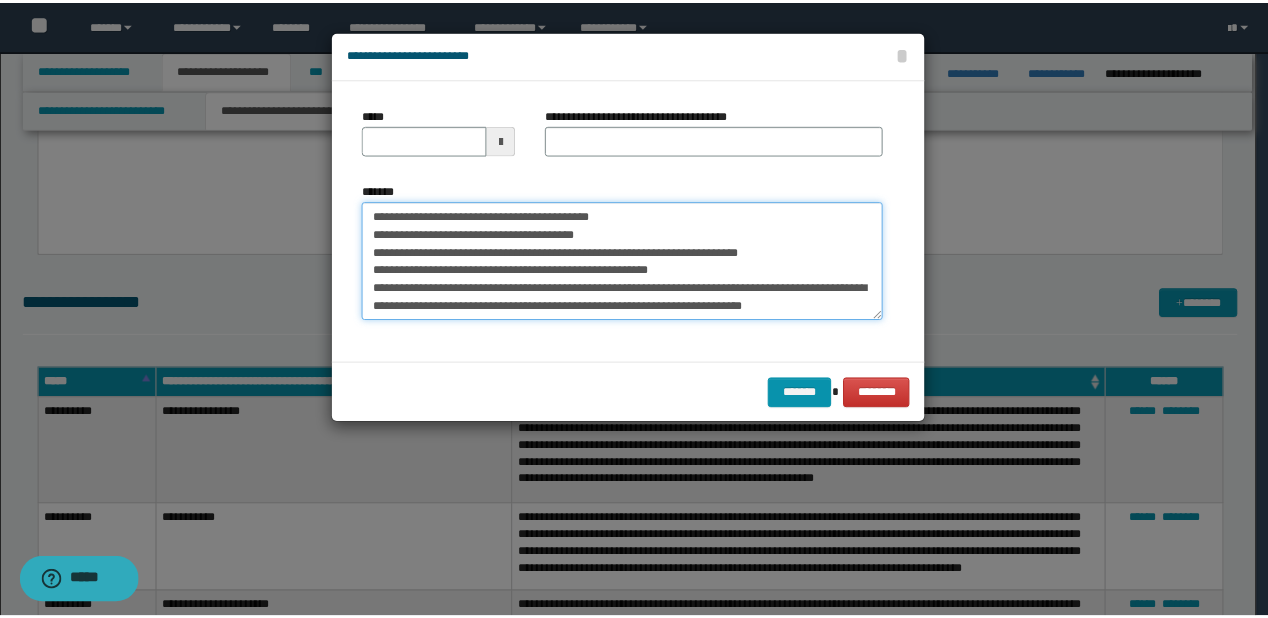 scroll, scrollTop: 0, scrollLeft: 0, axis: both 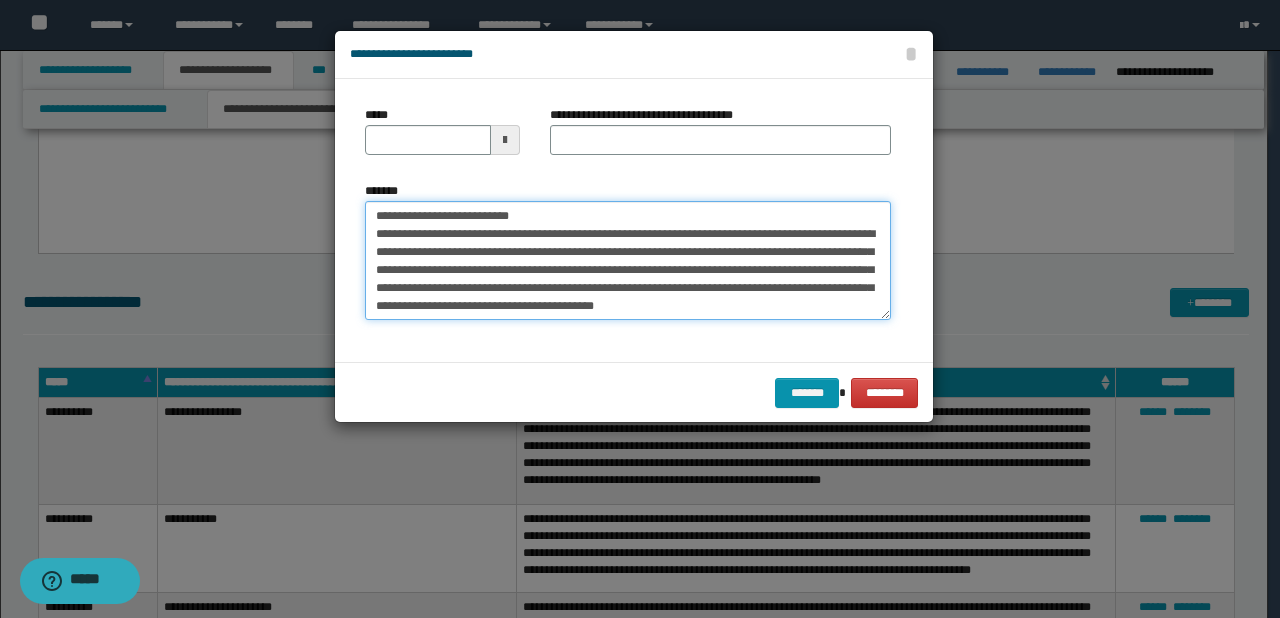 drag, startPoint x: 440, startPoint y: 212, endPoint x: 363, endPoint y: 217, distance: 77.16217 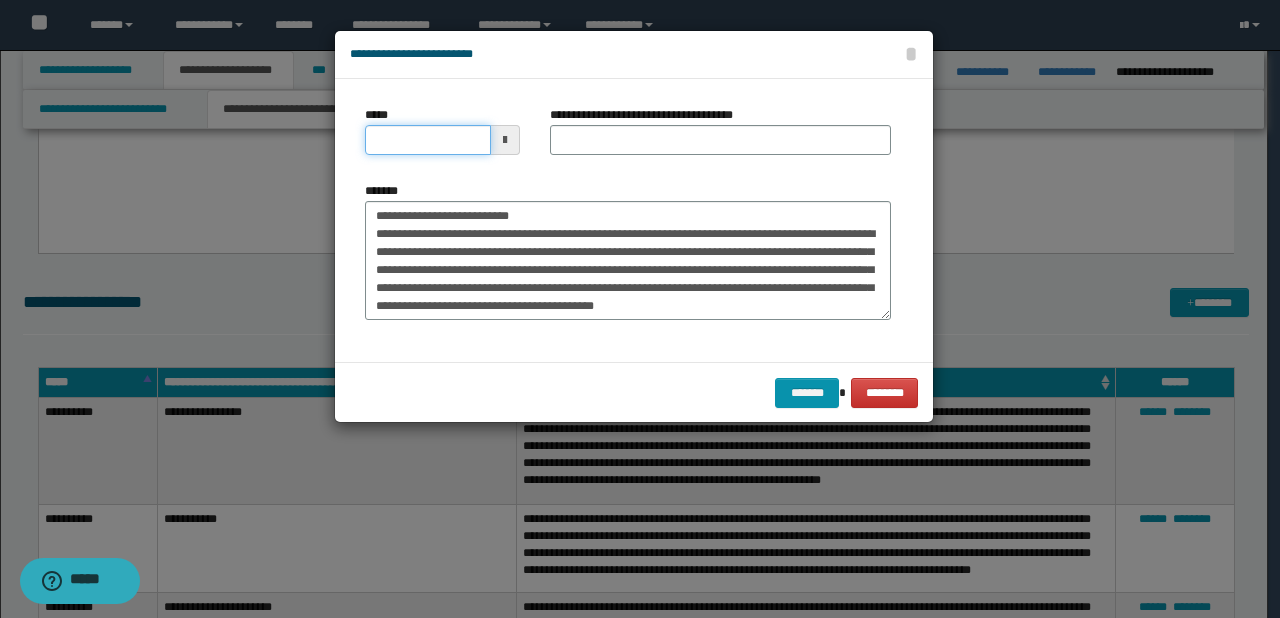 click on "*****" at bounding box center [428, 140] 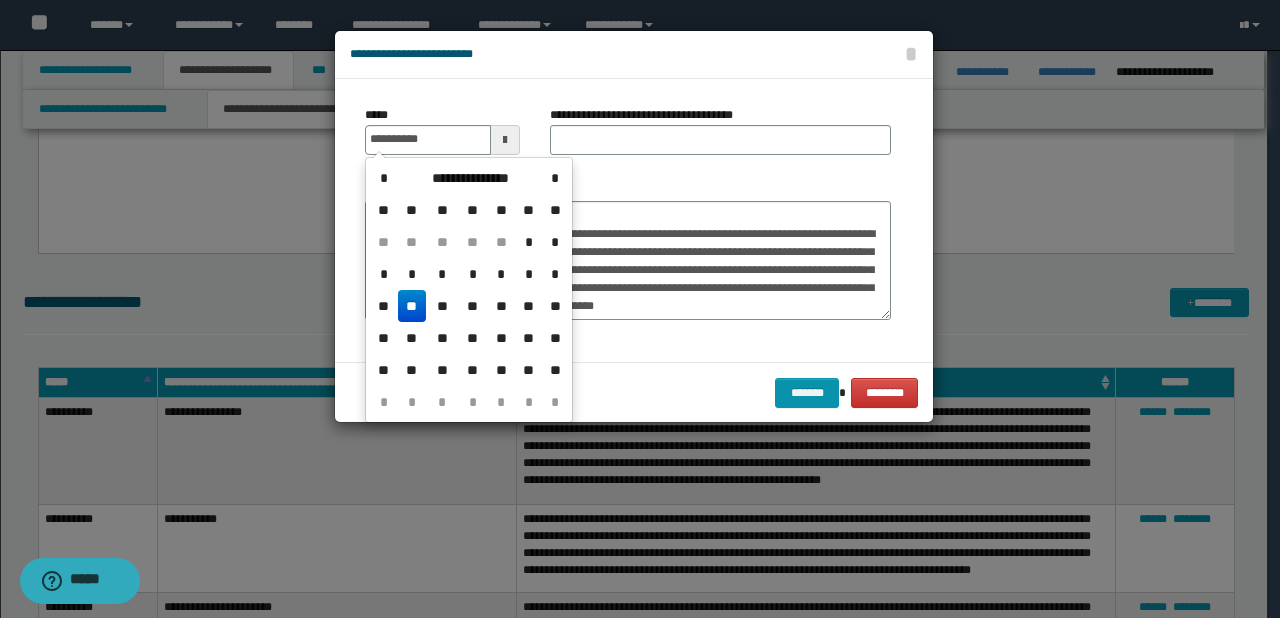 type on "**********" 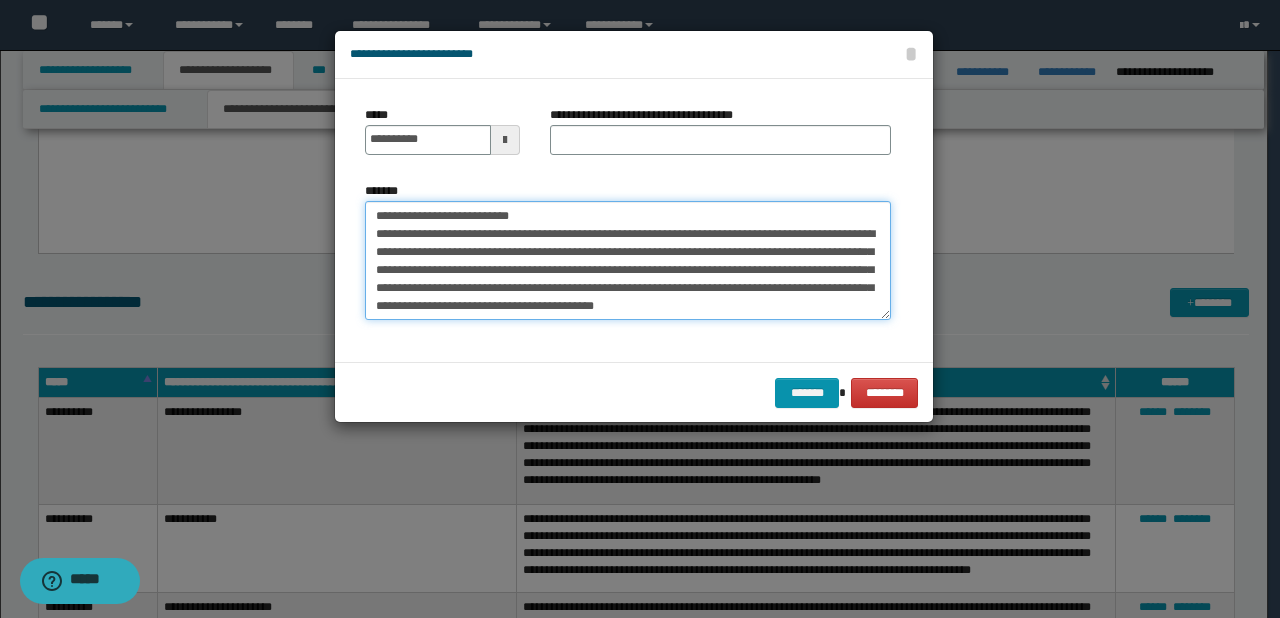drag, startPoint x: 440, startPoint y: 215, endPoint x: 580, endPoint y: 211, distance: 140.05713 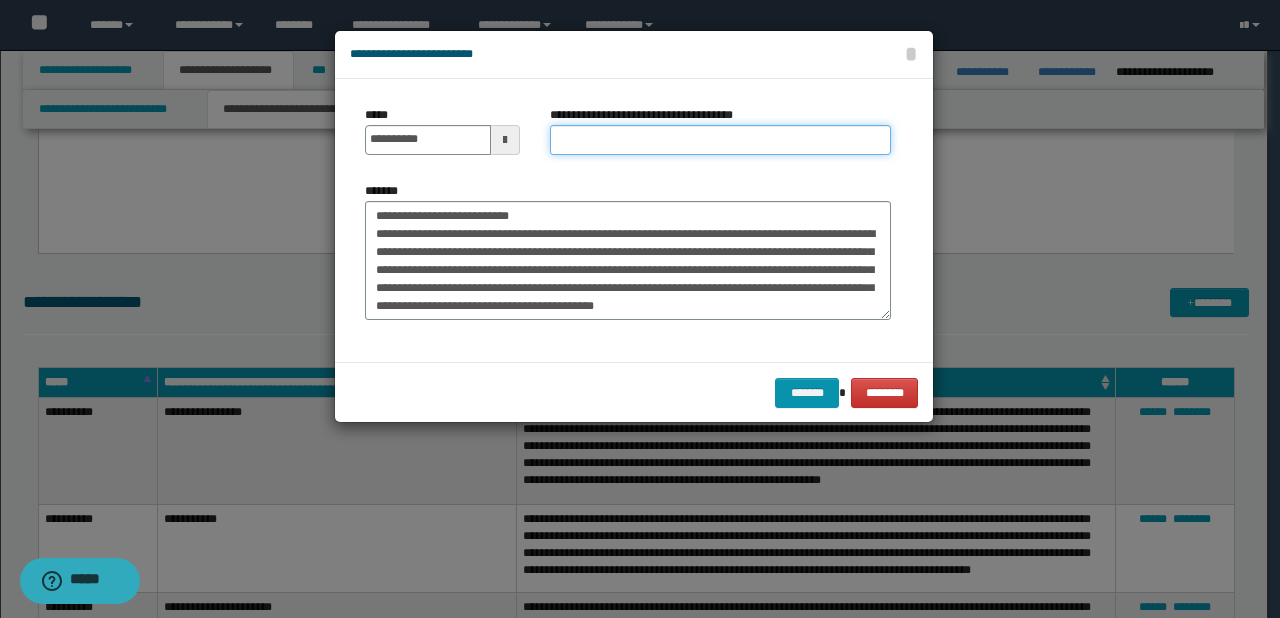 drag, startPoint x: 608, startPoint y: 131, endPoint x: 603, endPoint y: 140, distance: 10.29563 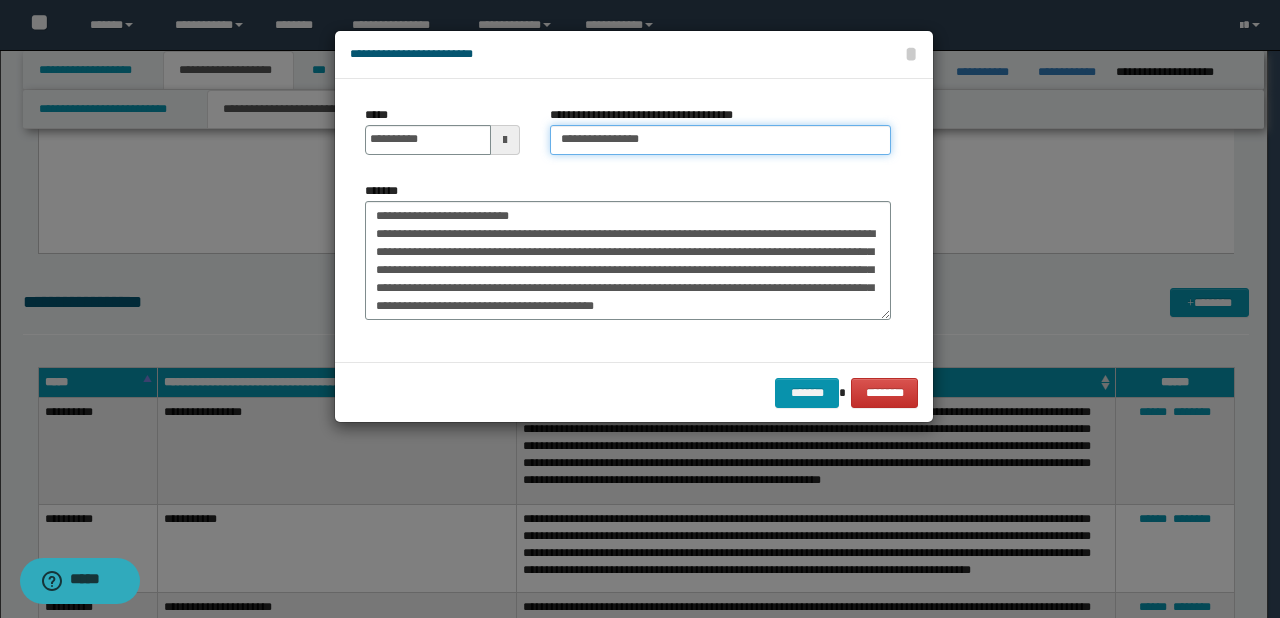type on "**********" 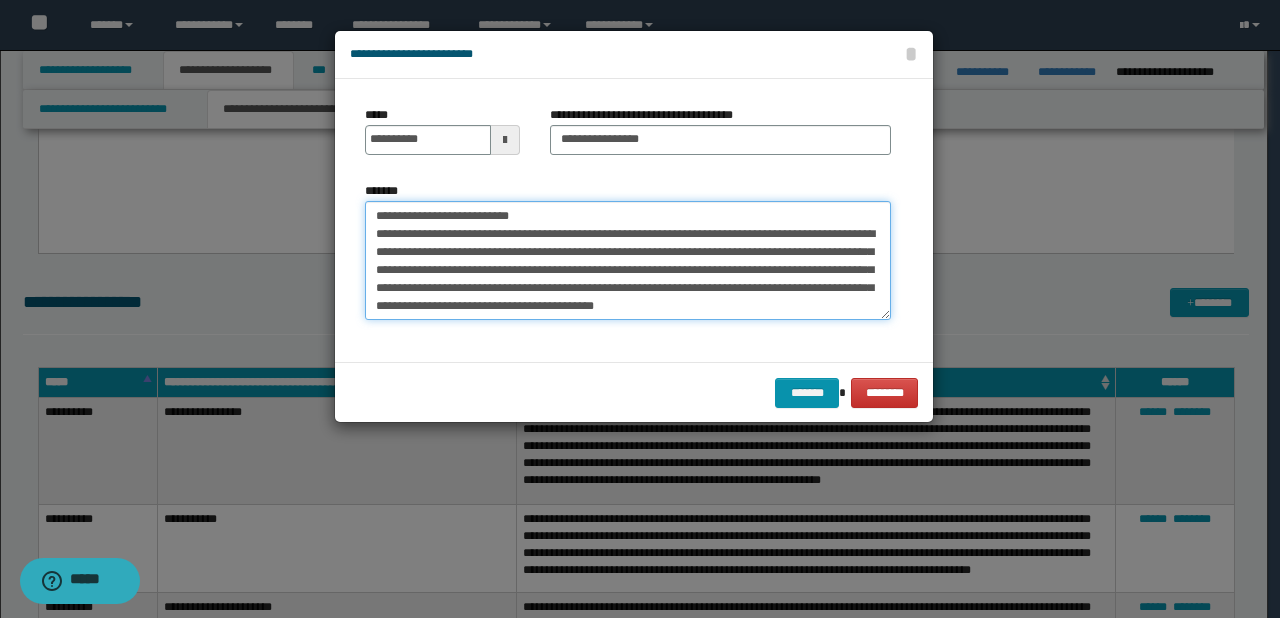 drag, startPoint x: 568, startPoint y: 216, endPoint x: 226, endPoint y: 204, distance: 342.21045 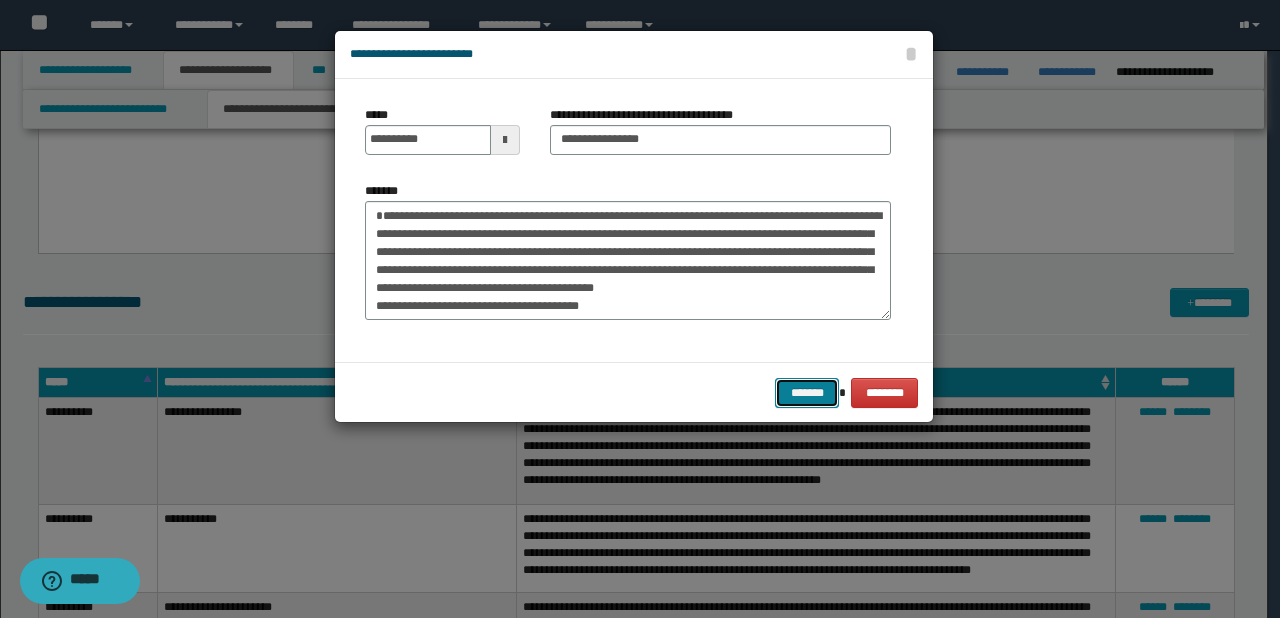 click on "*******" at bounding box center [807, 393] 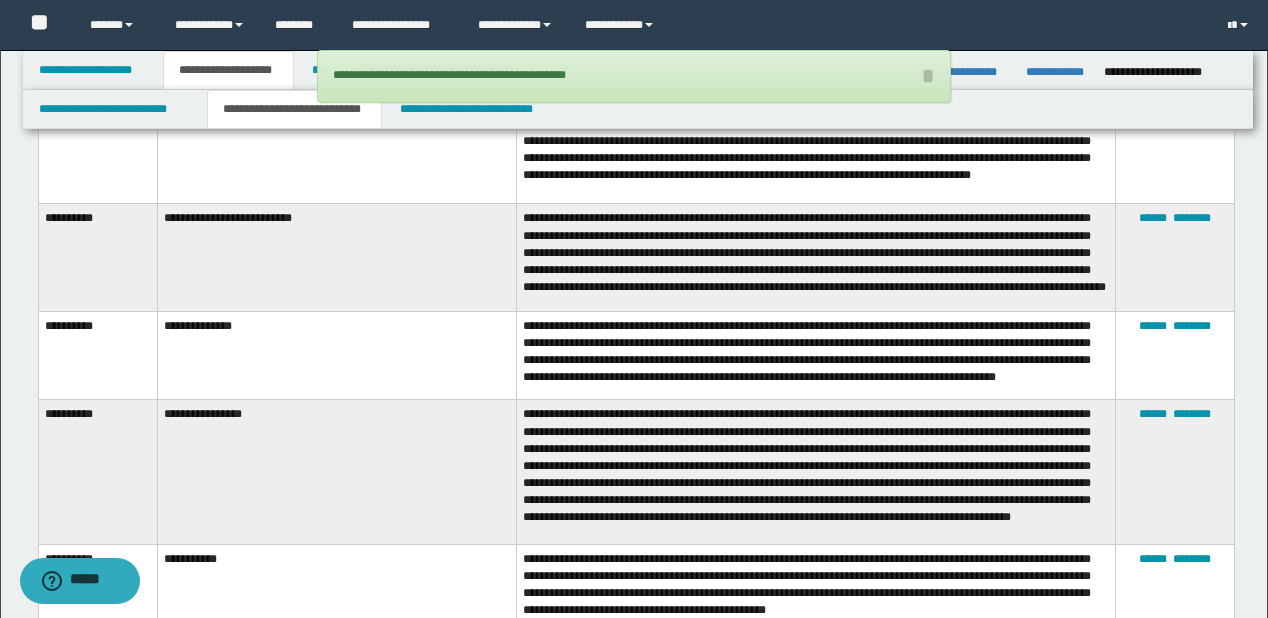 scroll, scrollTop: 3440, scrollLeft: 0, axis: vertical 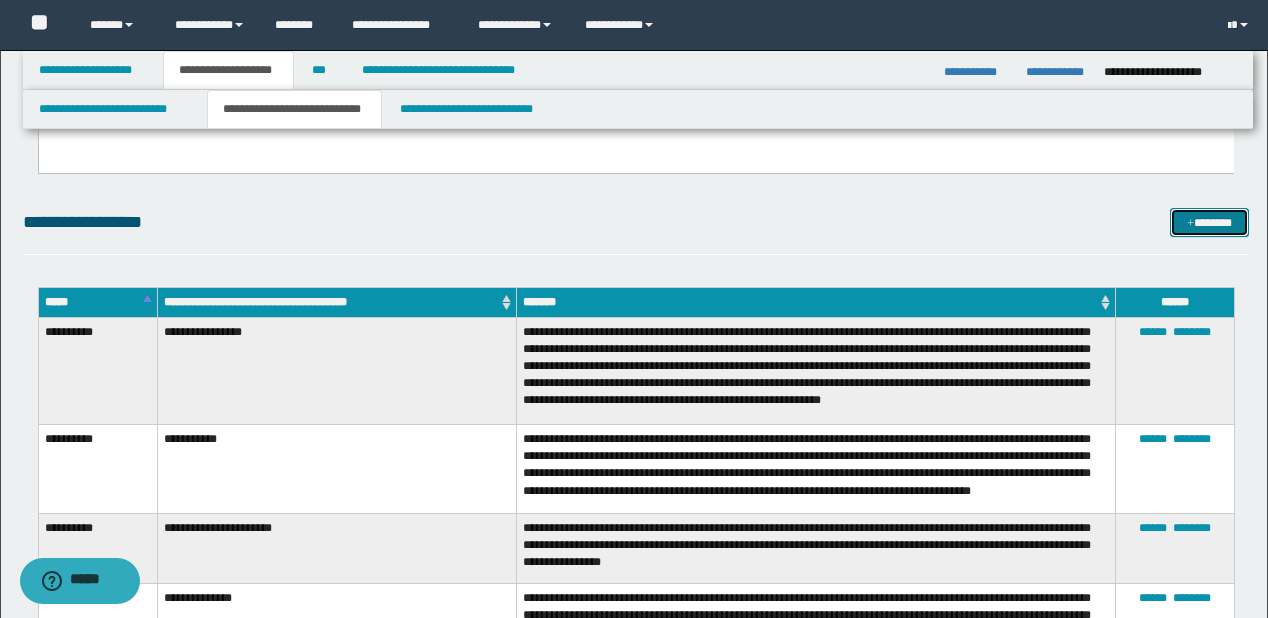 click on "*******" at bounding box center (1209, 223) 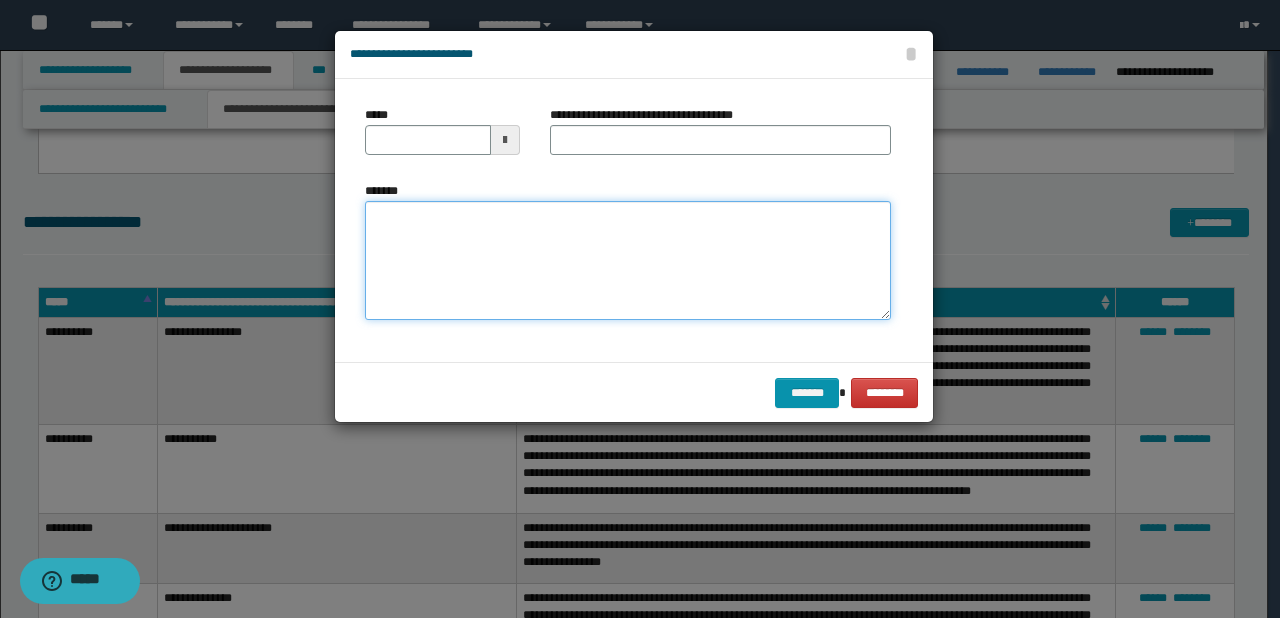 click on "*******" at bounding box center (628, 261) 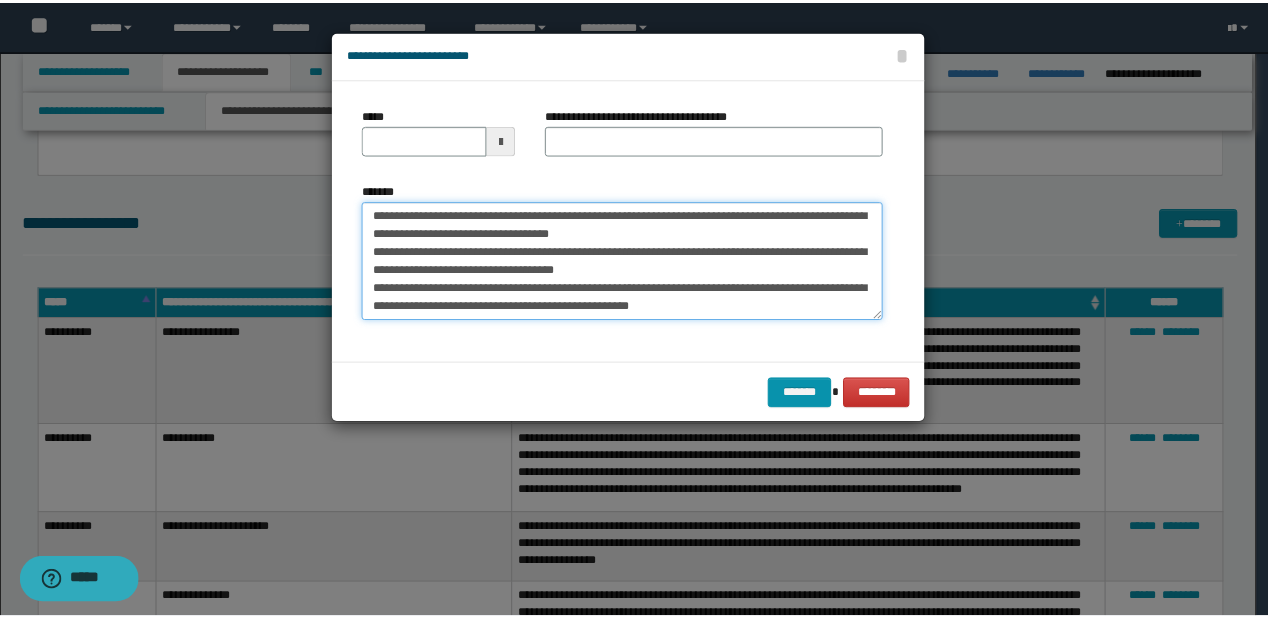 scroll, scrollTop: 0, scrollLeft: 0, axis: both 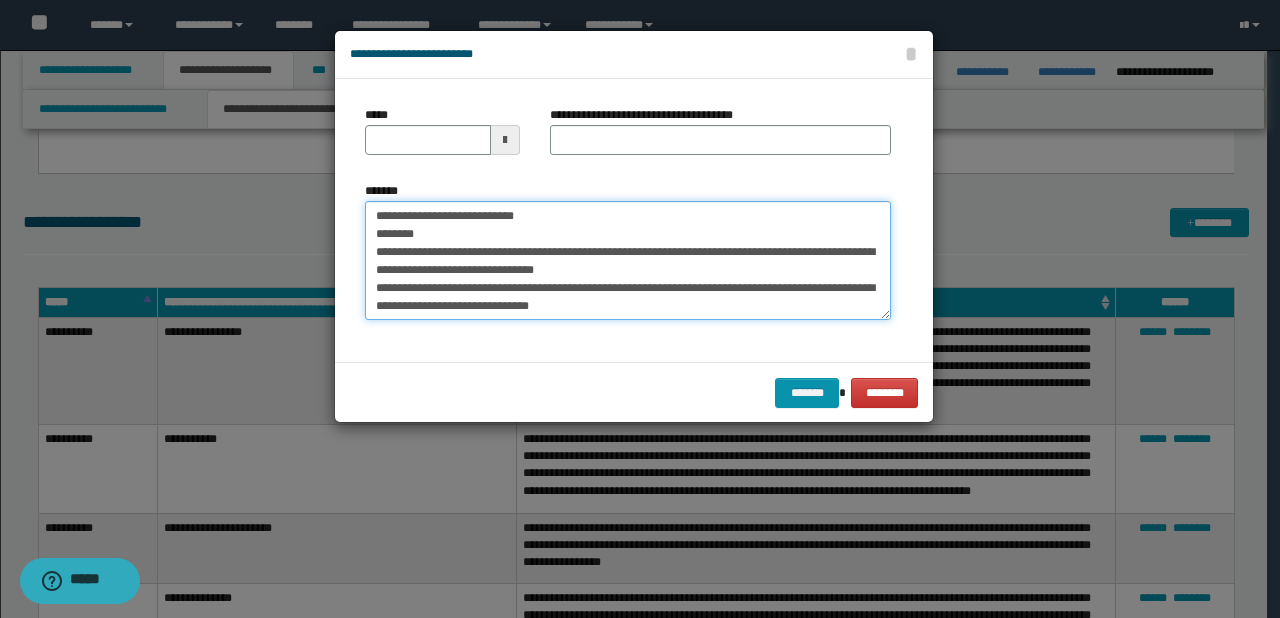 drag, startPoint x: 436, startPoint y: 216, endPoint x: 373, endPoint y: 216, distance: 63 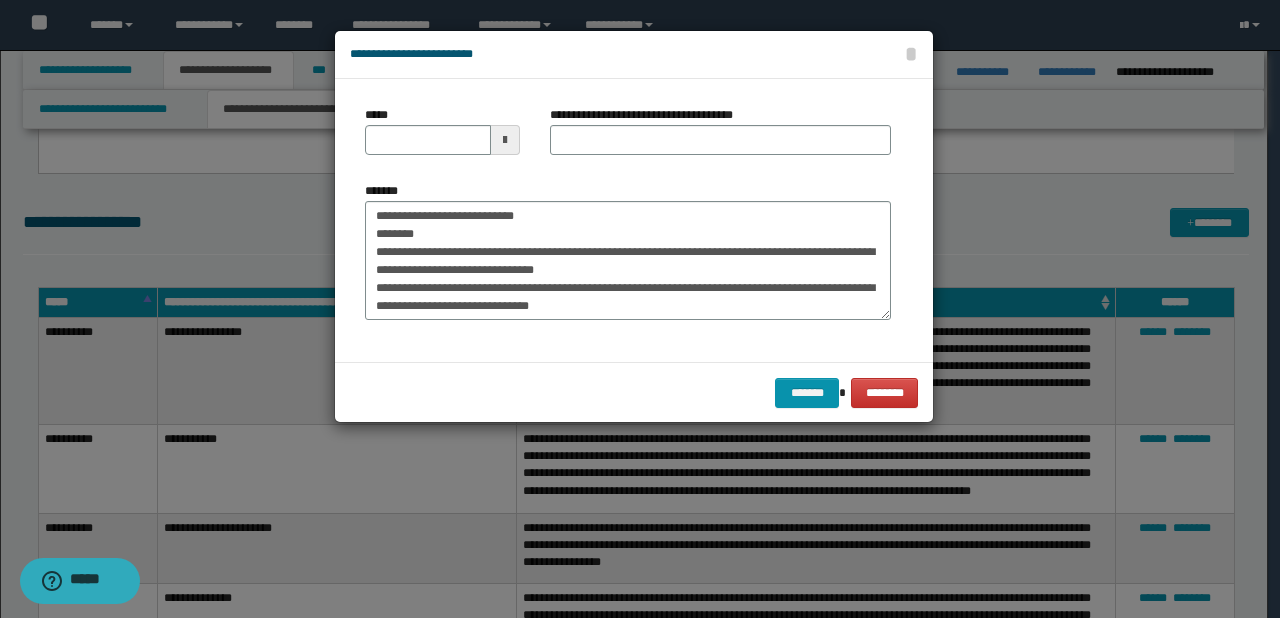 click on "*****" at bounding box center [442, 138] 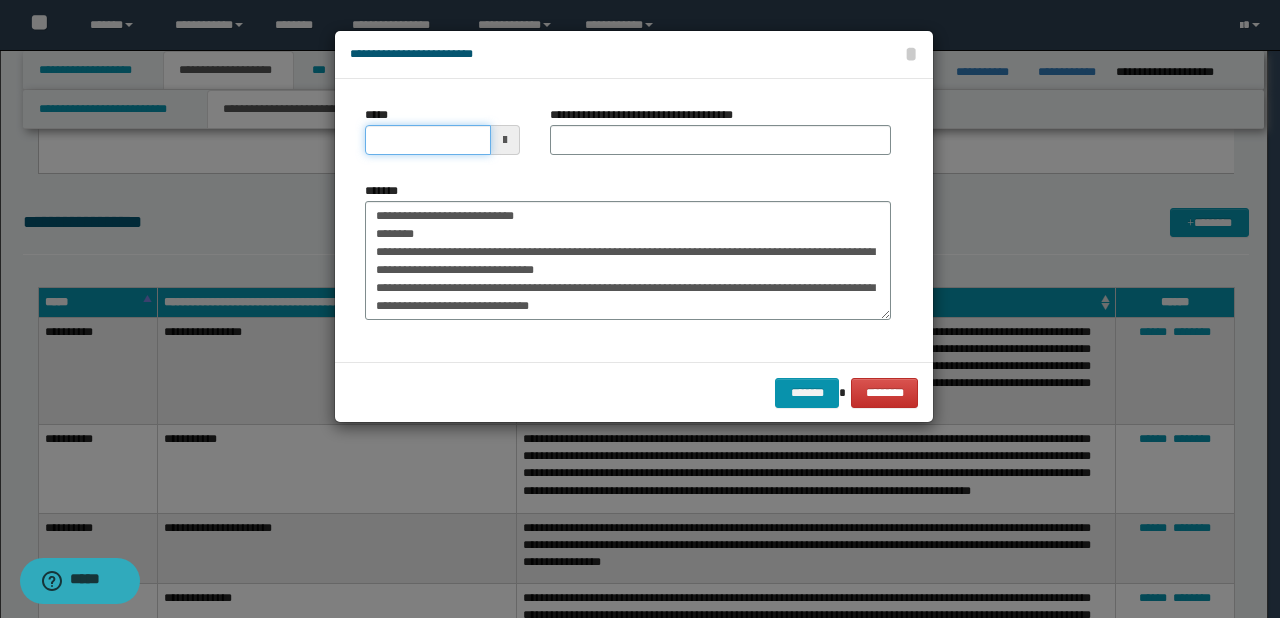 click on "*****" at bounding box center (428, 140) 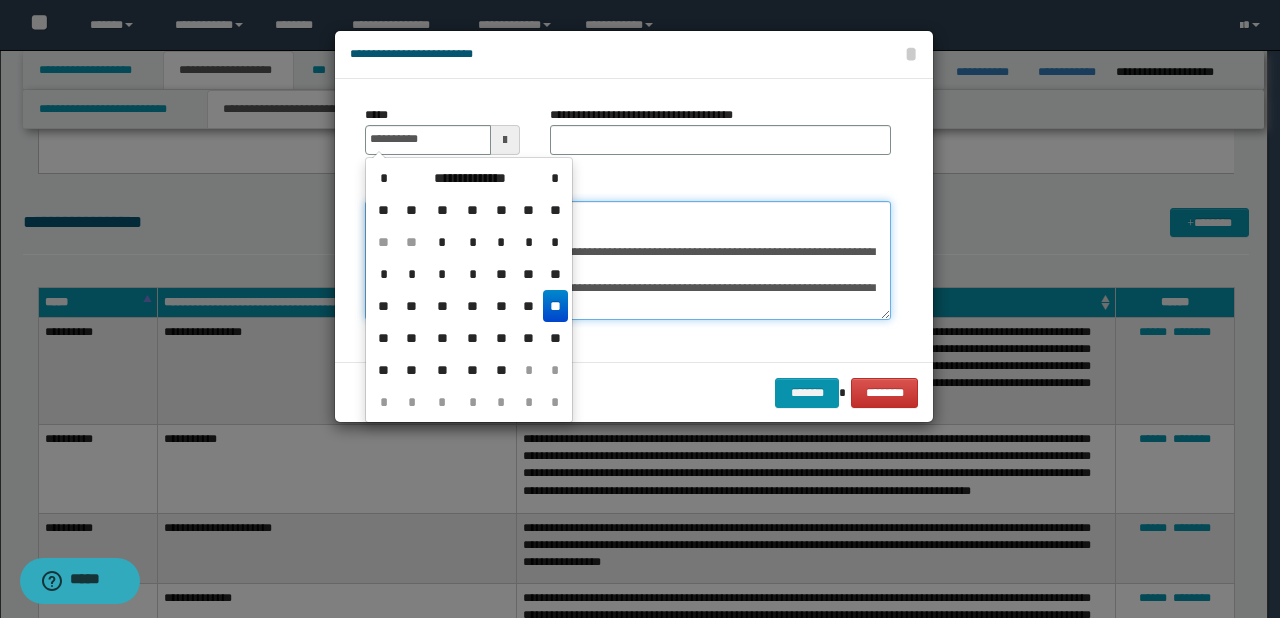 type on "**********" 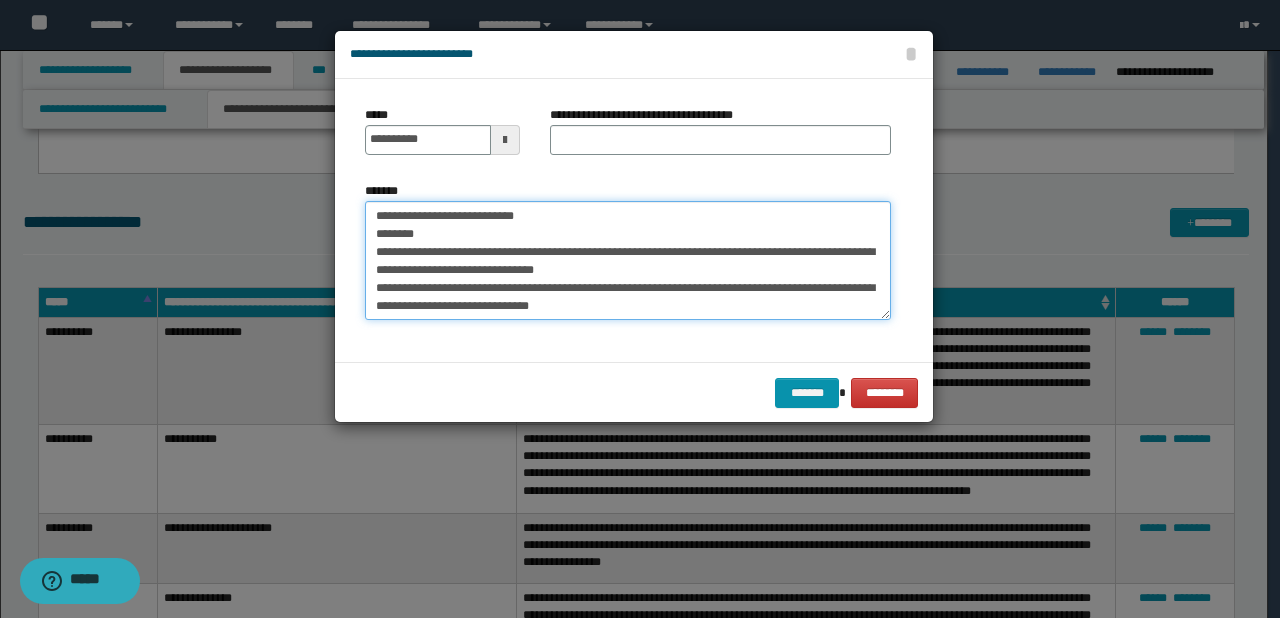 drag, startPoint x: 441, startPoint y: 215, endPoint x: 595, endPoint y: 215, distance: 154 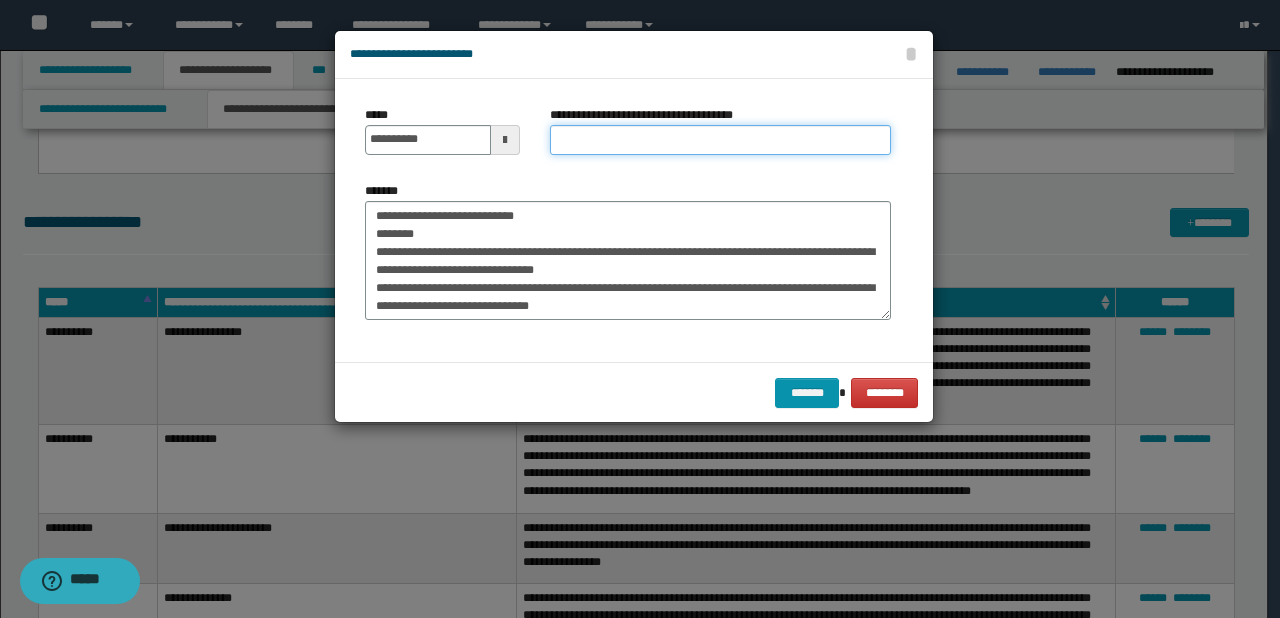 drag, startPoint x: 593, startPoint y: 144, endPoint x: 599, endPoint y: 159, distance: 16.155495 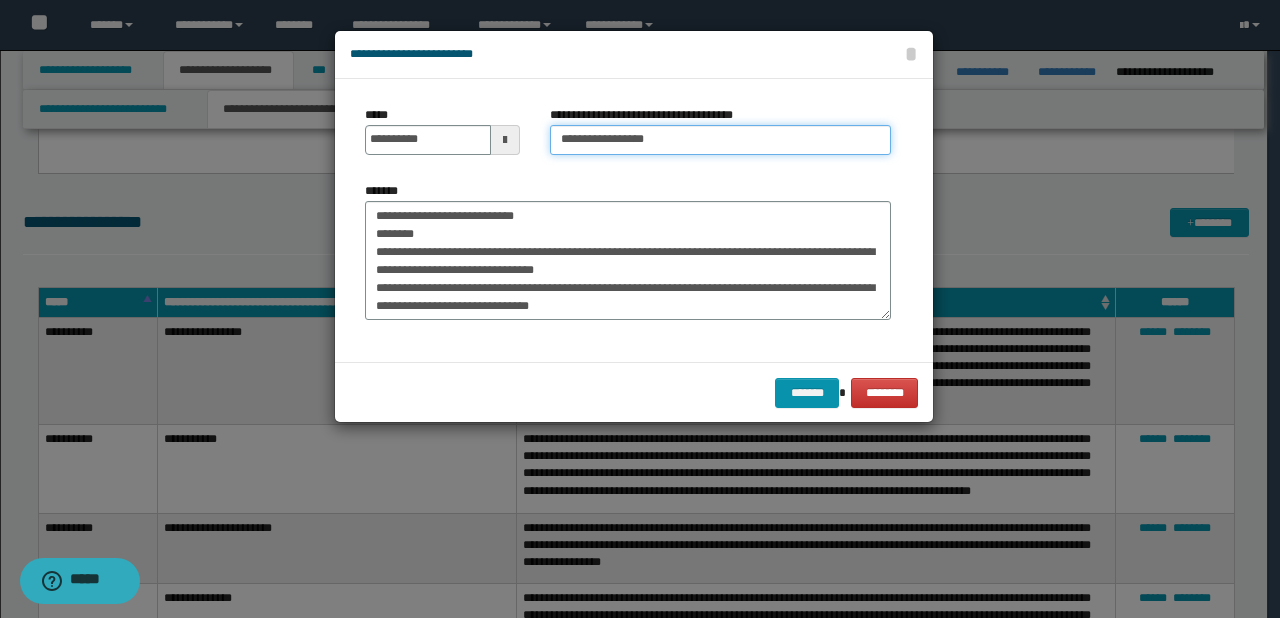 type on "**********" 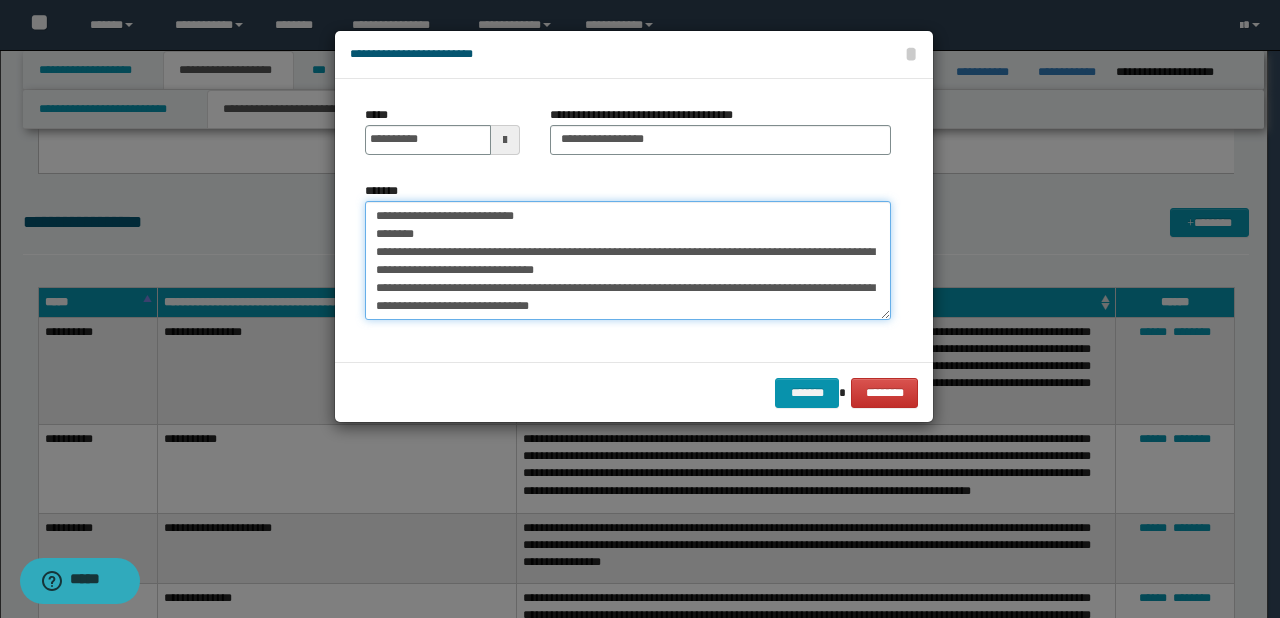 drag, startPoint x: 584, startPoint y: 217, endPoint x: 248, endPoint y: 196, distance: 336.6556 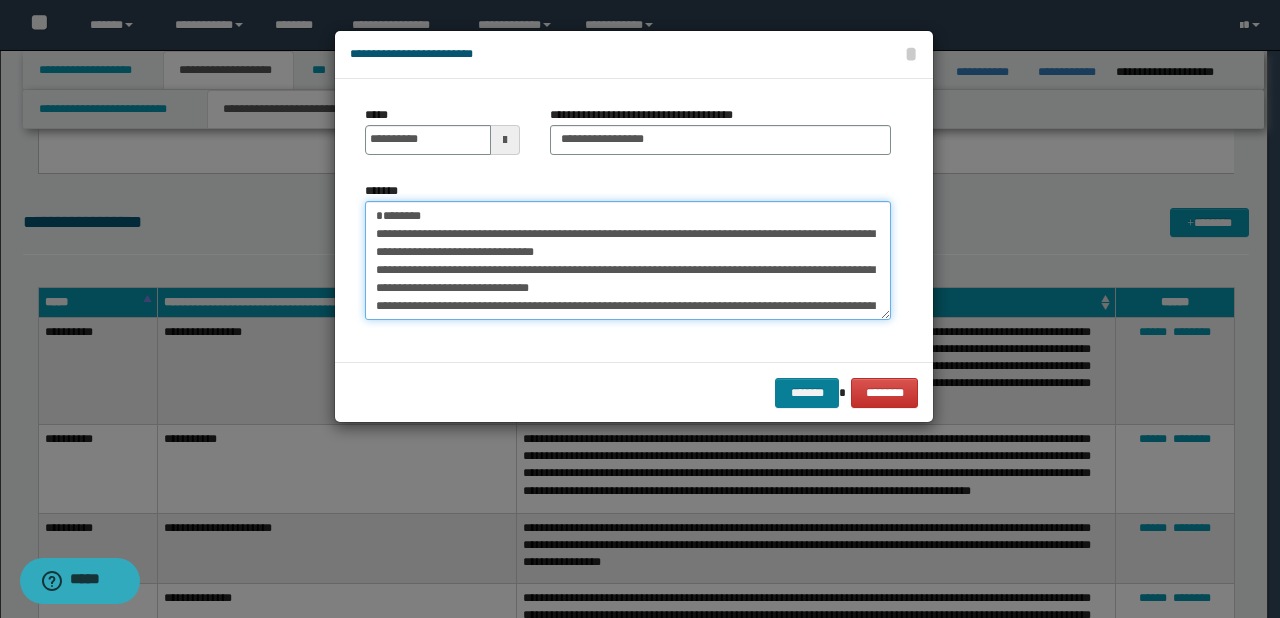 type on "**********" 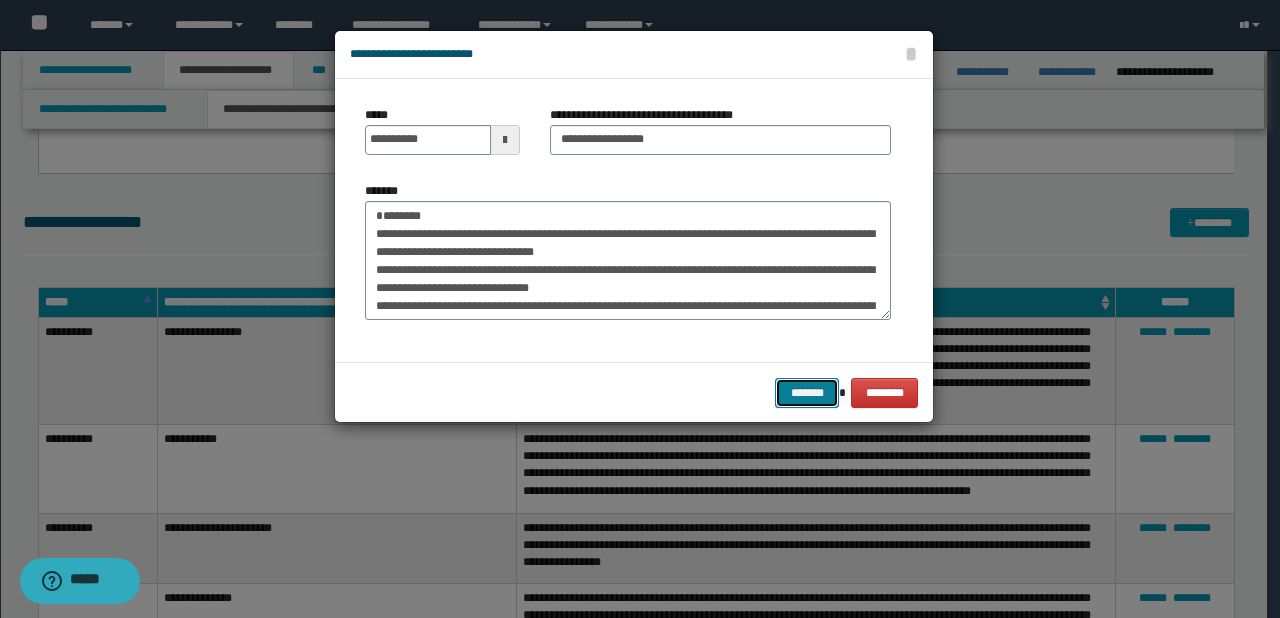 click on "*******" at bounding box center (807, 393) 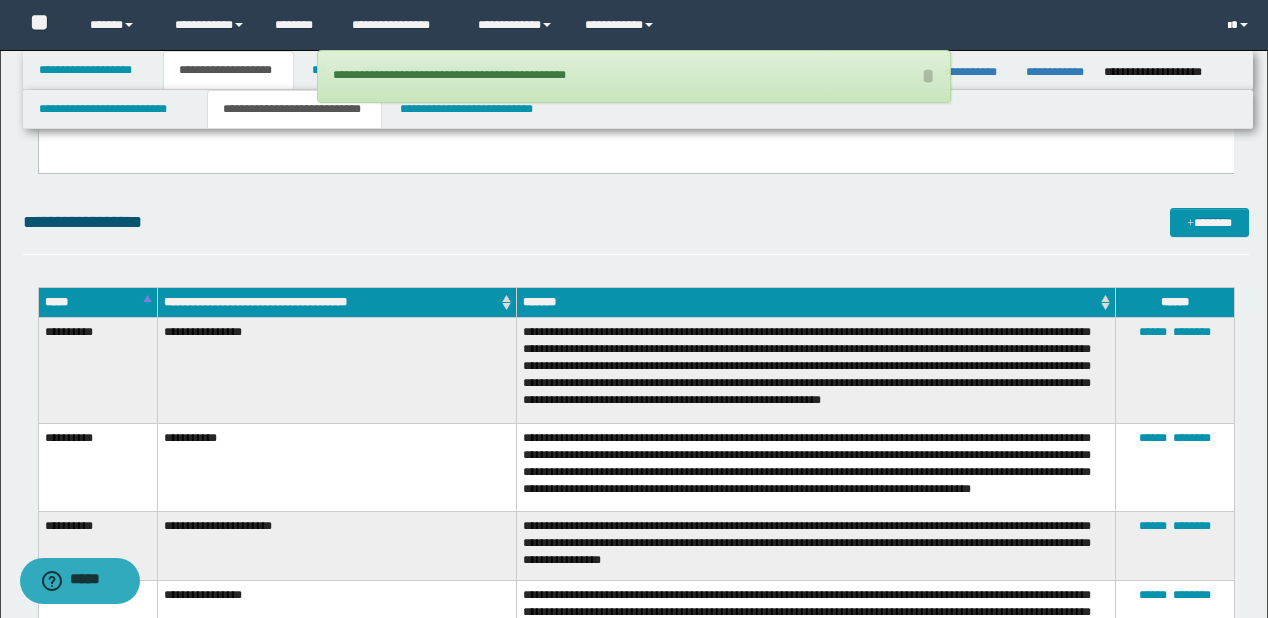 click at bounding box center [1240, 25] 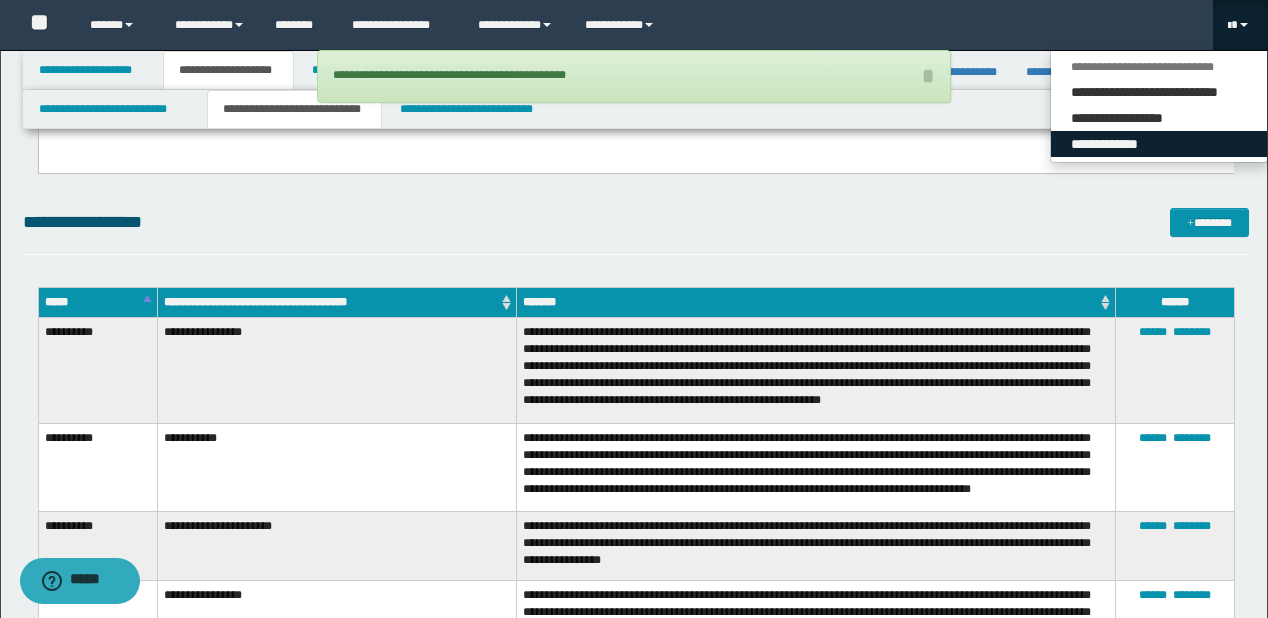 click on "**********" at bounding box center (1159, 144) 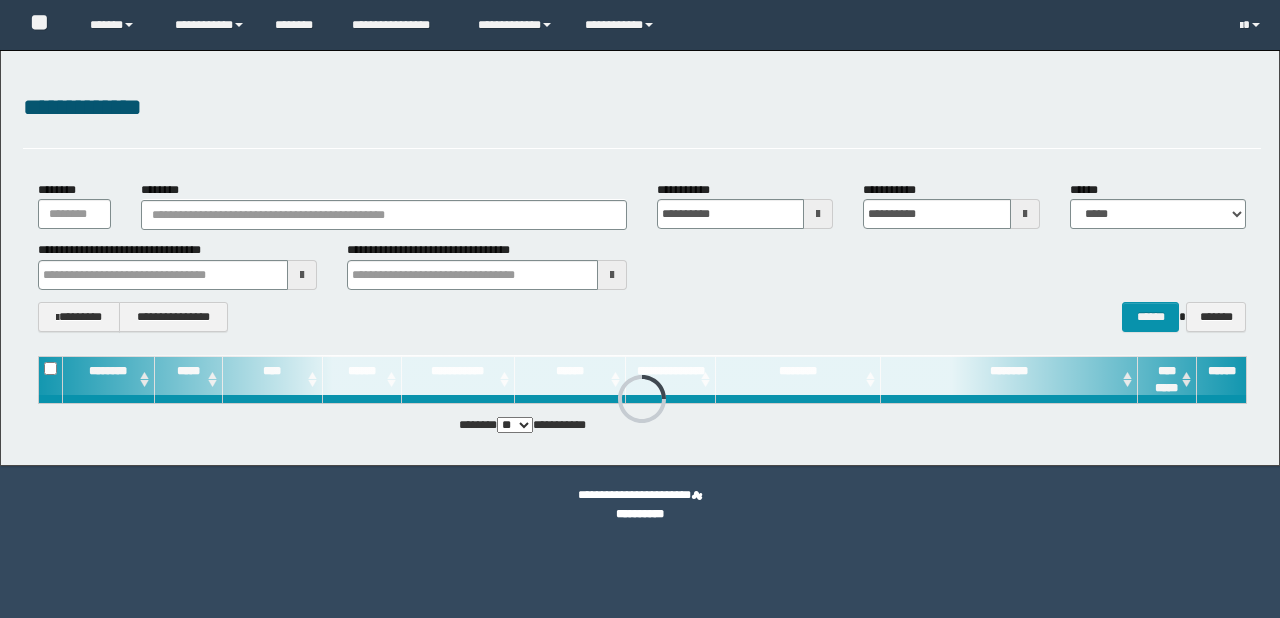scroll, scrollTop: 0, scrollLeft: 0, axis: both 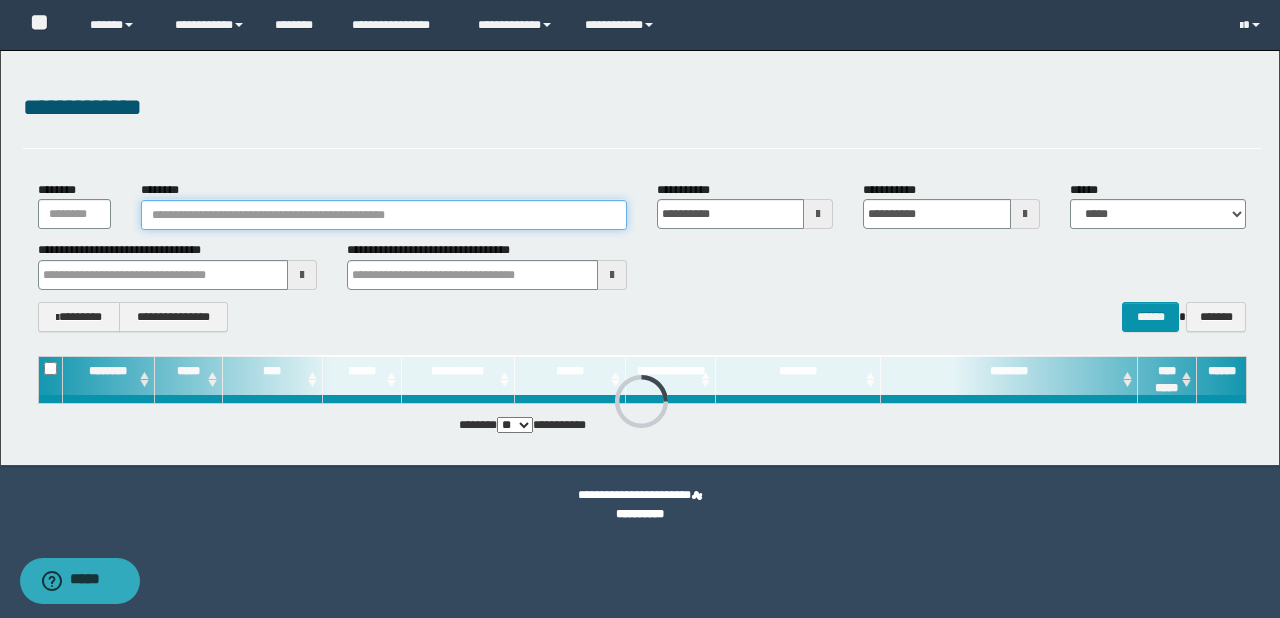 click on "********" at bounding box center (384, 215) 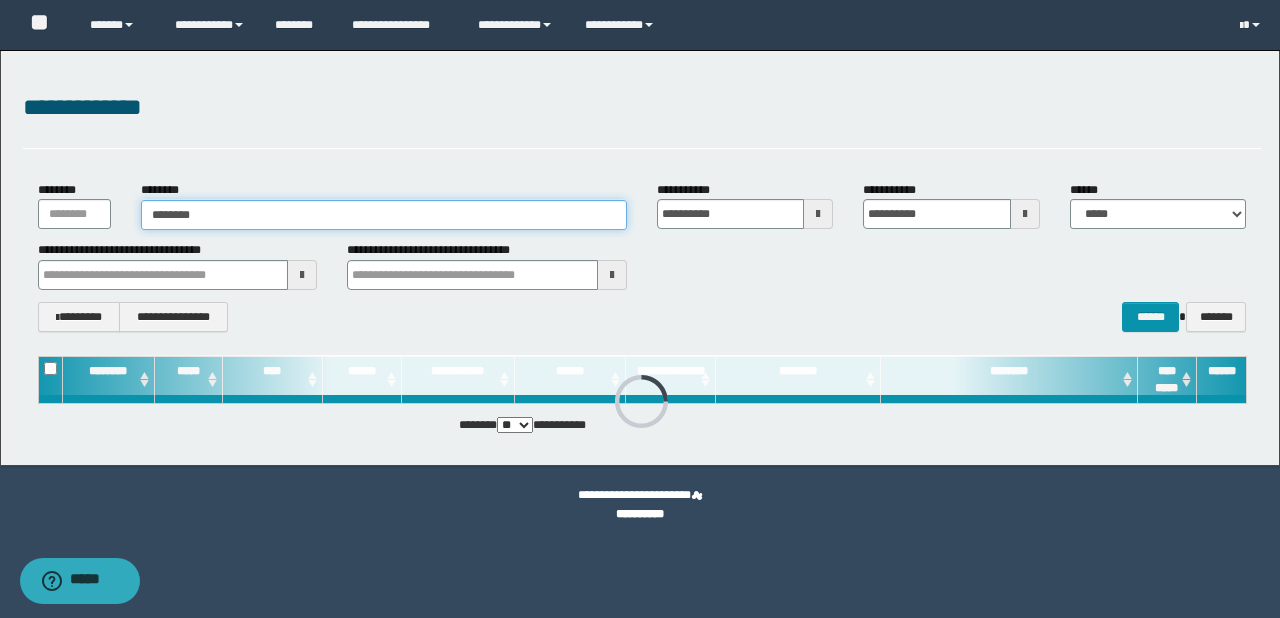 type on "********" 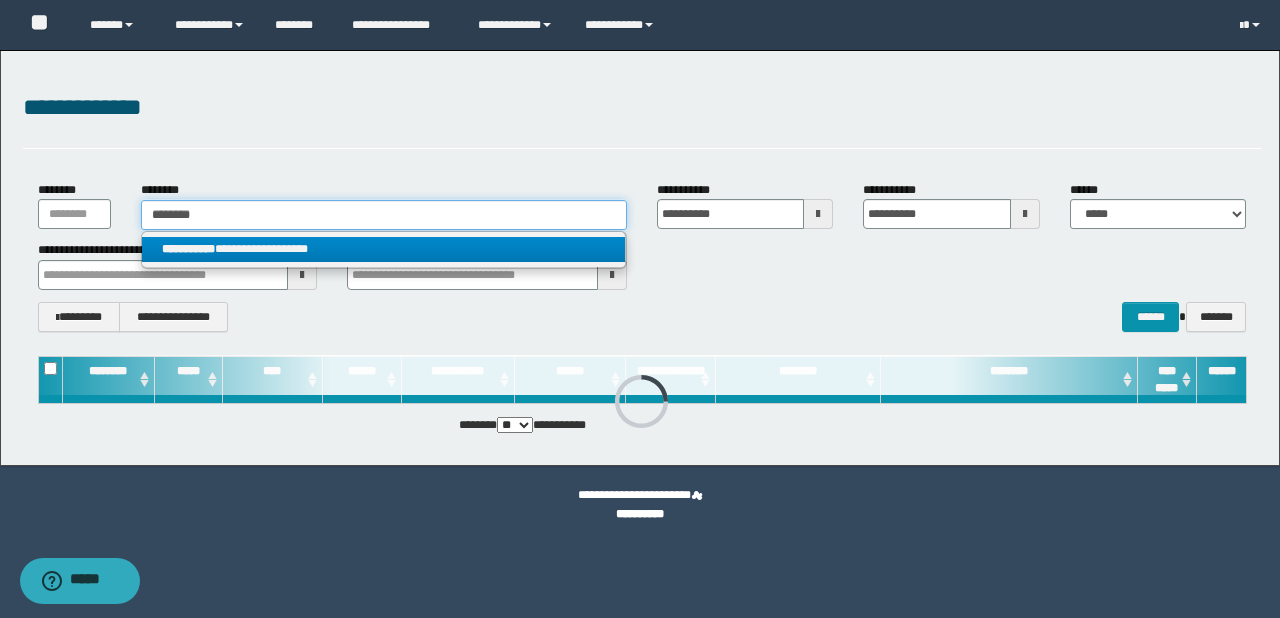 type on "********" 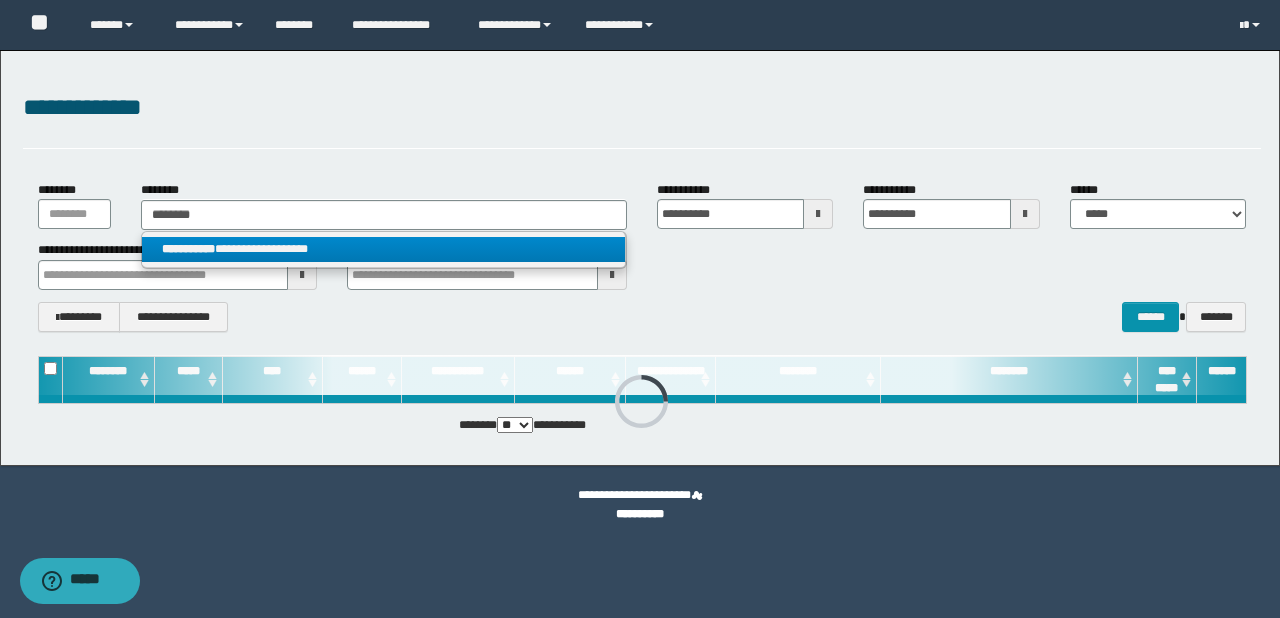 click on "**********" at bounding box center [384, 249] 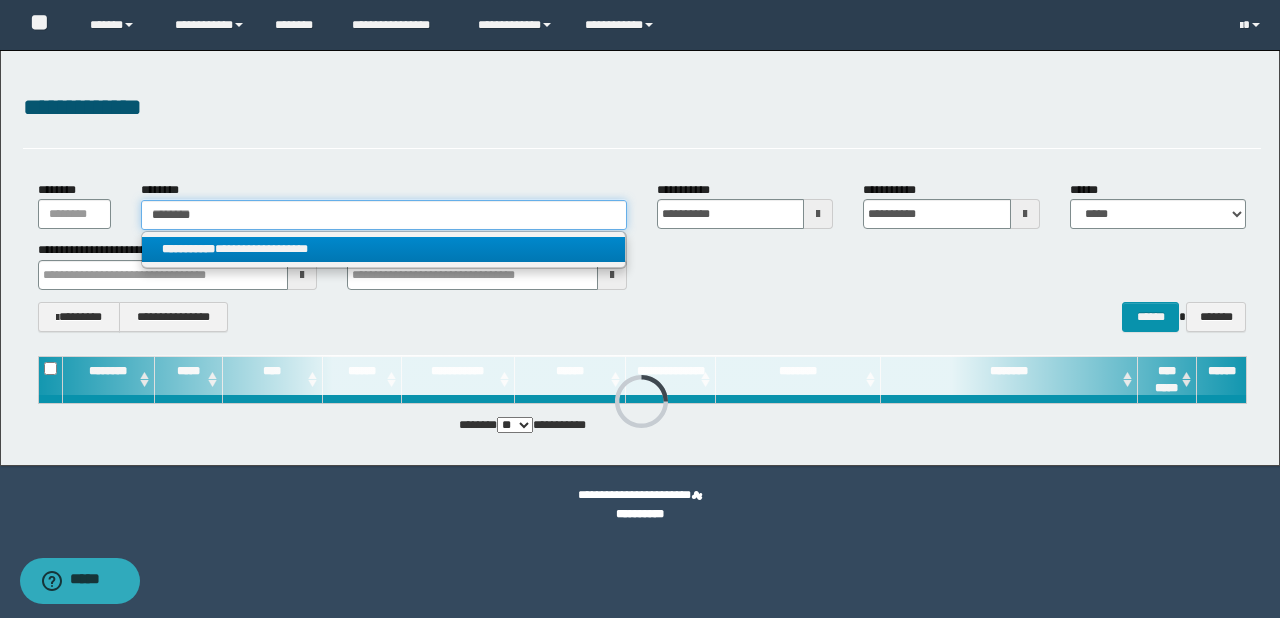 type 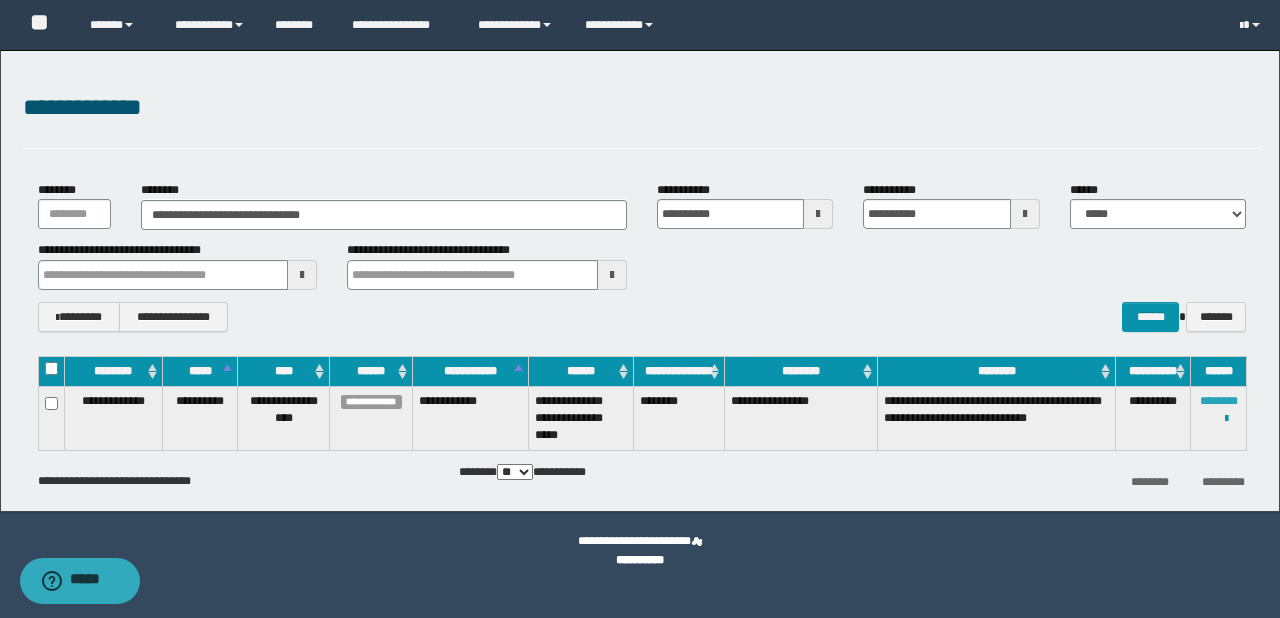 click on "********" at bounding box center (1219, 401) 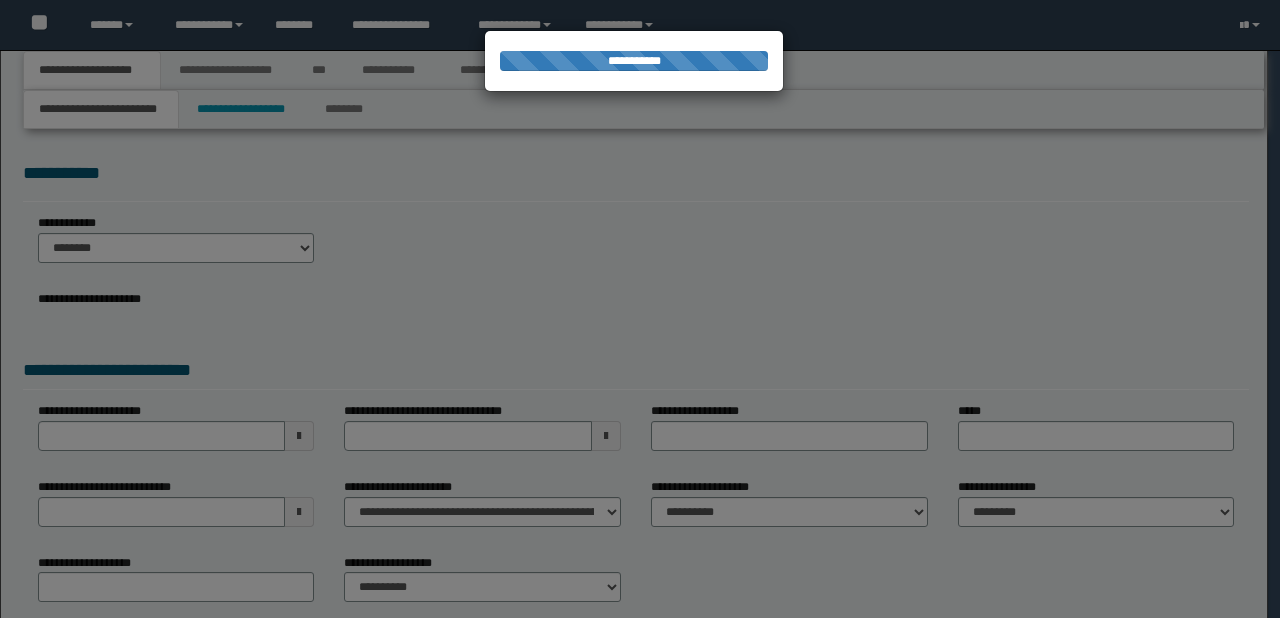 scroll, scrollTop: 0, scrollLeft: 0, axis: both 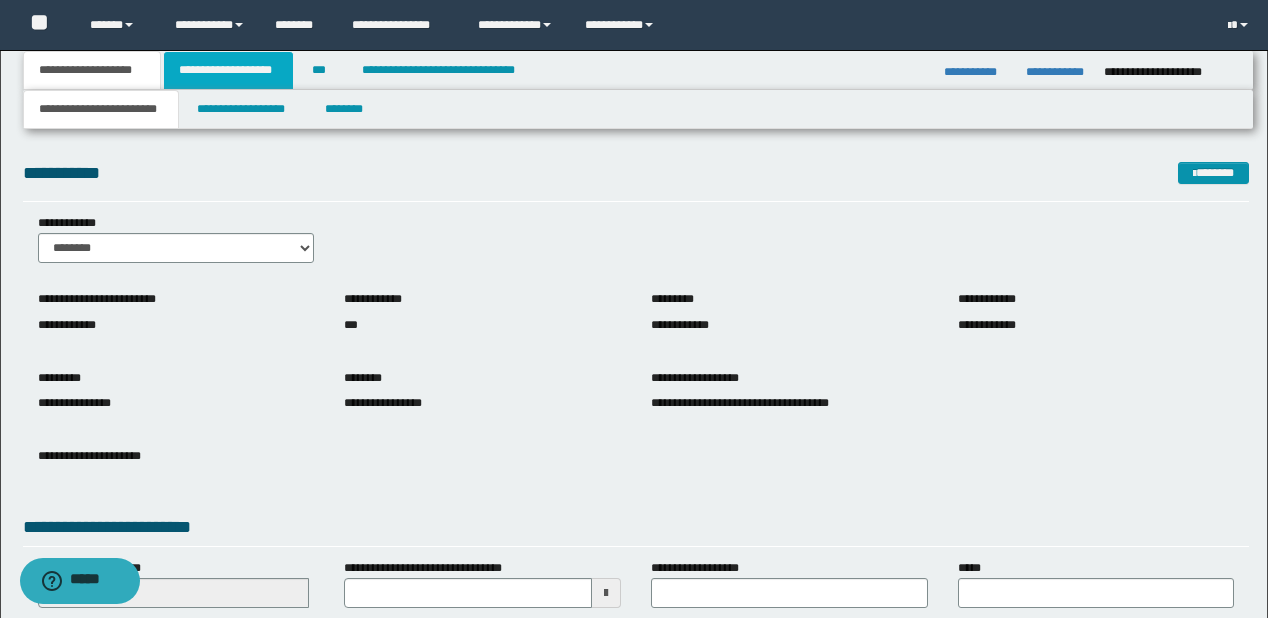 click on "**********" at bounding box center [228, 70] 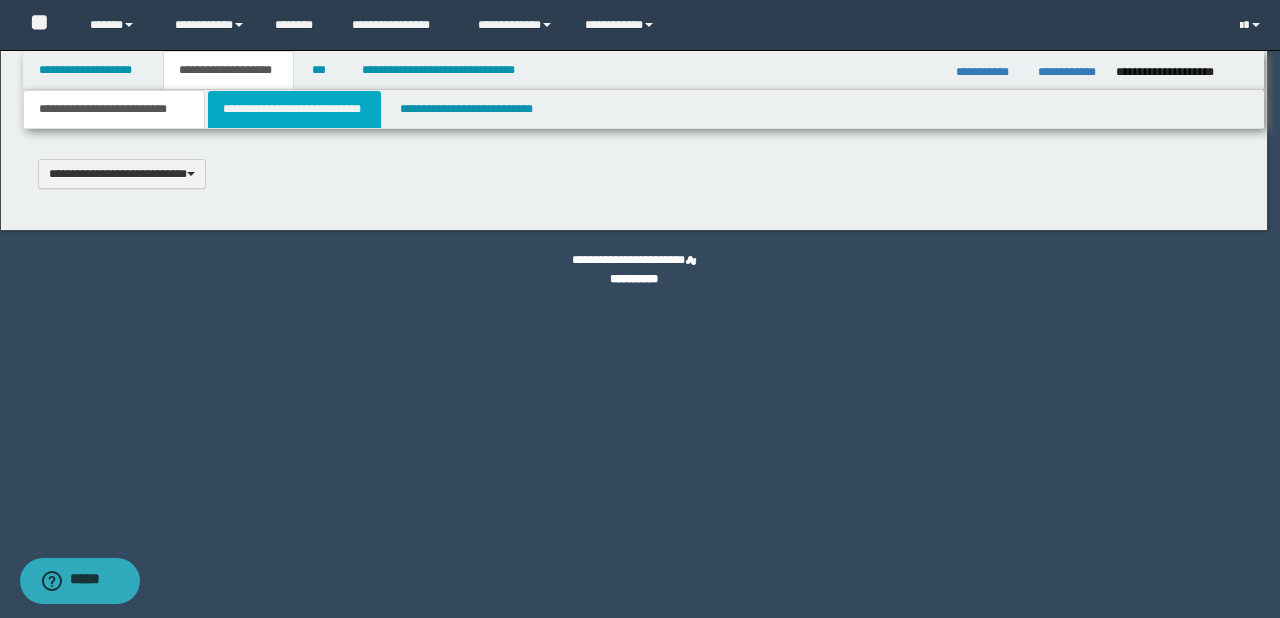 type 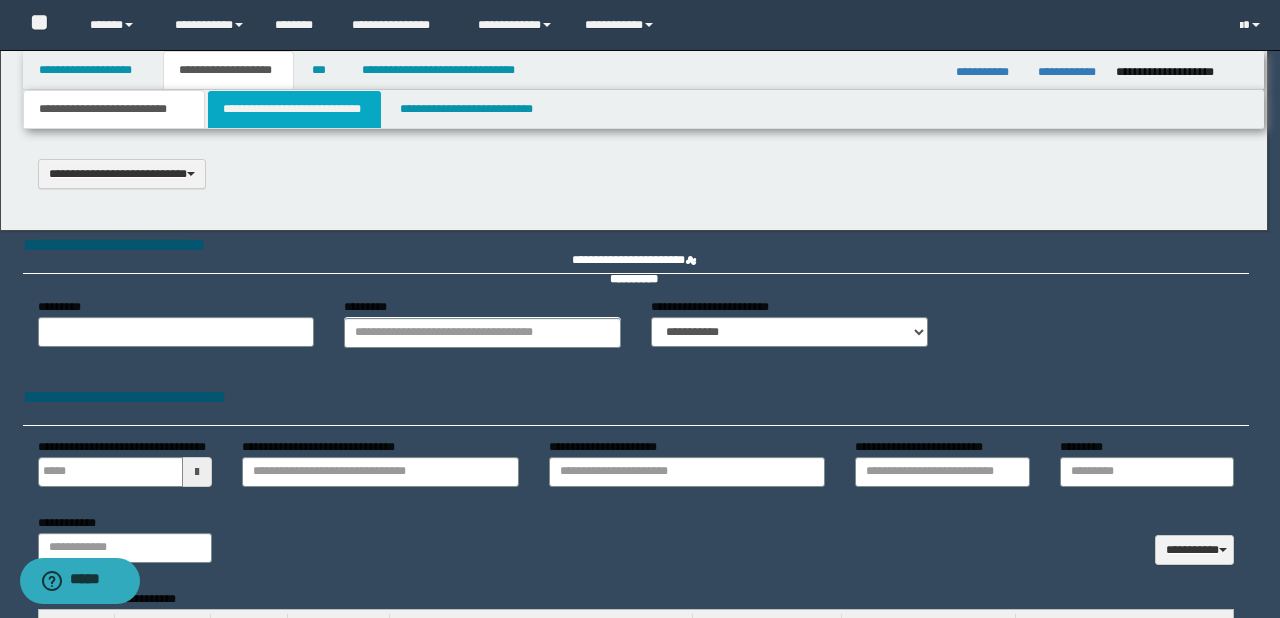 scroll, scrollTop: 0, scrollLeft: 0, axis: both 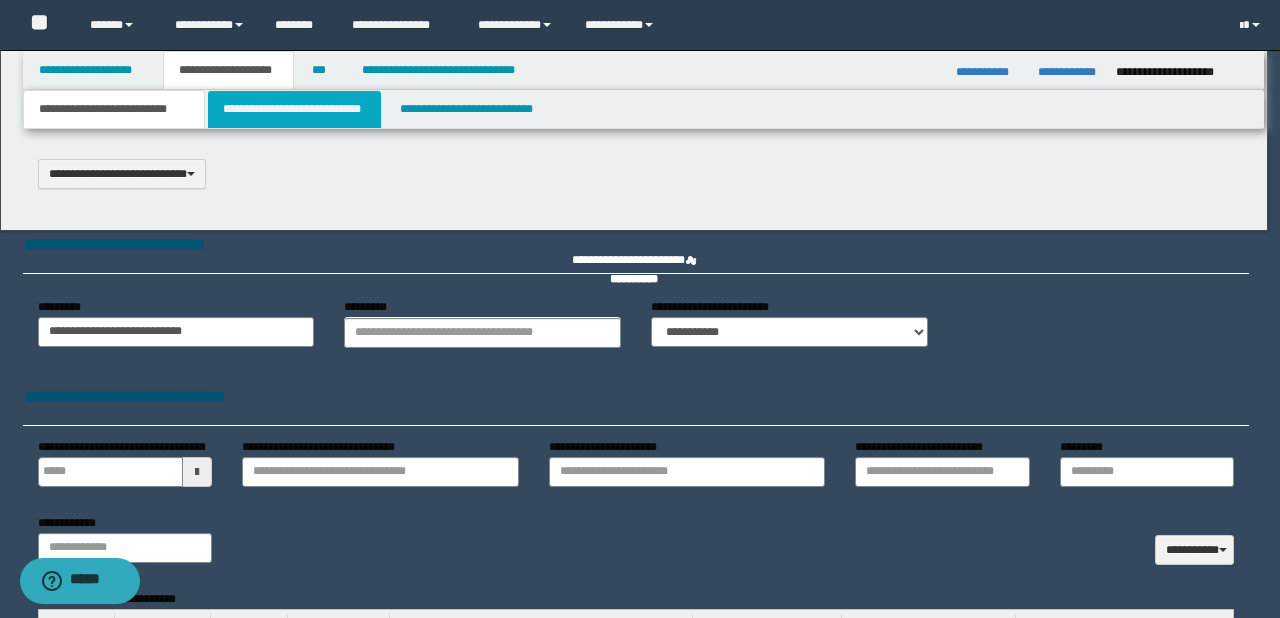 type 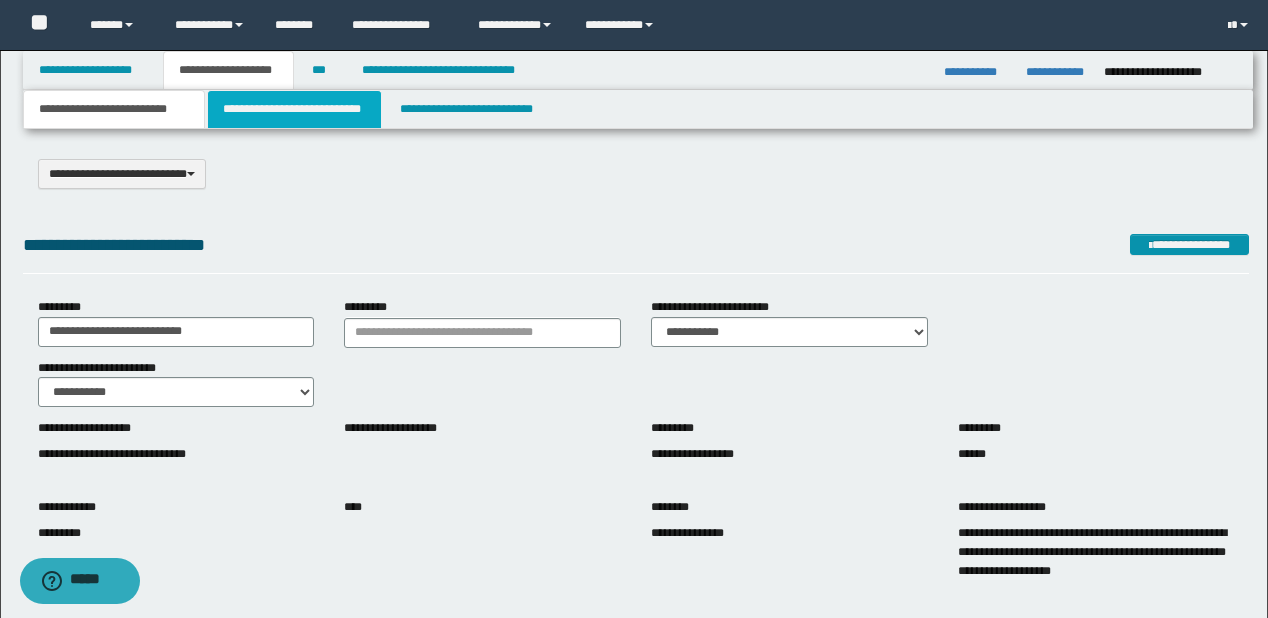 click on "**********" at bounding box center (294, 109) 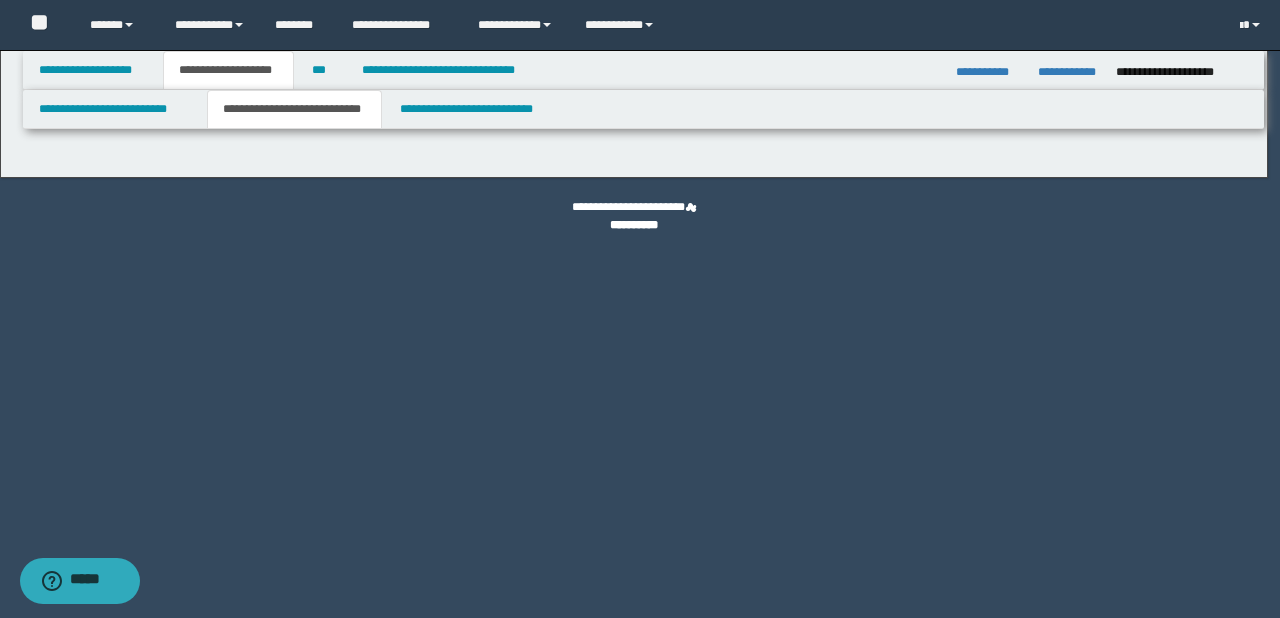 select on "*" 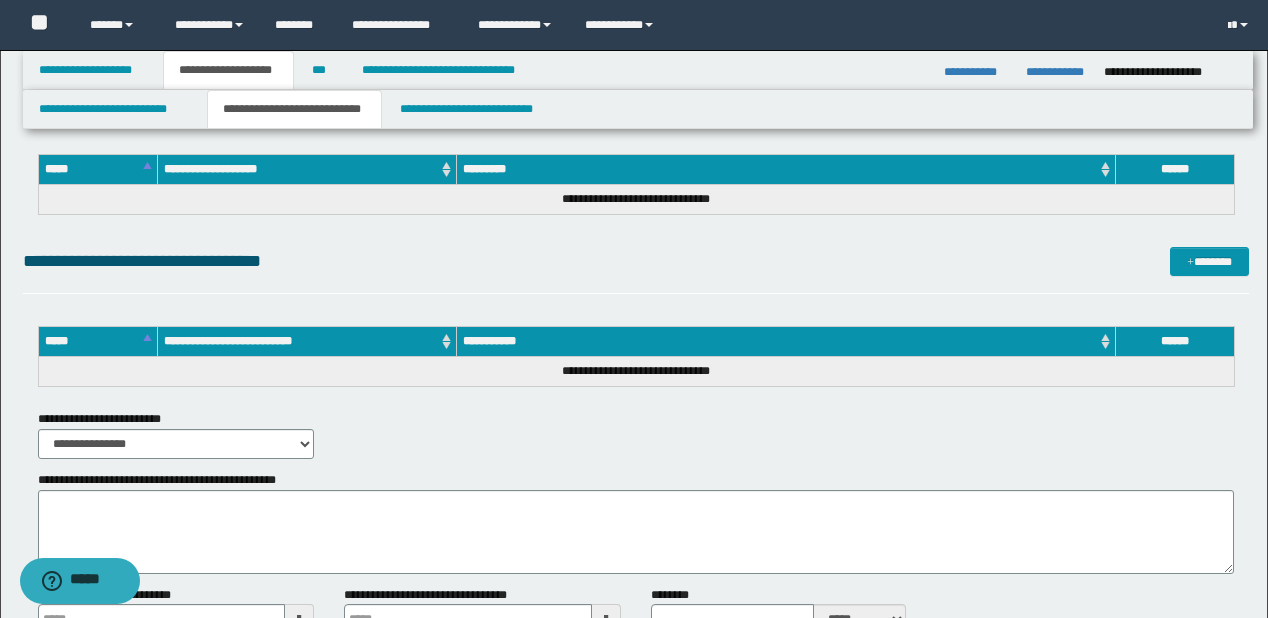 scroll, scrollTop: 4400, scrollLeft: 0, axis: vertical 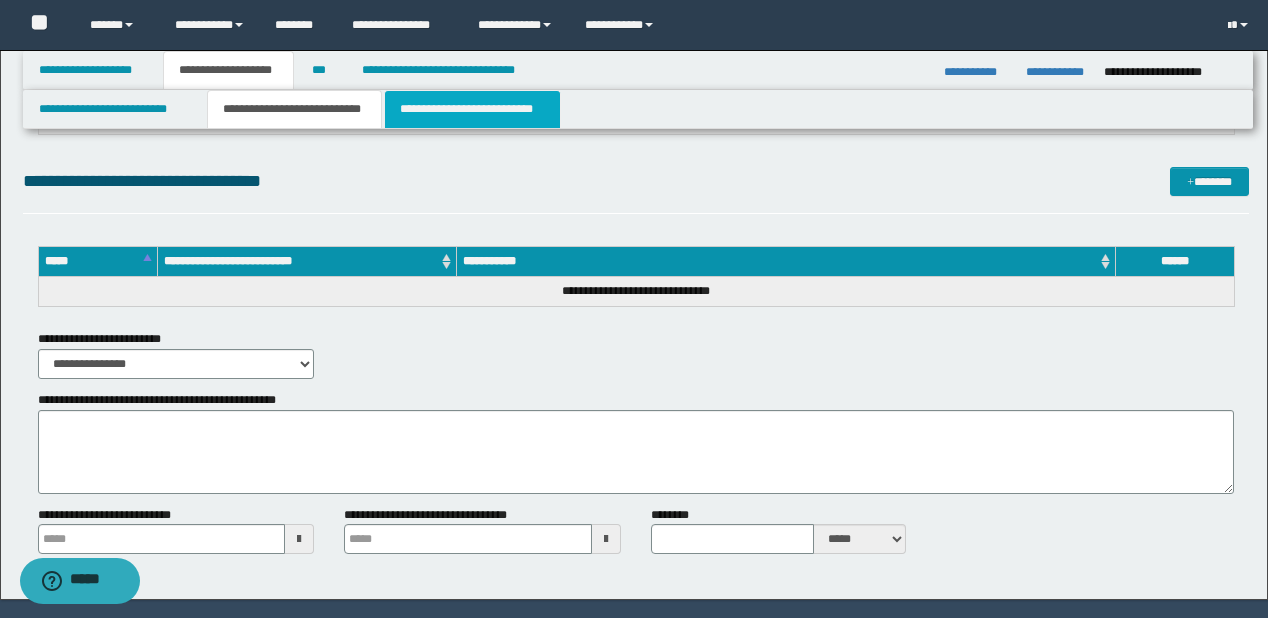 click on "**********" at bounding box center [472, 109] 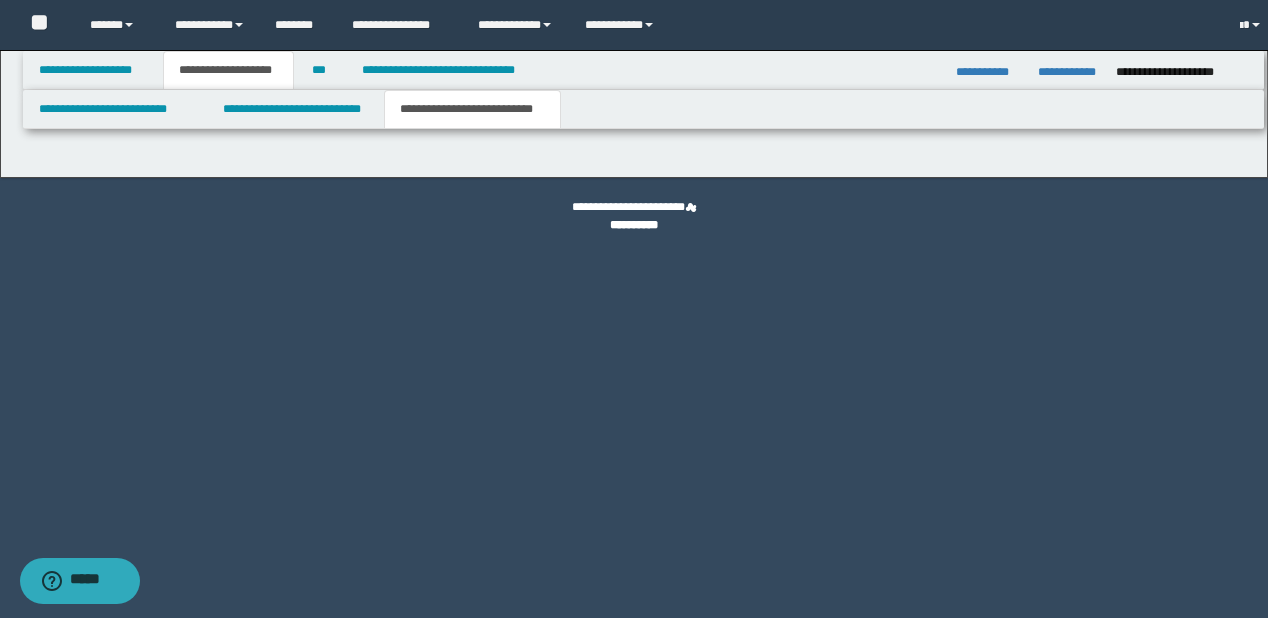 scroll, scrollTop: 0, scrollLeft: 0, axis: both 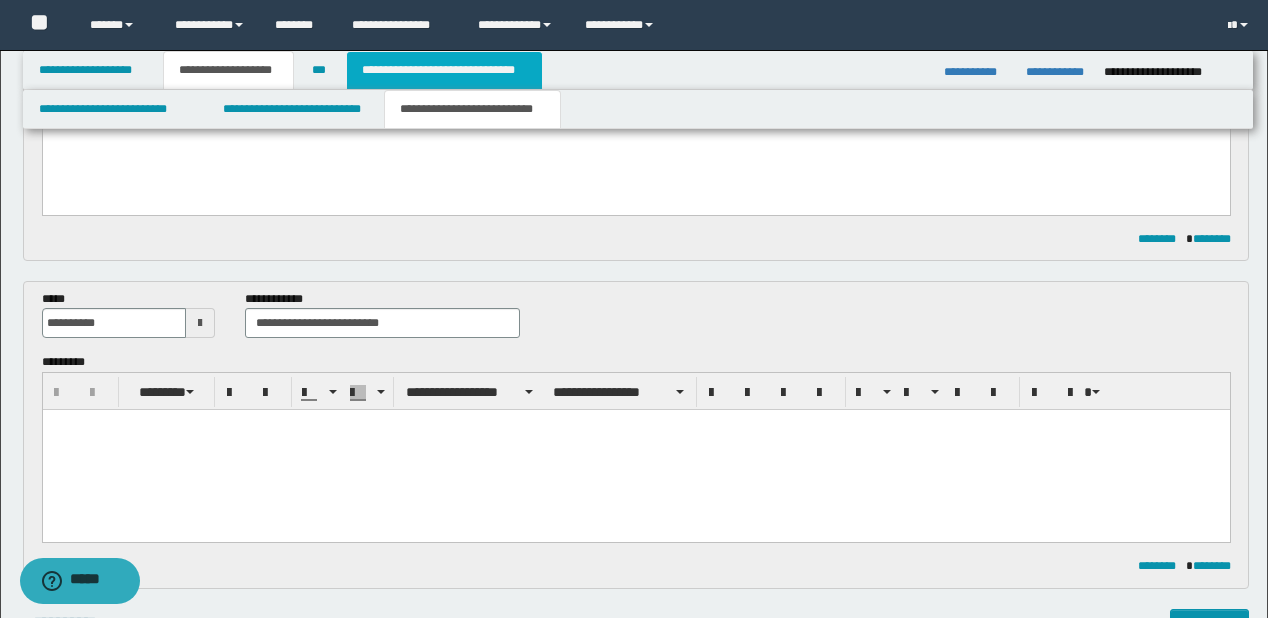 click on "**********" at bounding box center [444, 70] 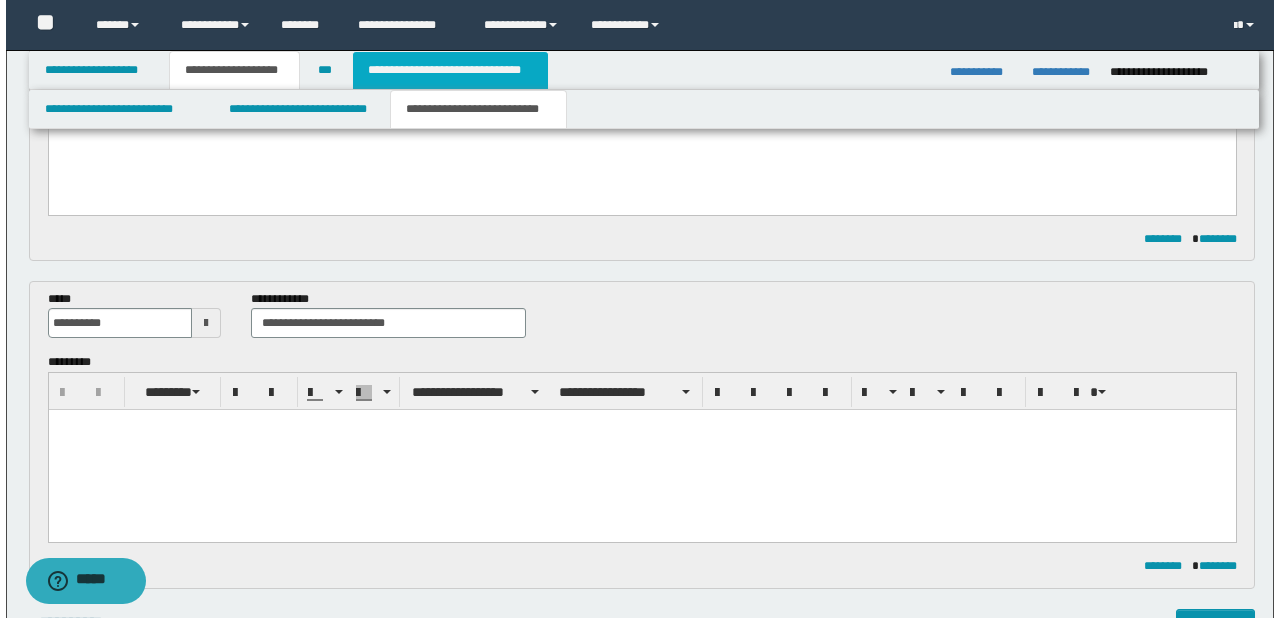 scroll, scrollTop: 0, scrollLeft: 0, axis: both 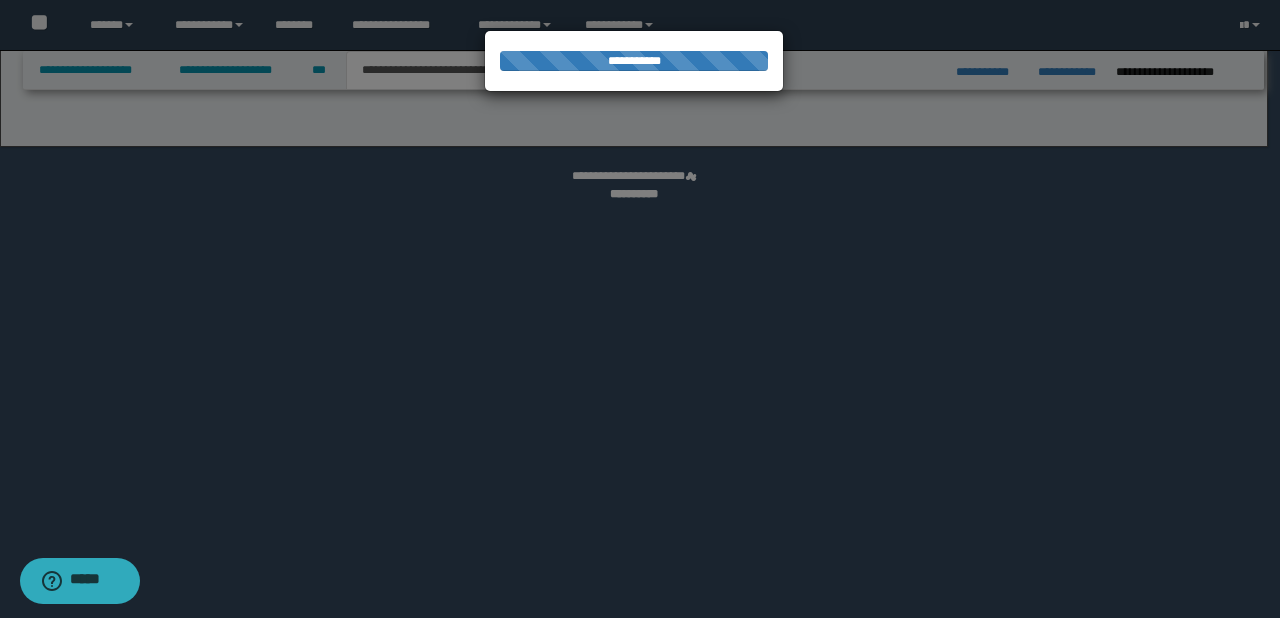 select on "*" 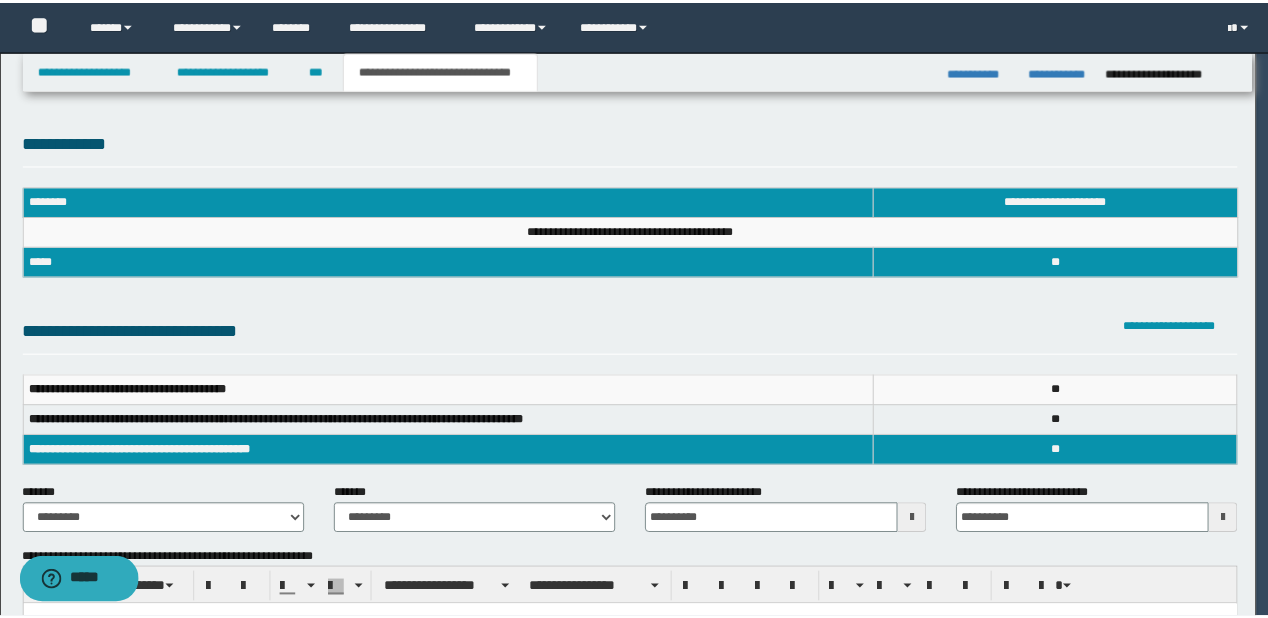 scroll, scrollTop: 0, scrollLeft: 0, axis: both 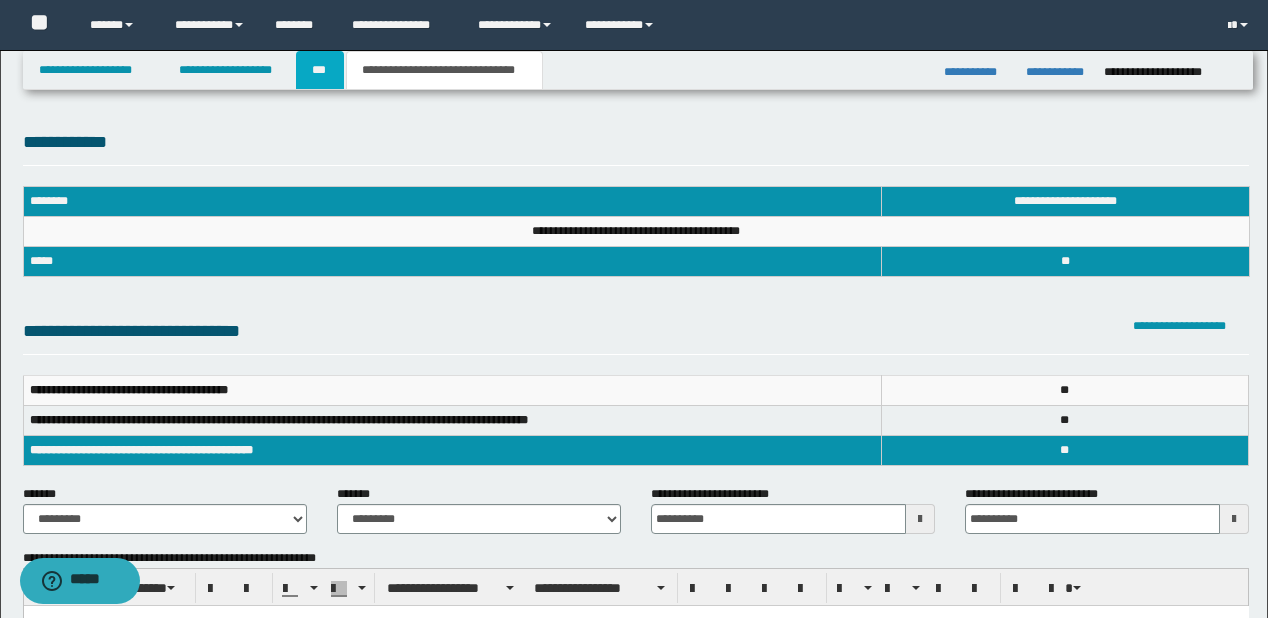 click on "***" at bounding box center (320, 70) 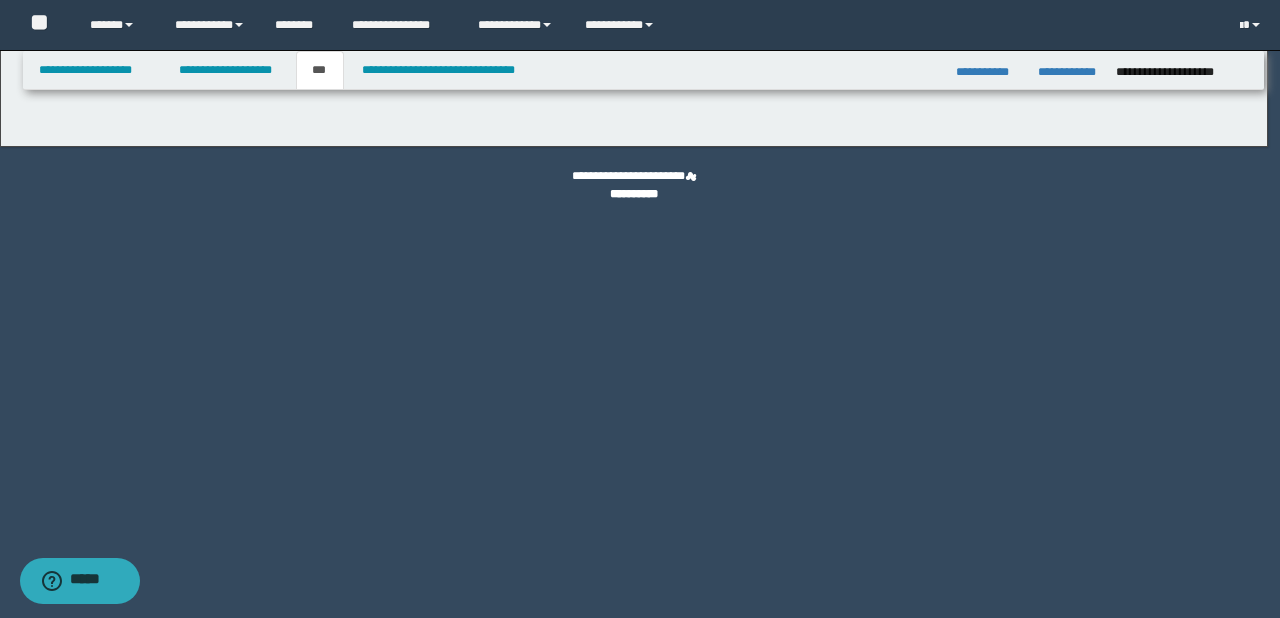 select on "**" 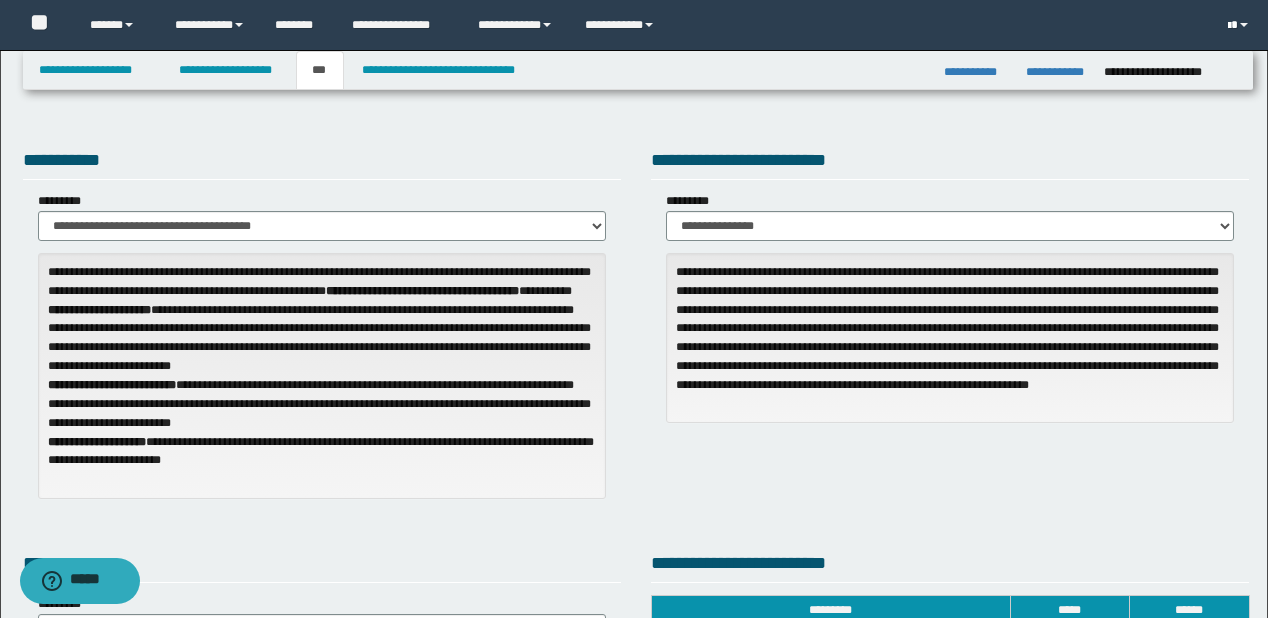 click at bounding box center [1240, 25] 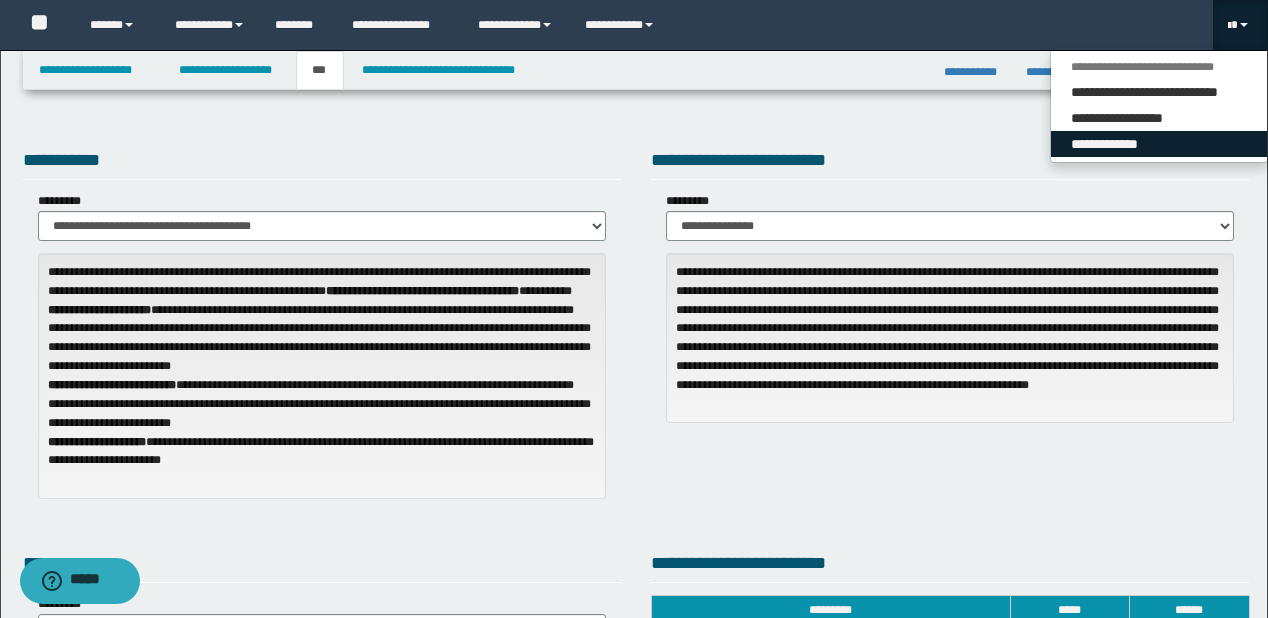 click on "**********" at bounding box center [1159, 144] 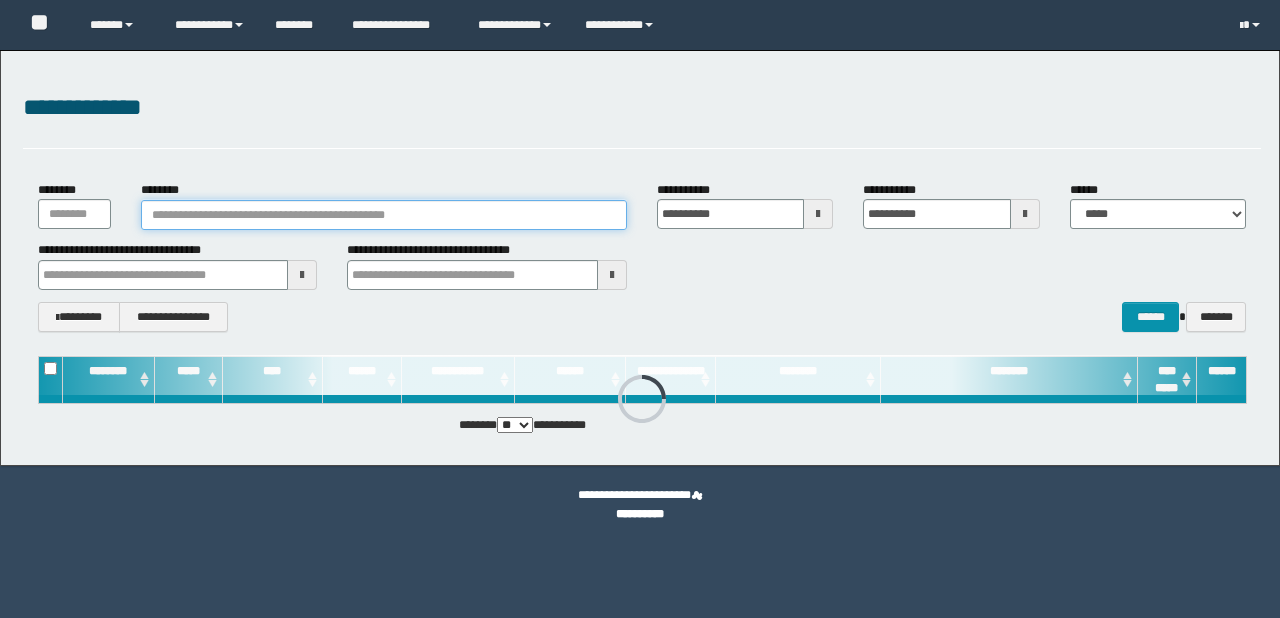 click on "********" at bounding box center [384, 215] 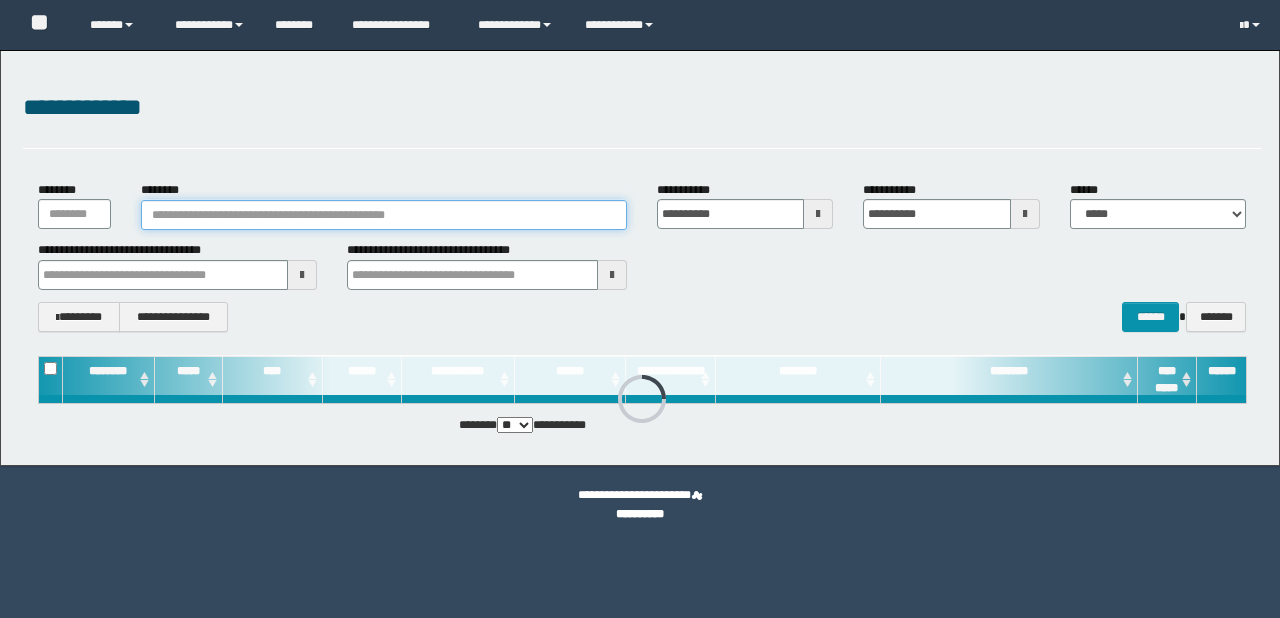 scroll, scrollTop: 0, scrollLeft: 0, axis: both 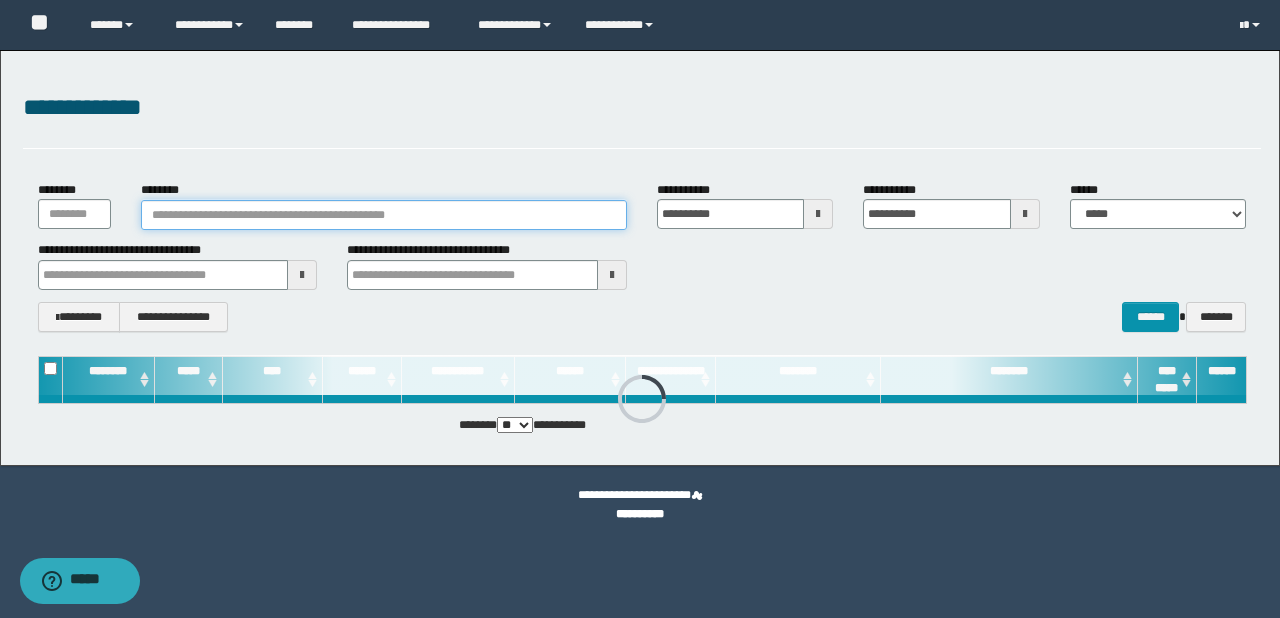 paste on "********" 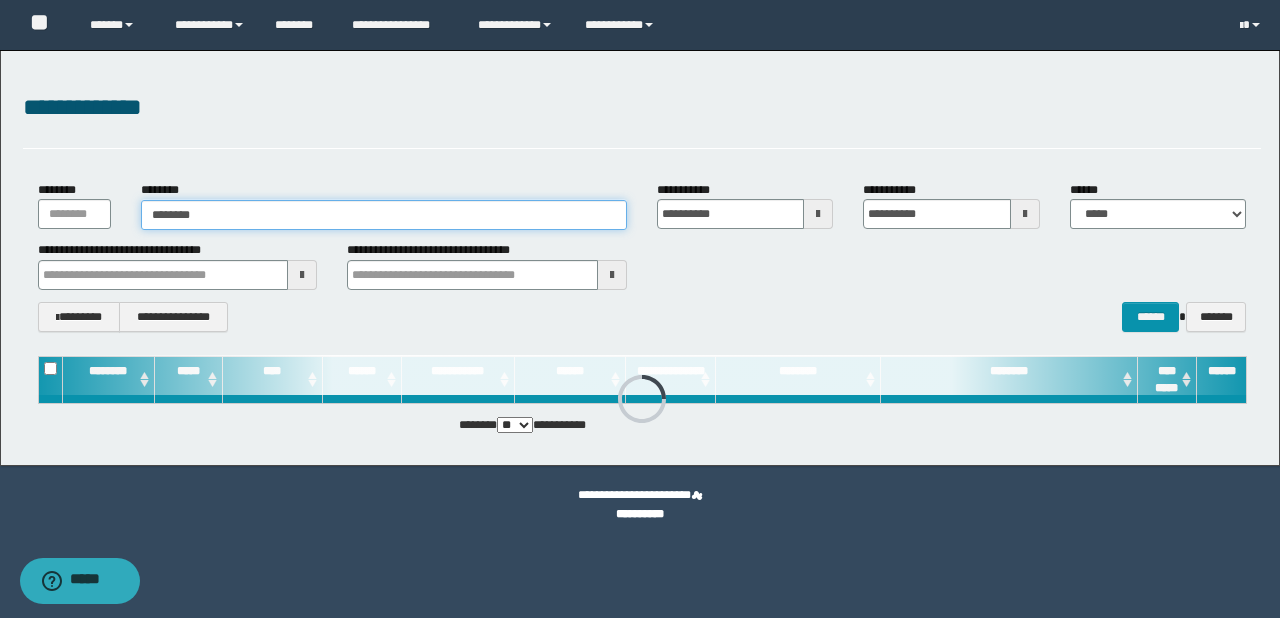 type on "********" 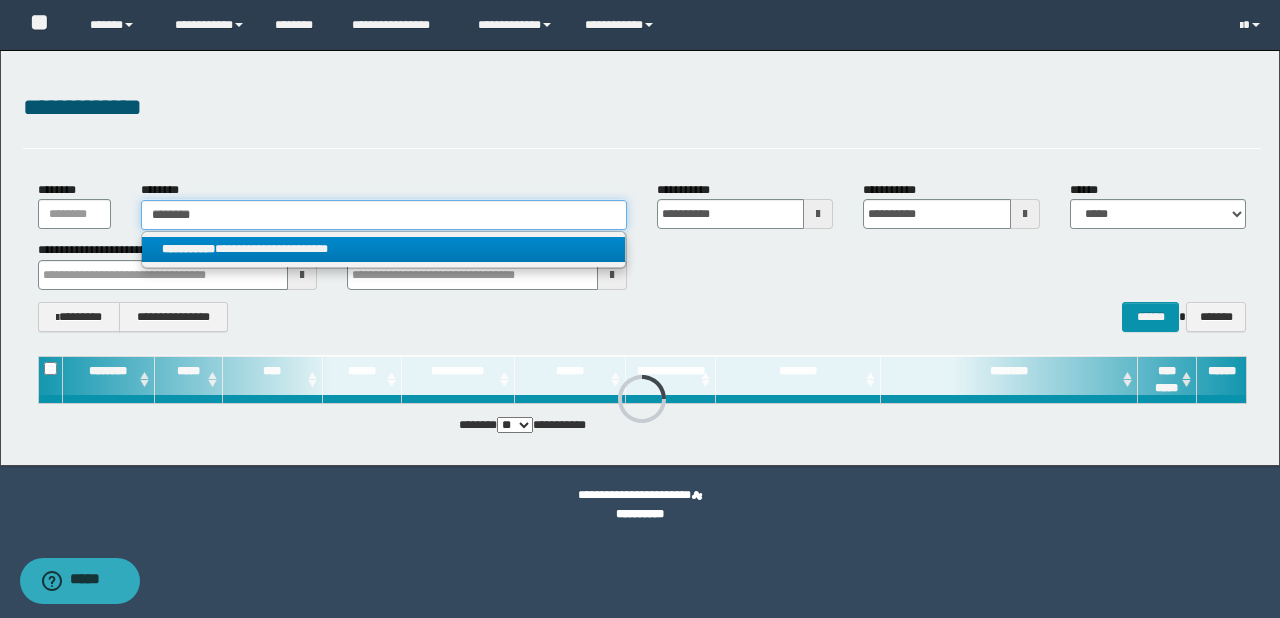 type on "********" 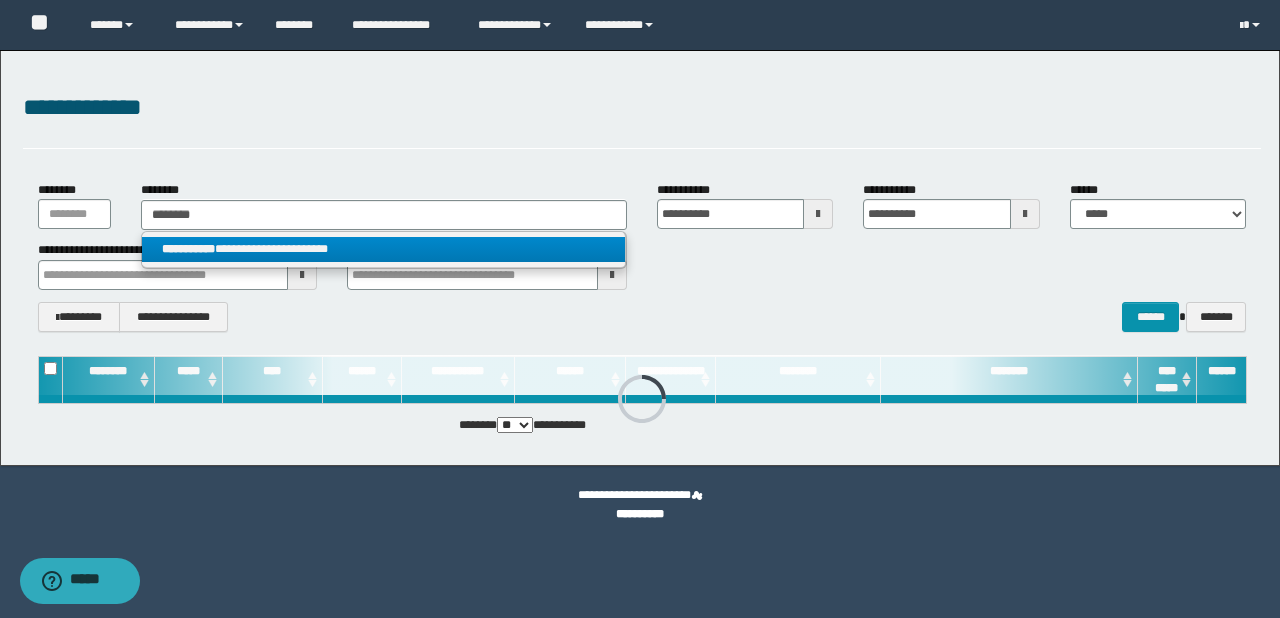 click on "**********" at bounding box center [384, 249] 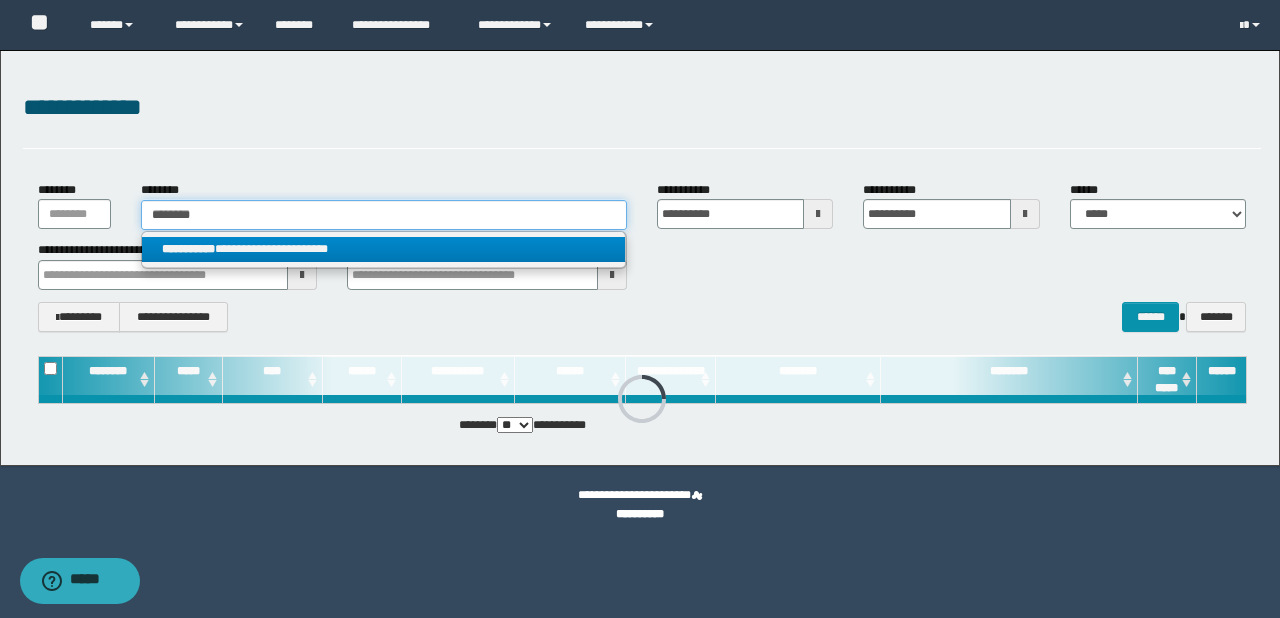 type 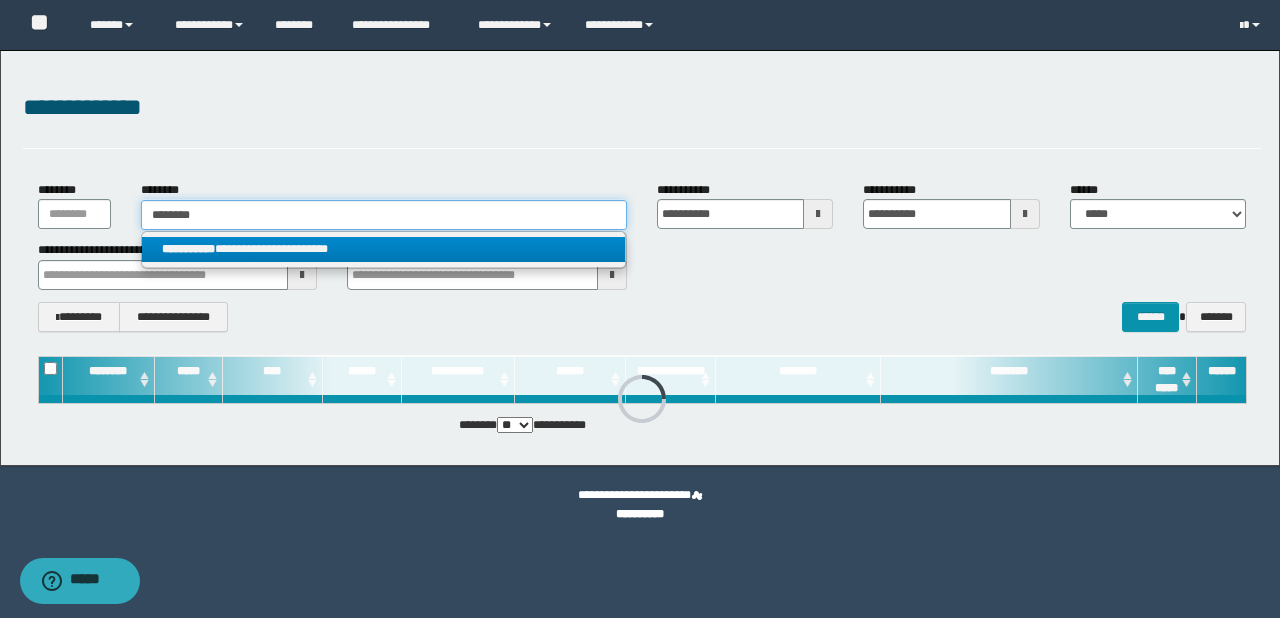 type on "**********" 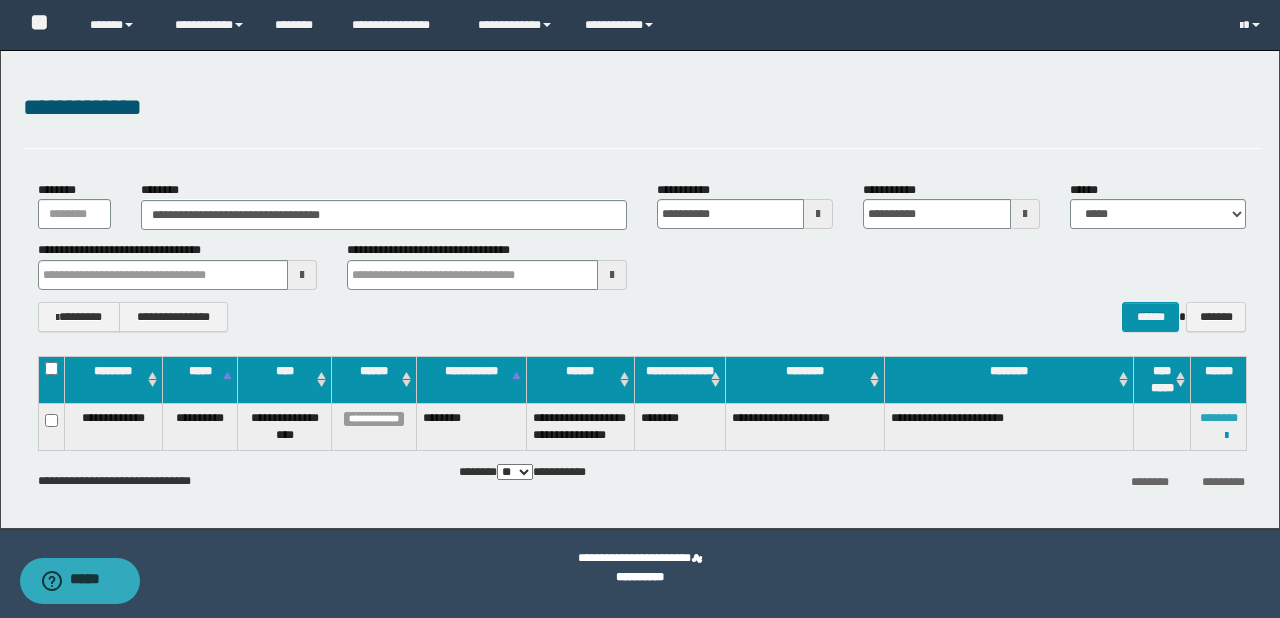 click on "********" at bounding box center (1219, 418) 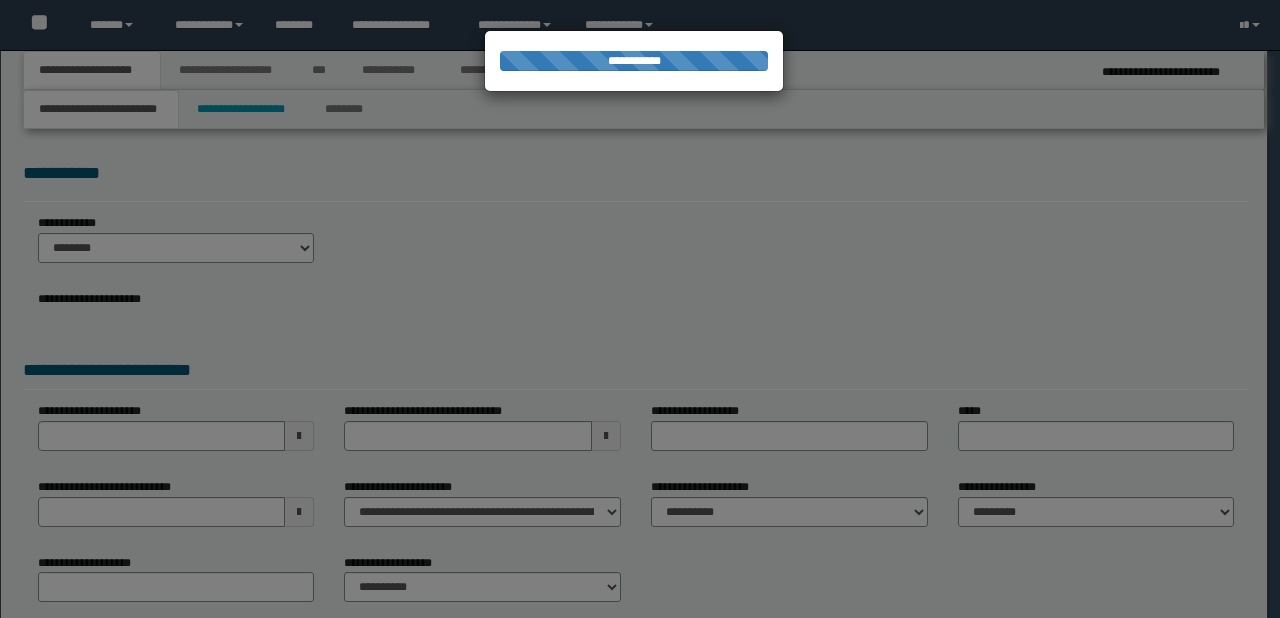 select on "*" 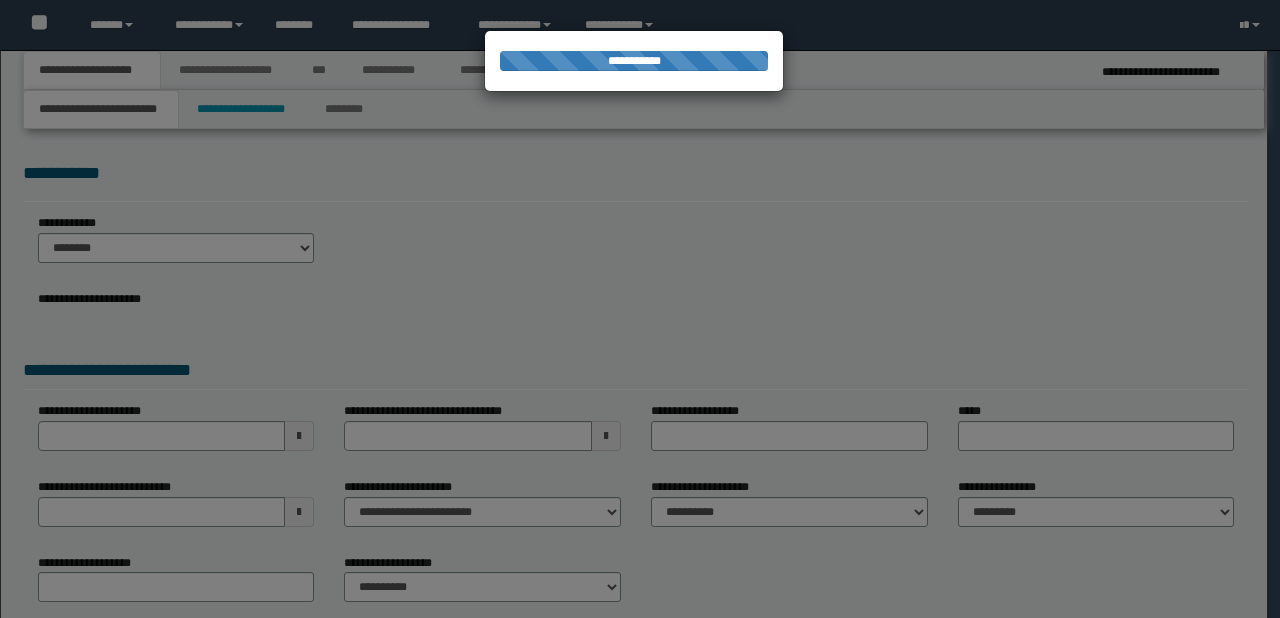 scroll, scrollTop: 0, scrollLeft: 0, axis: both 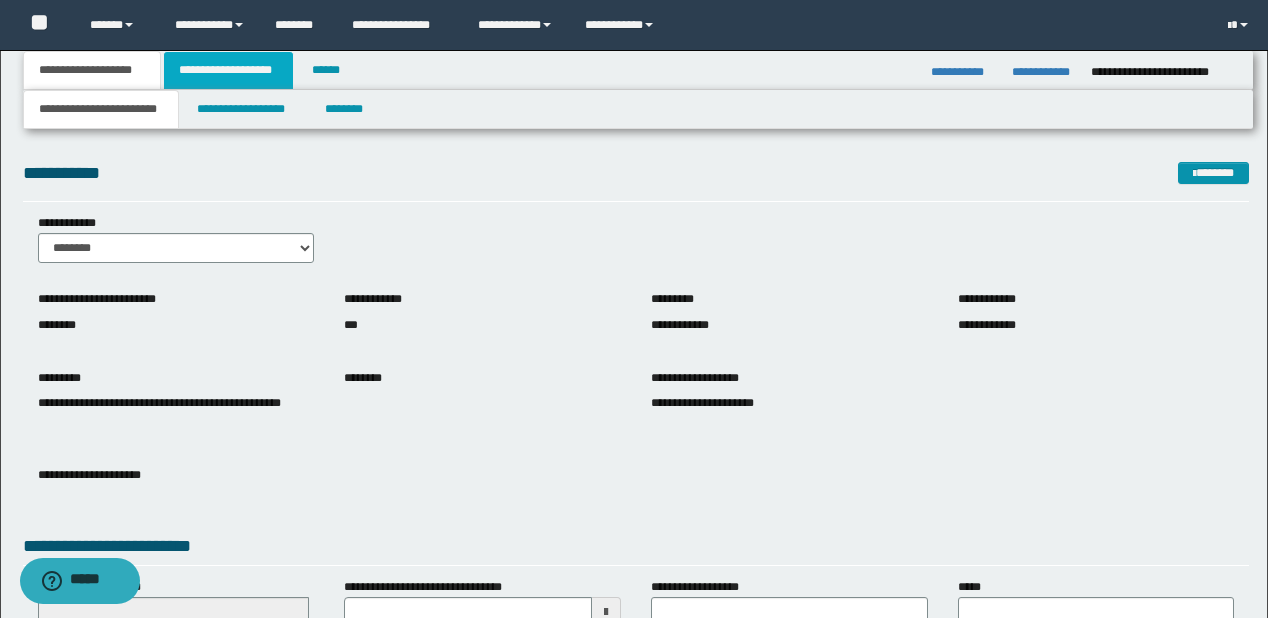 click on "**********" at bounding box center [228, 70] 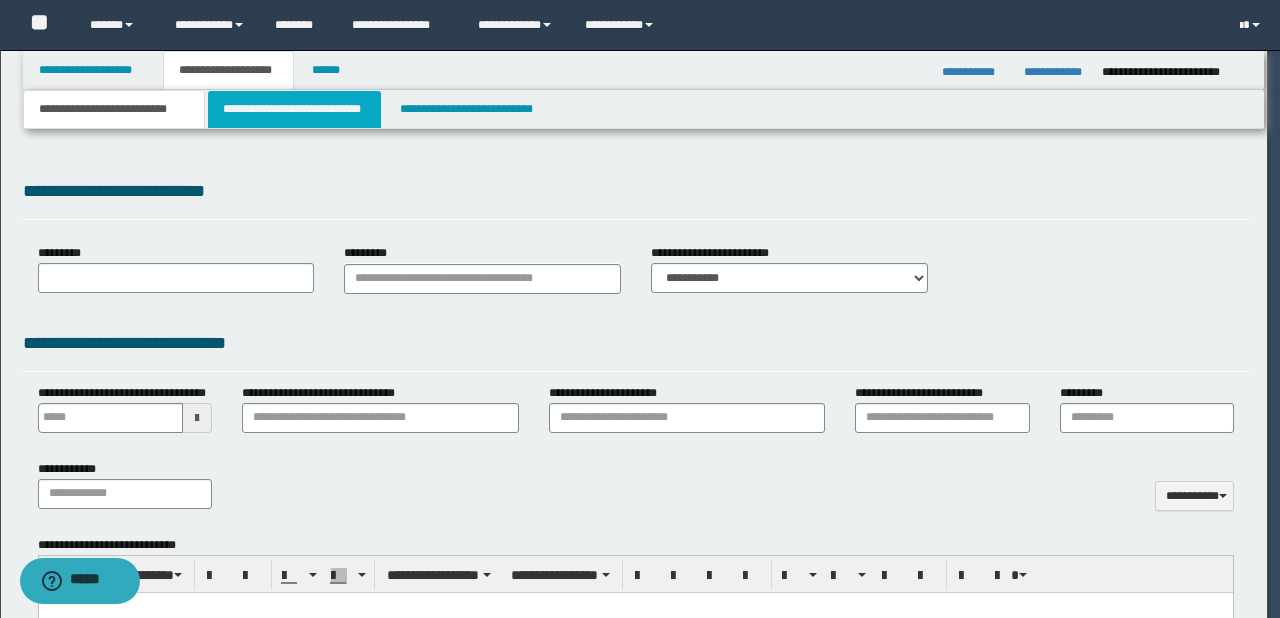 type 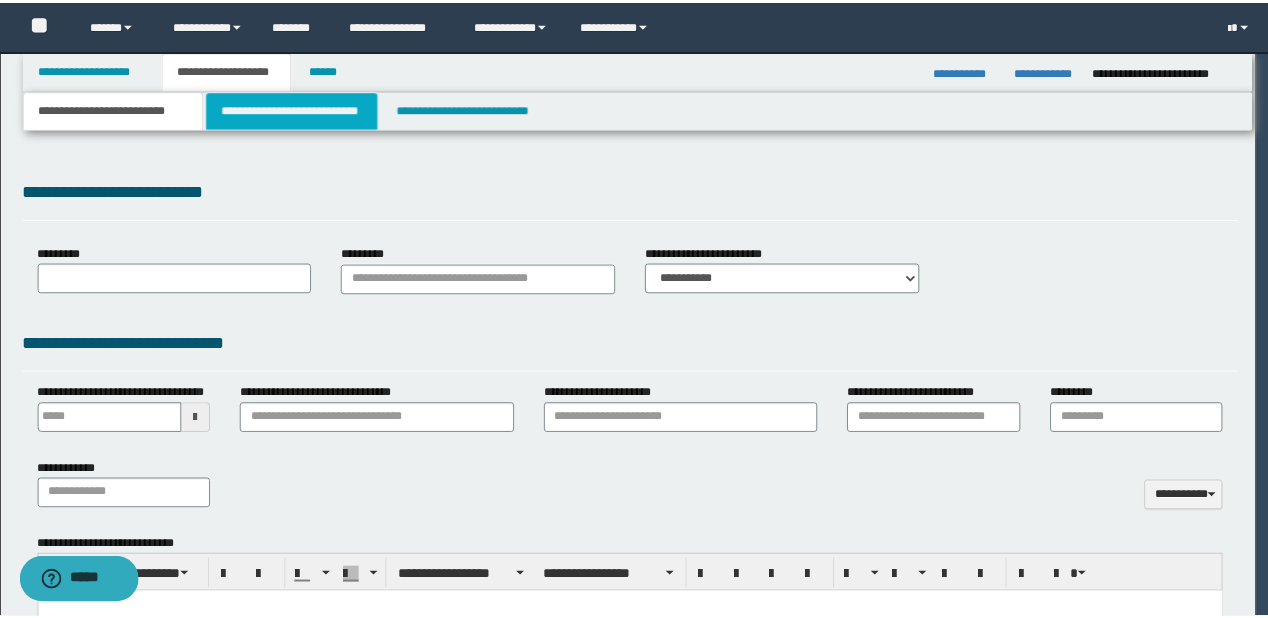 scroll, scrollTop: 0, scrollLeft: 0, axis: both 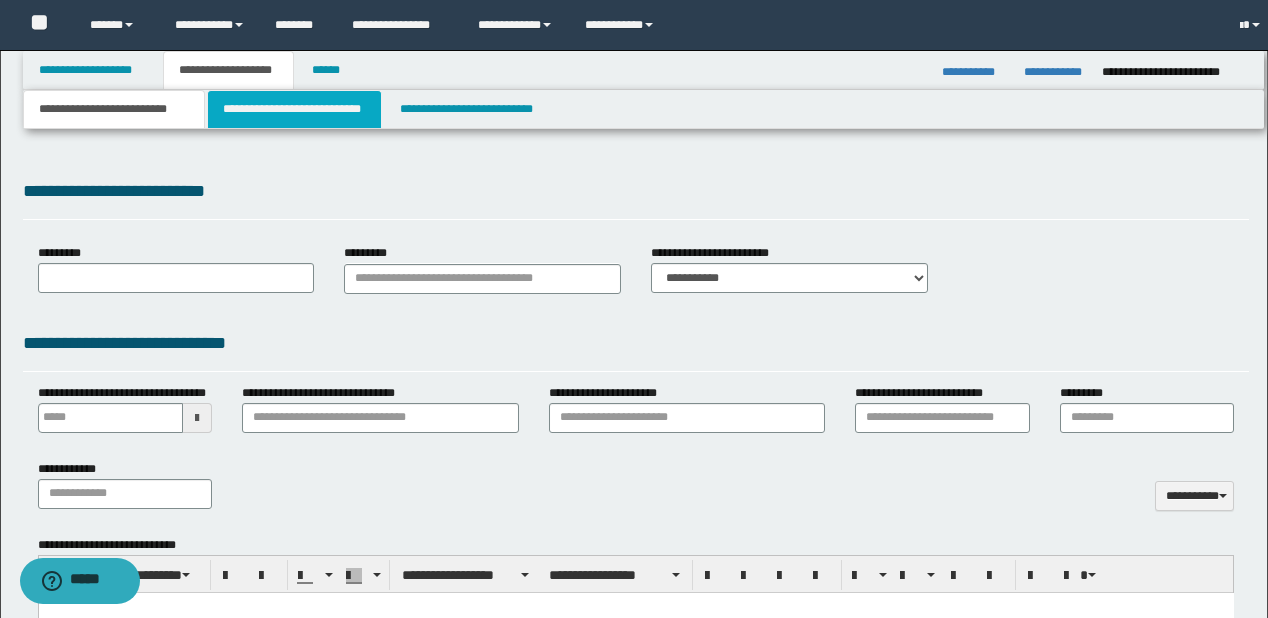 type on "**********" 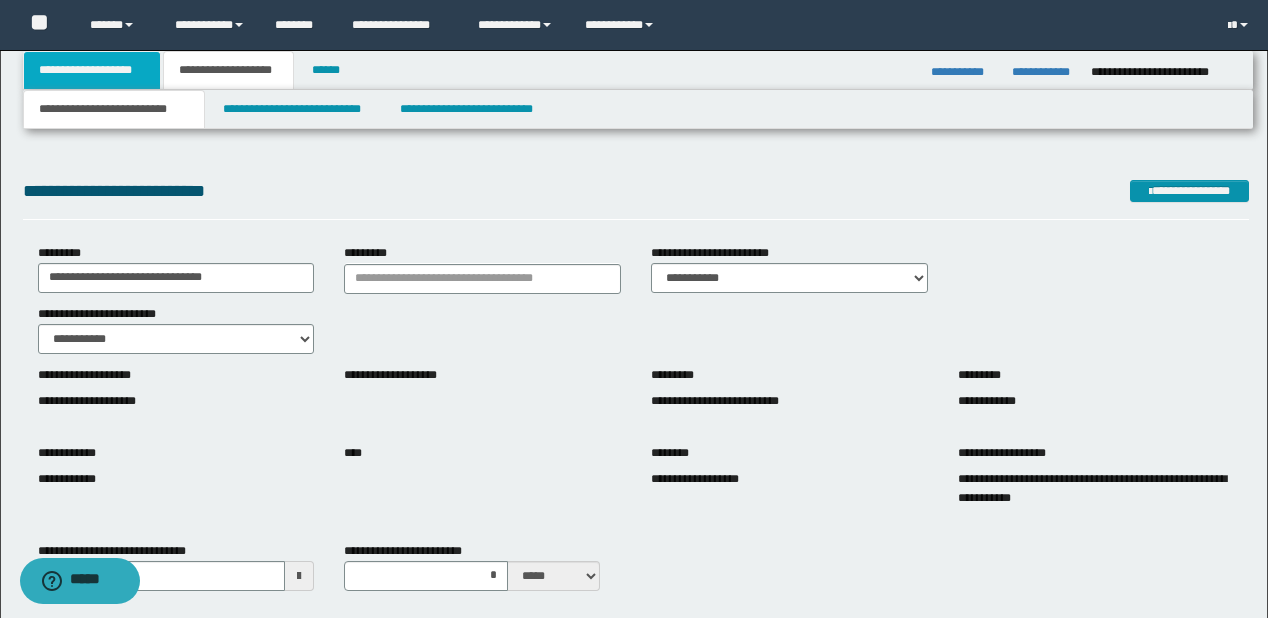 click on "**********" at bounding box center [92, 70] 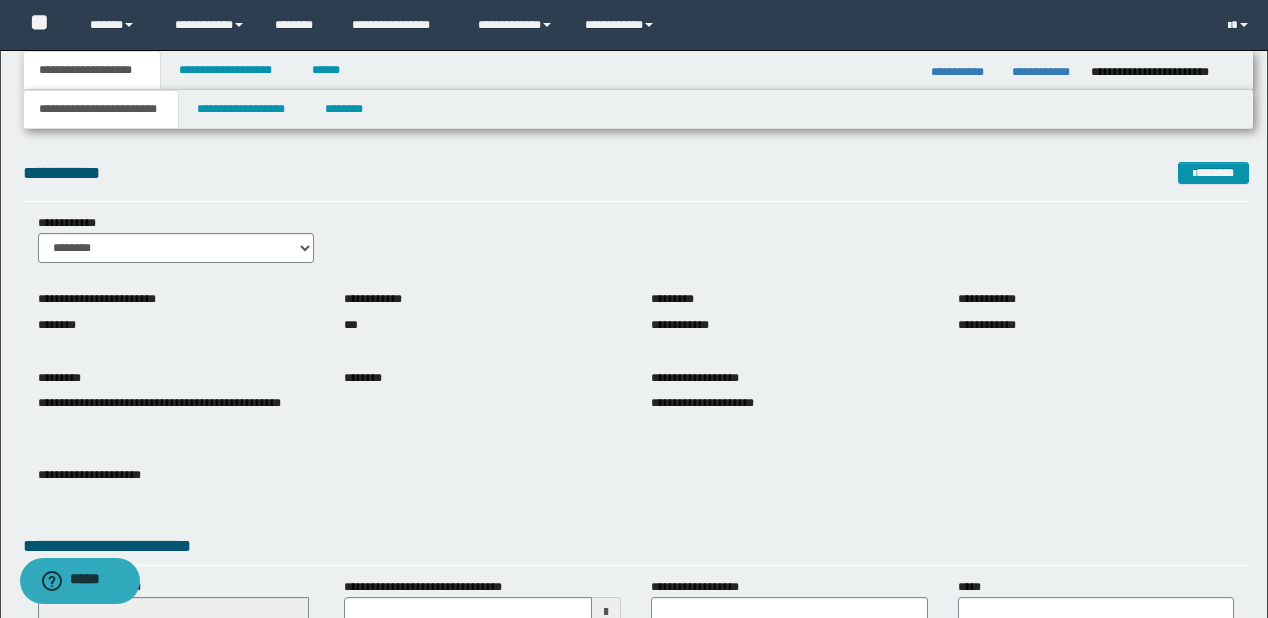 scroll, scrollTop: 283, scrollLeft: 0, axis: vertical 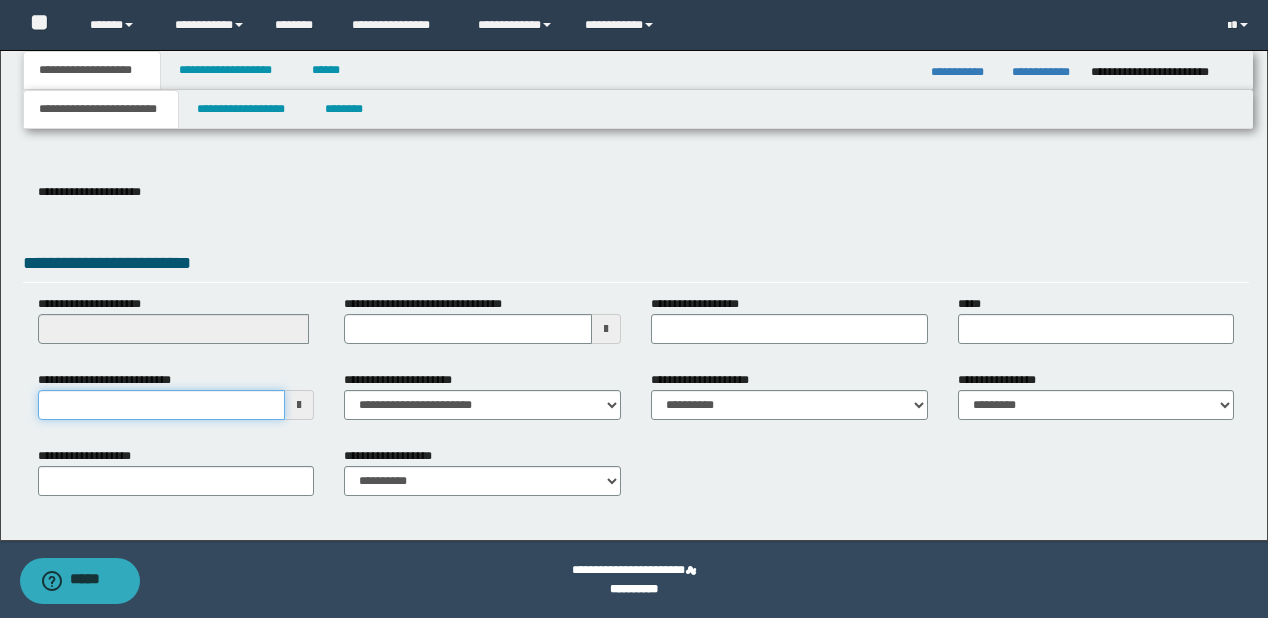 click on "**********" at bounding box center (162, 405) 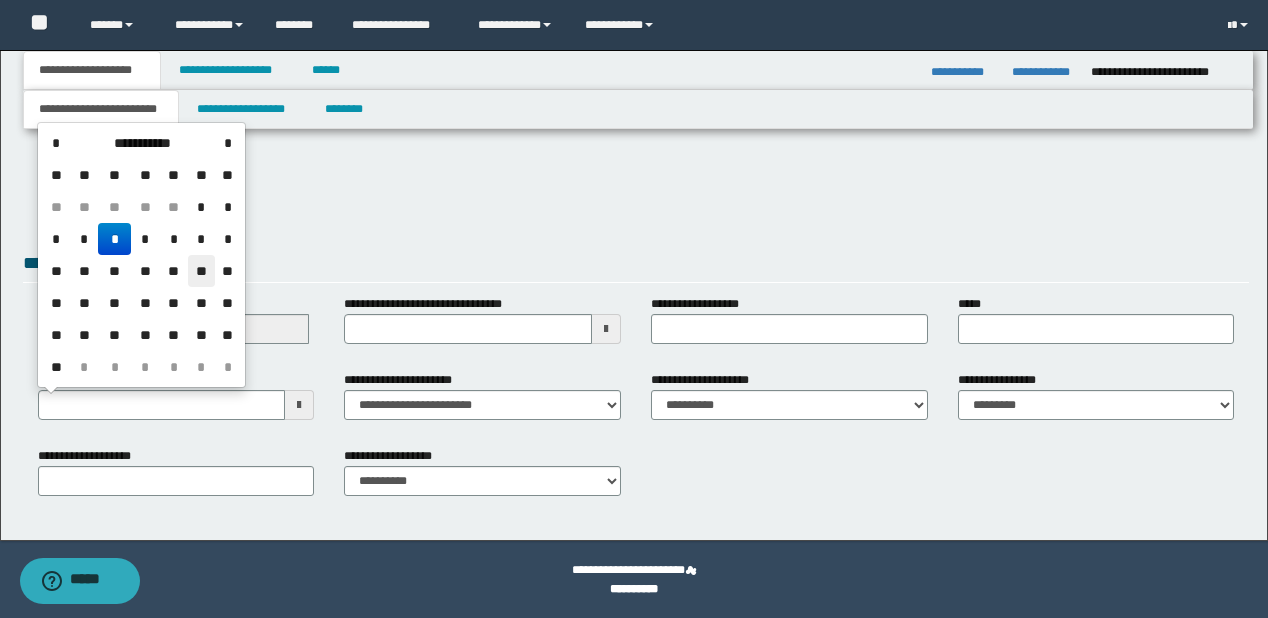click on "**" at bounding box center [202, 271] 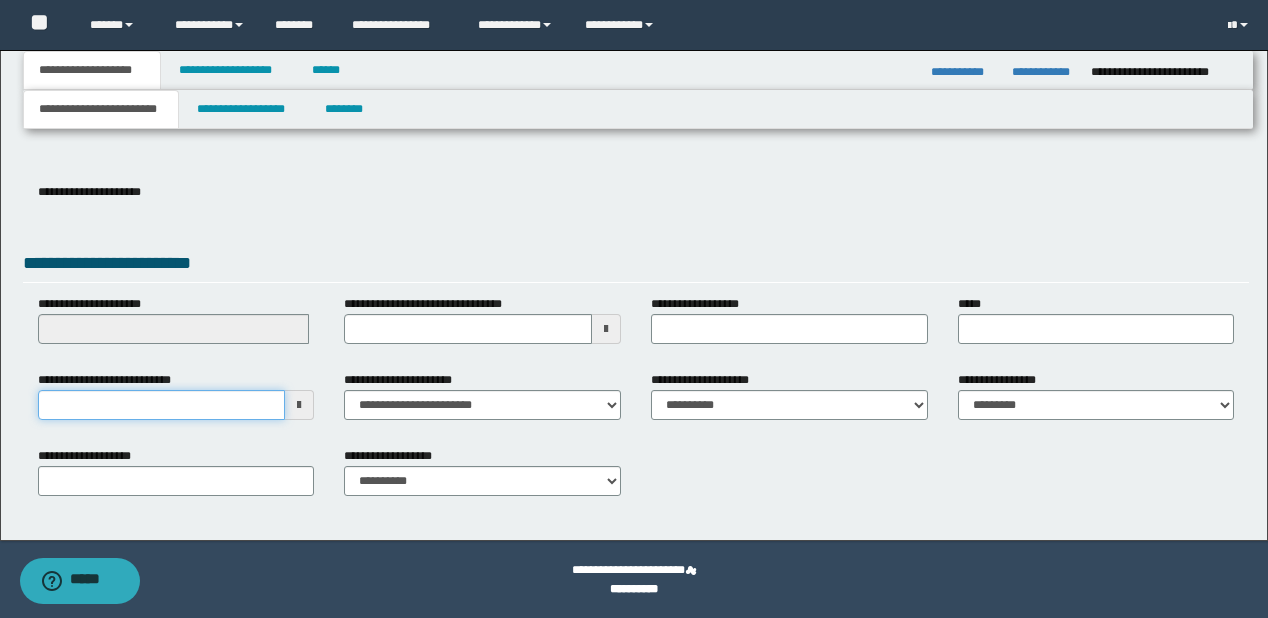 click on "**********" at bounding box center [162, 405] 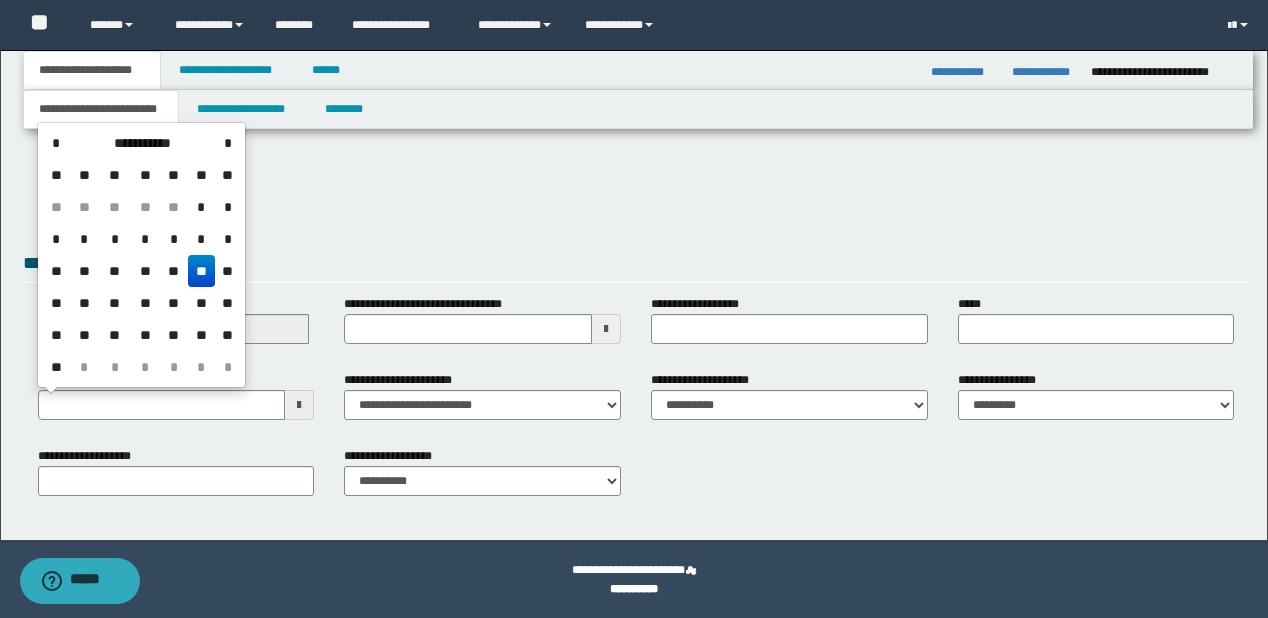 click on "**" at bounding box center (202, 271) 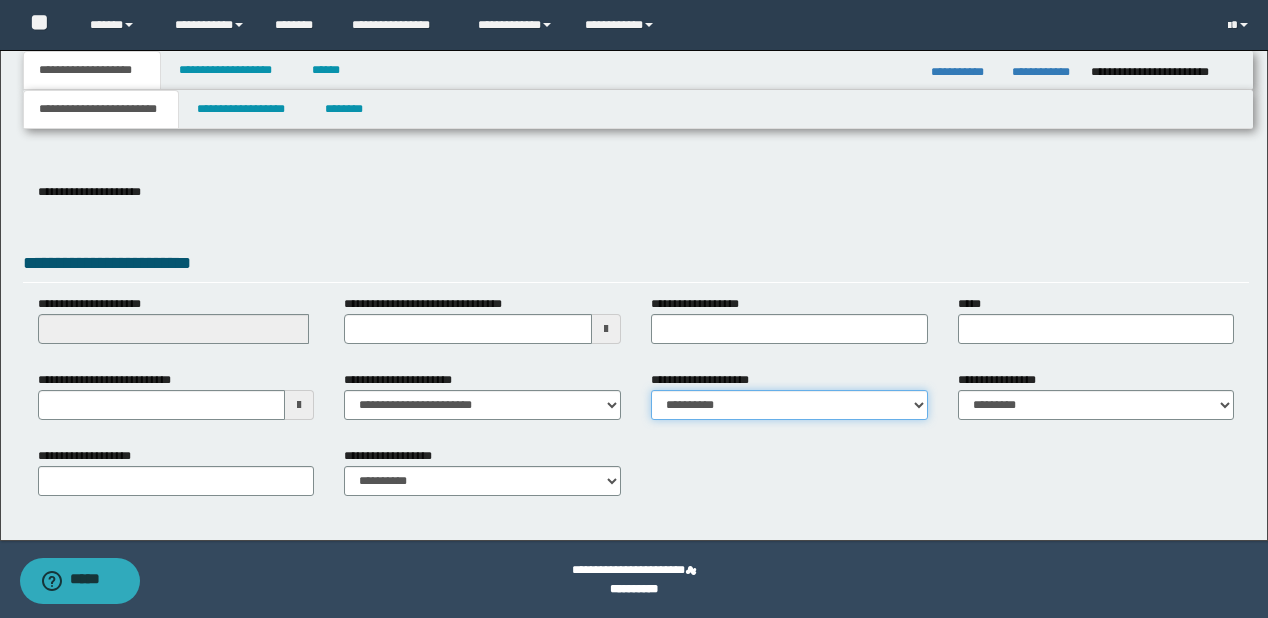 click on "**********" at bounding box center [789, 405] 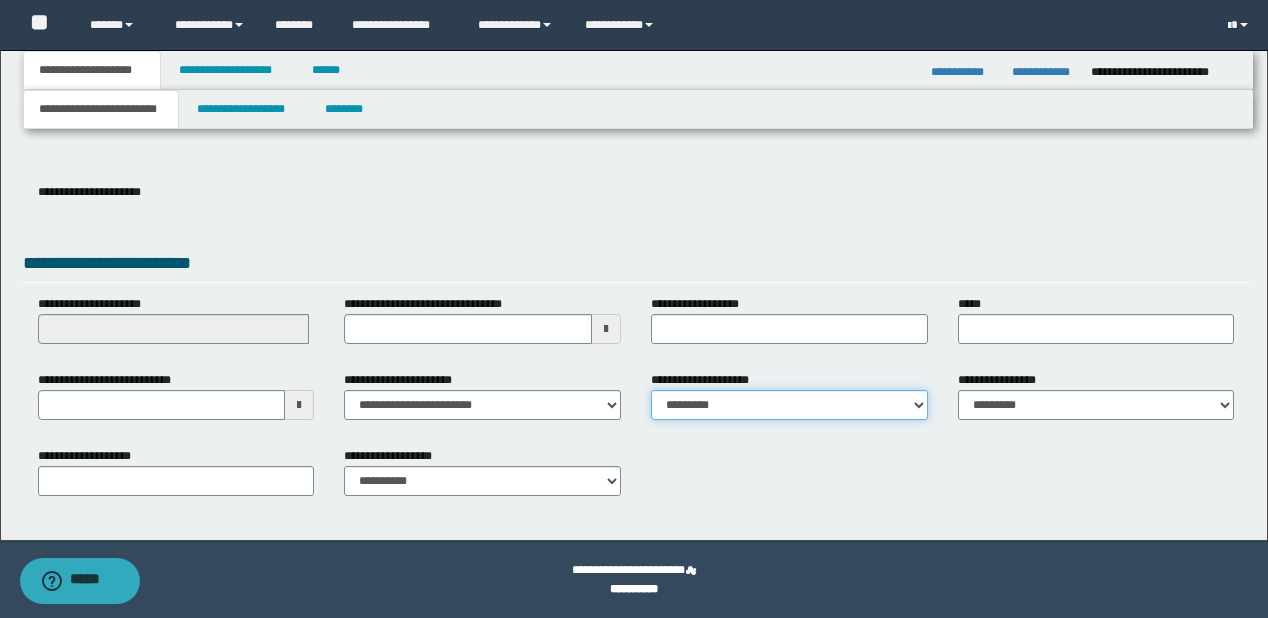 click on "**********" at bounding box center [789, 405] 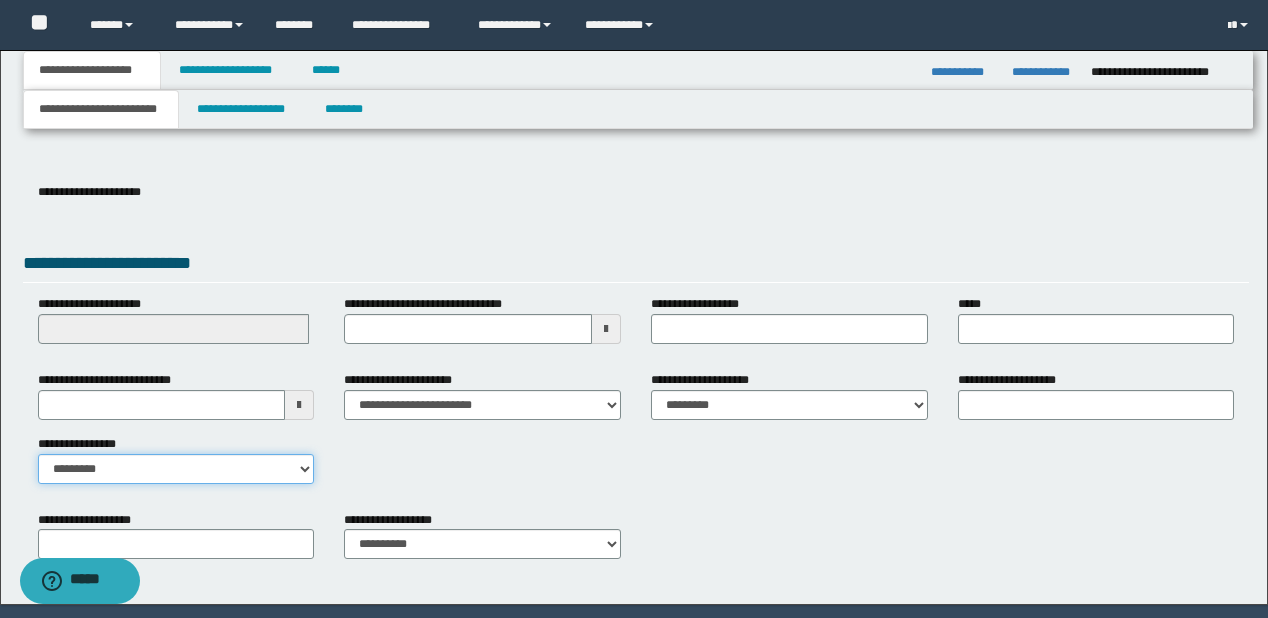 click on "**********" at bounding box center [176, 469] 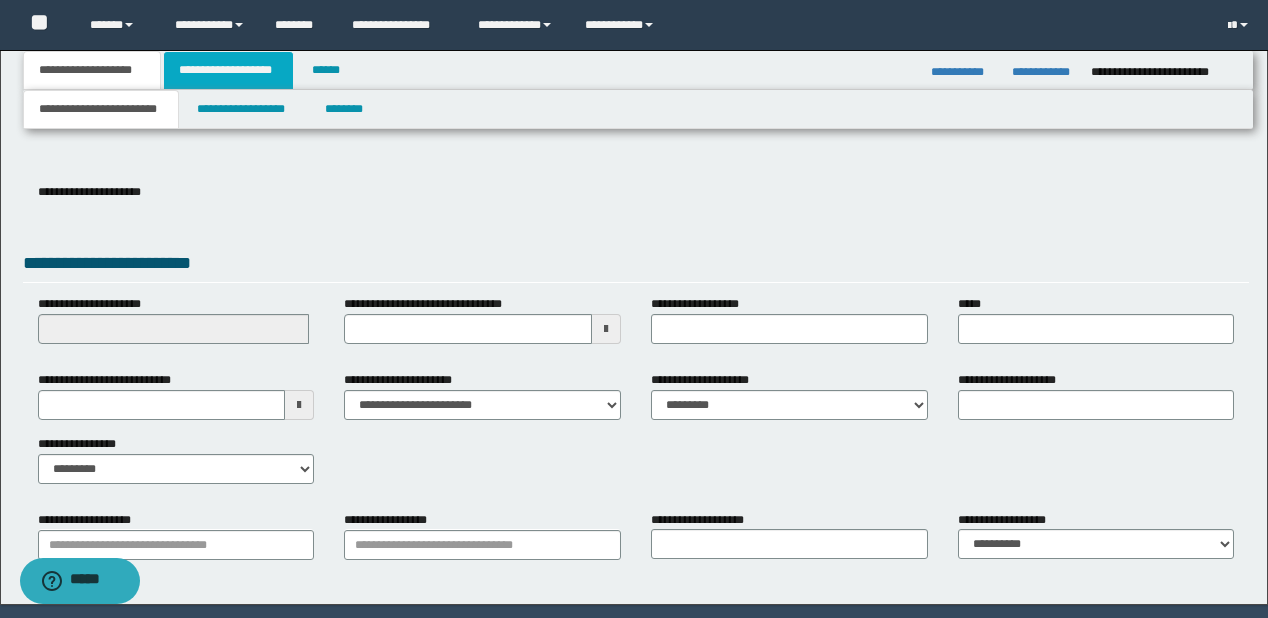 click on "**********" at bounding box center [228, 70] 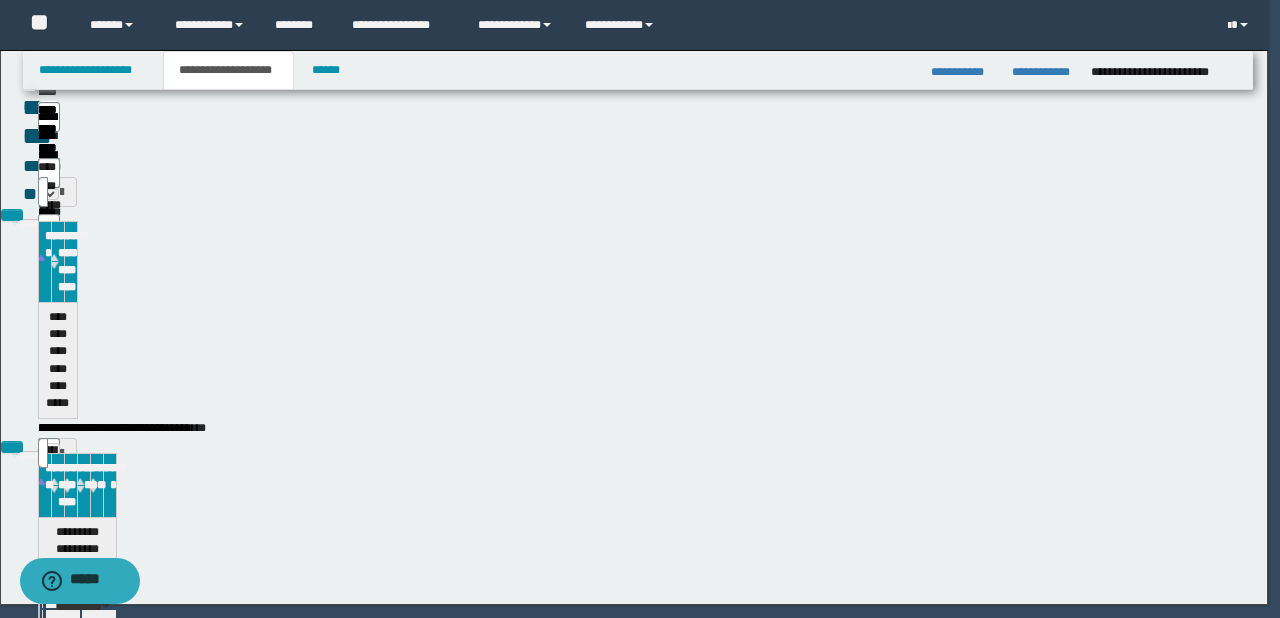 type 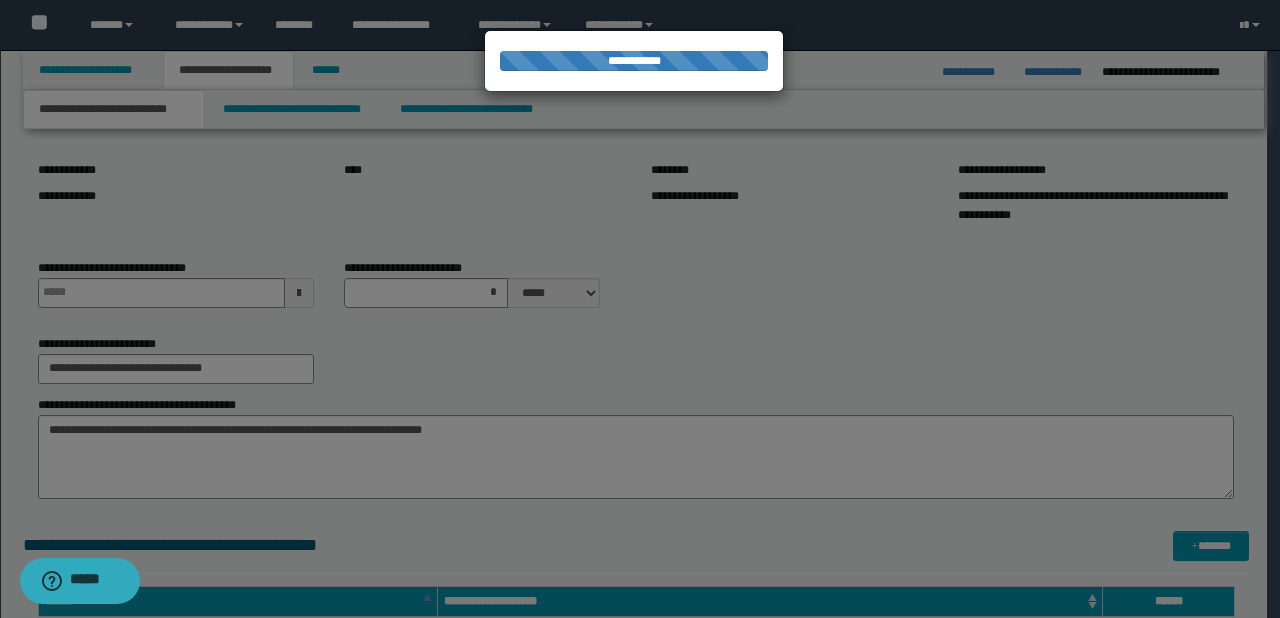 type 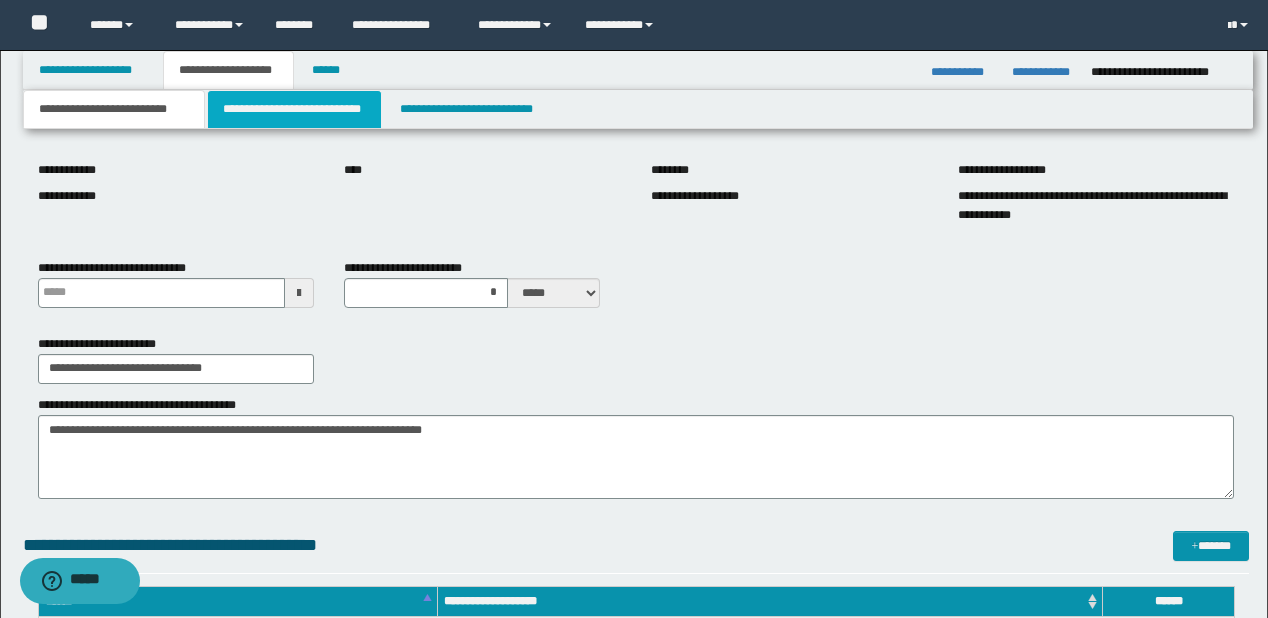 click on "**********" at bounding box center [294, 109] 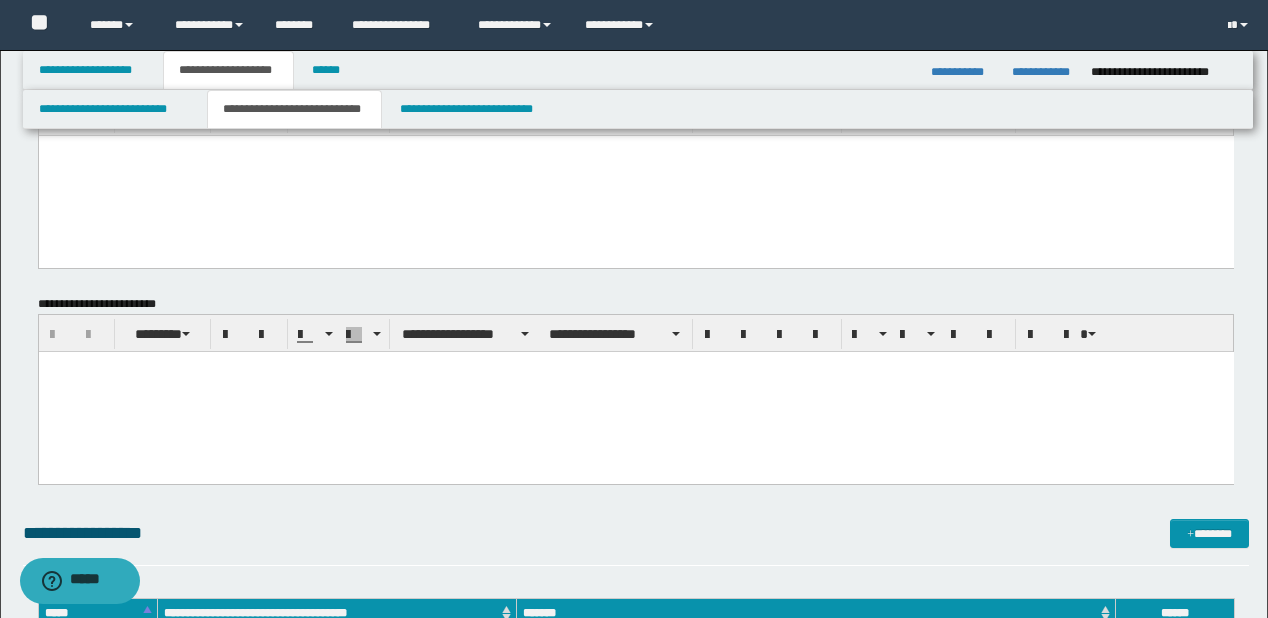 scroll, scrollTop: 0, scrollLeft: 0, axis: both 